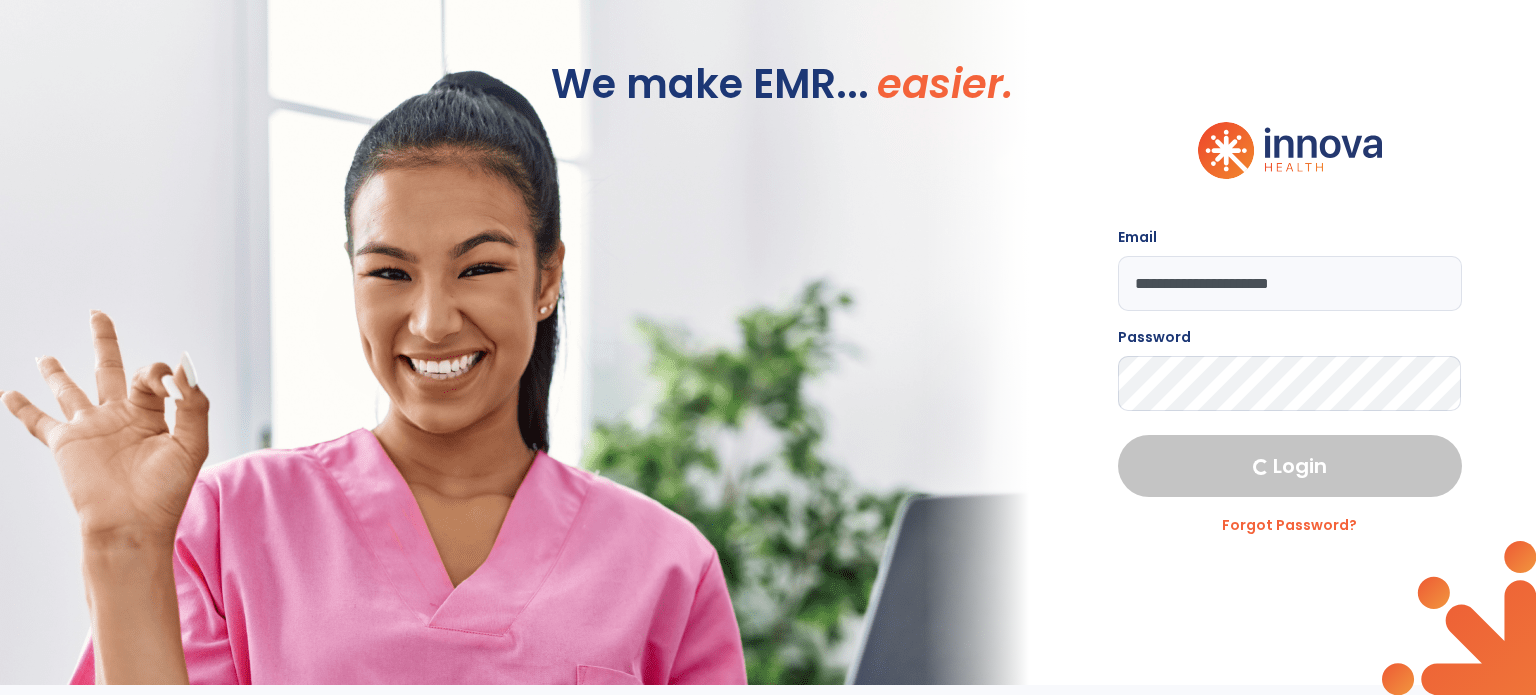 scroll, scrollTop: 0, scrollLeft: 0, axis: both 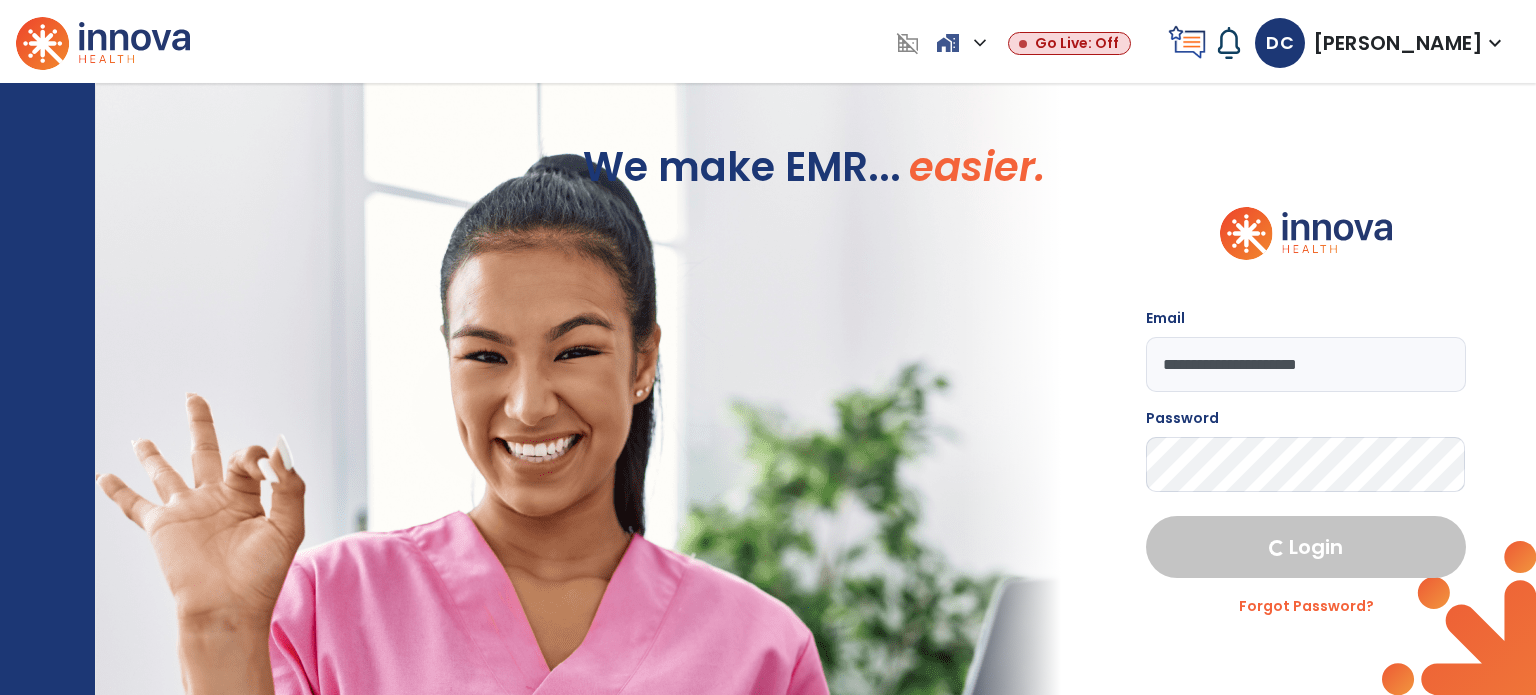 select on "****" 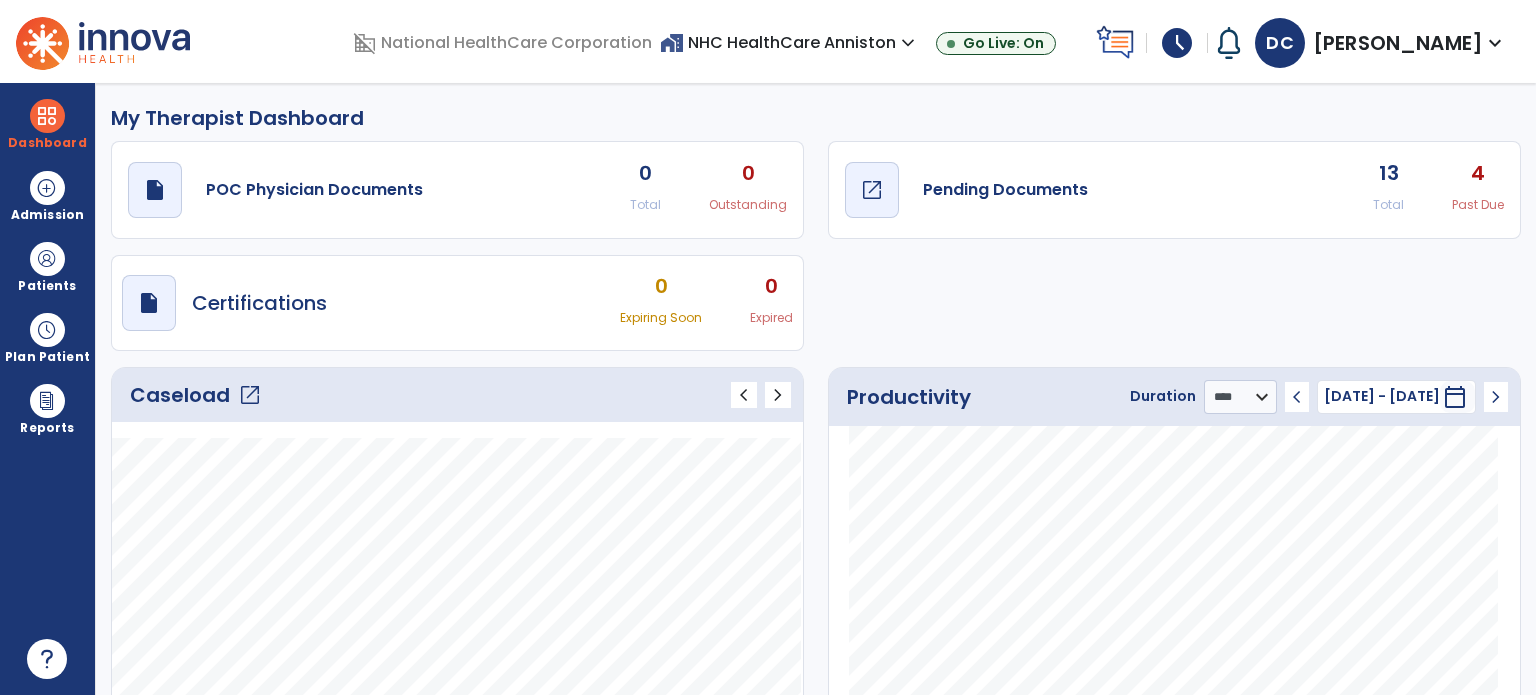 click on "Pending Documents" 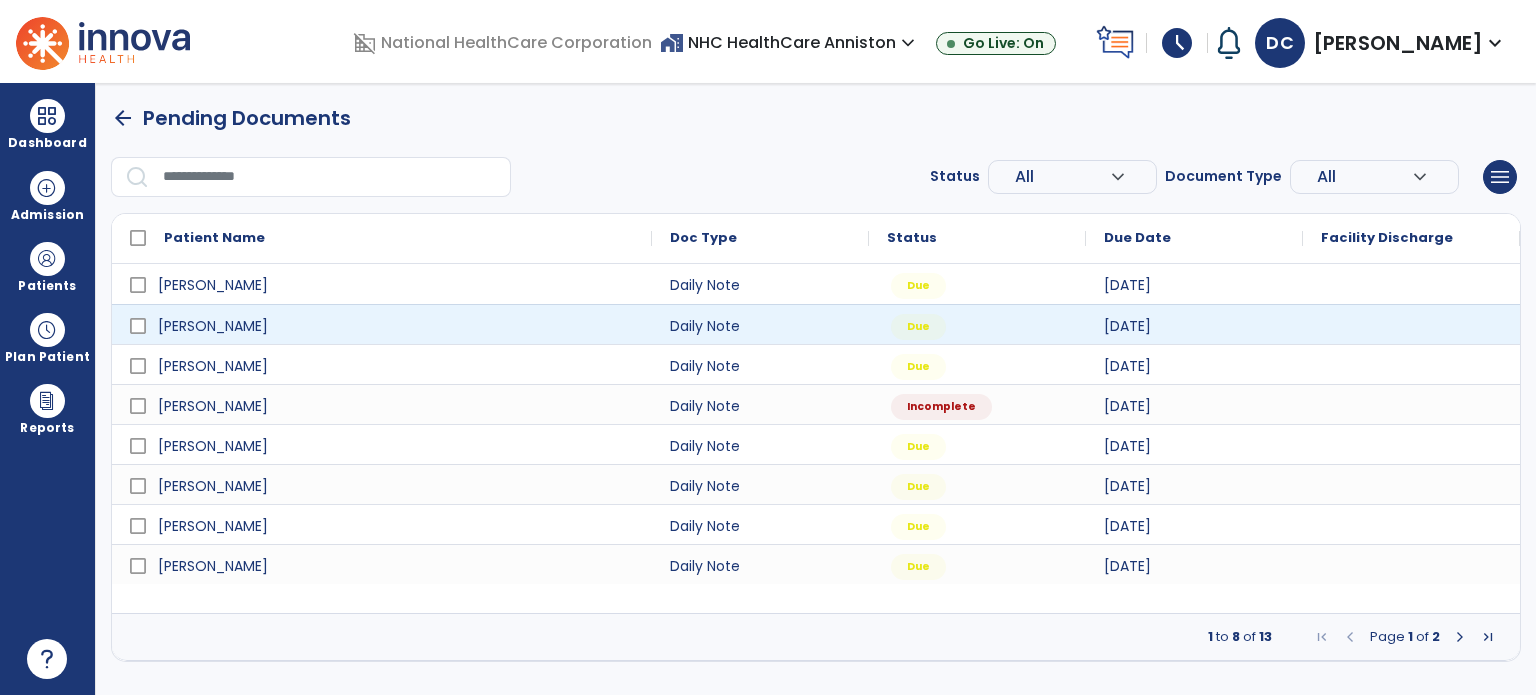 click at bounding box center [1411, 324] 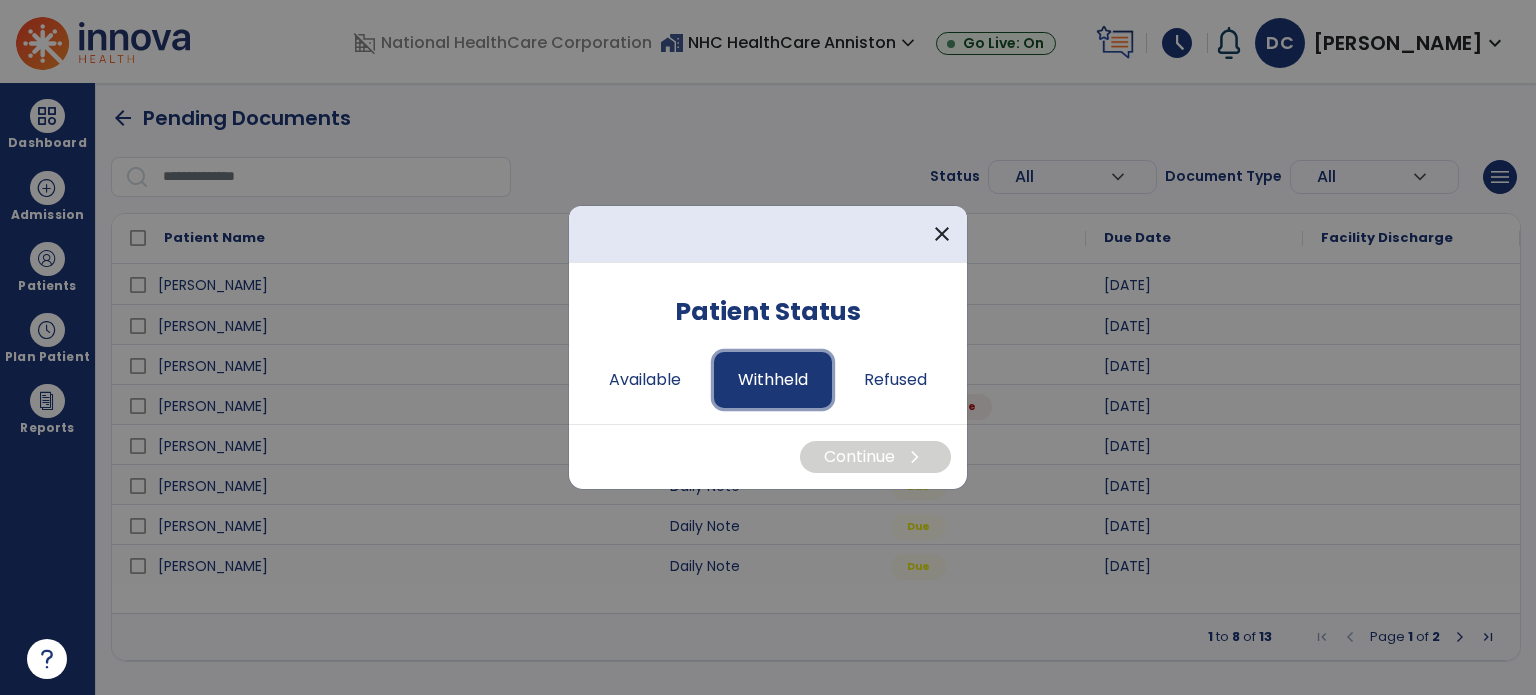 click on "Withheld" at bounding box center [773, 380] 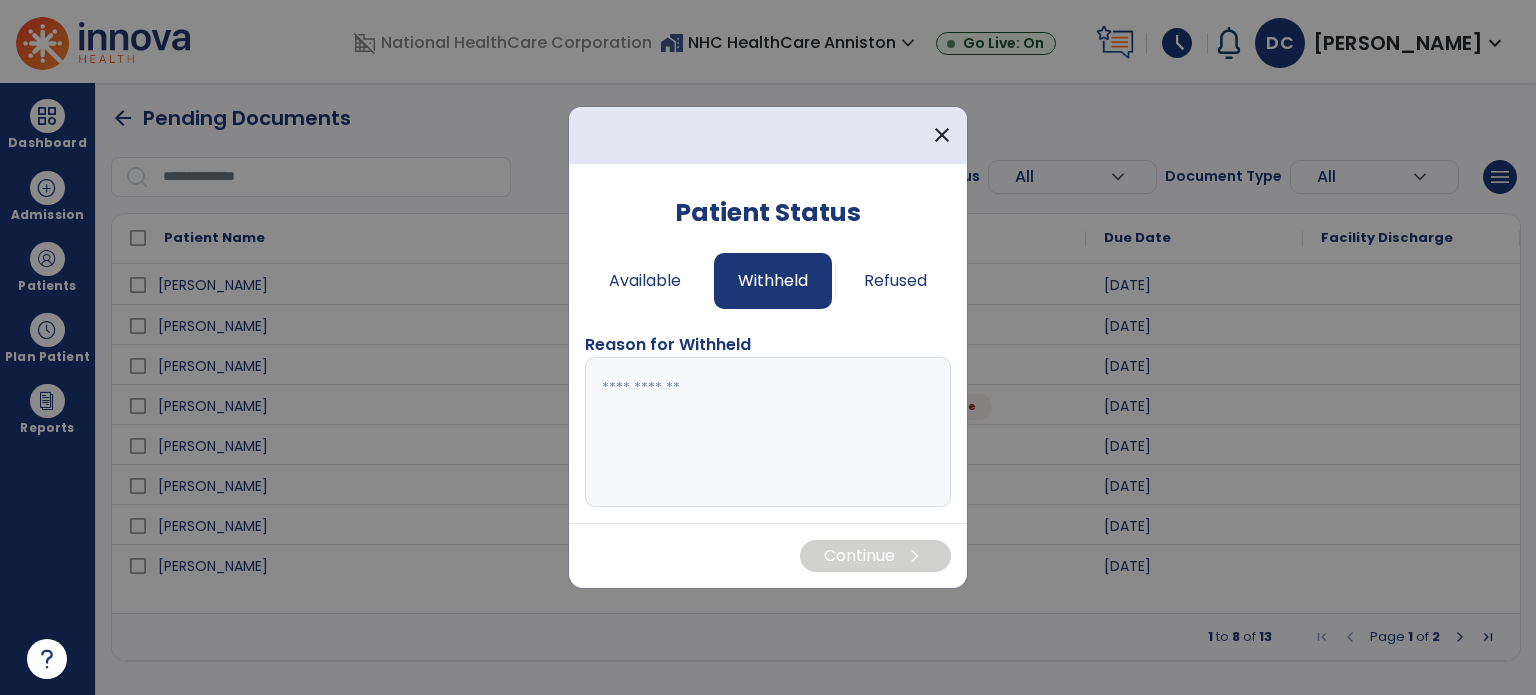 click at bounding box center (768, 432) 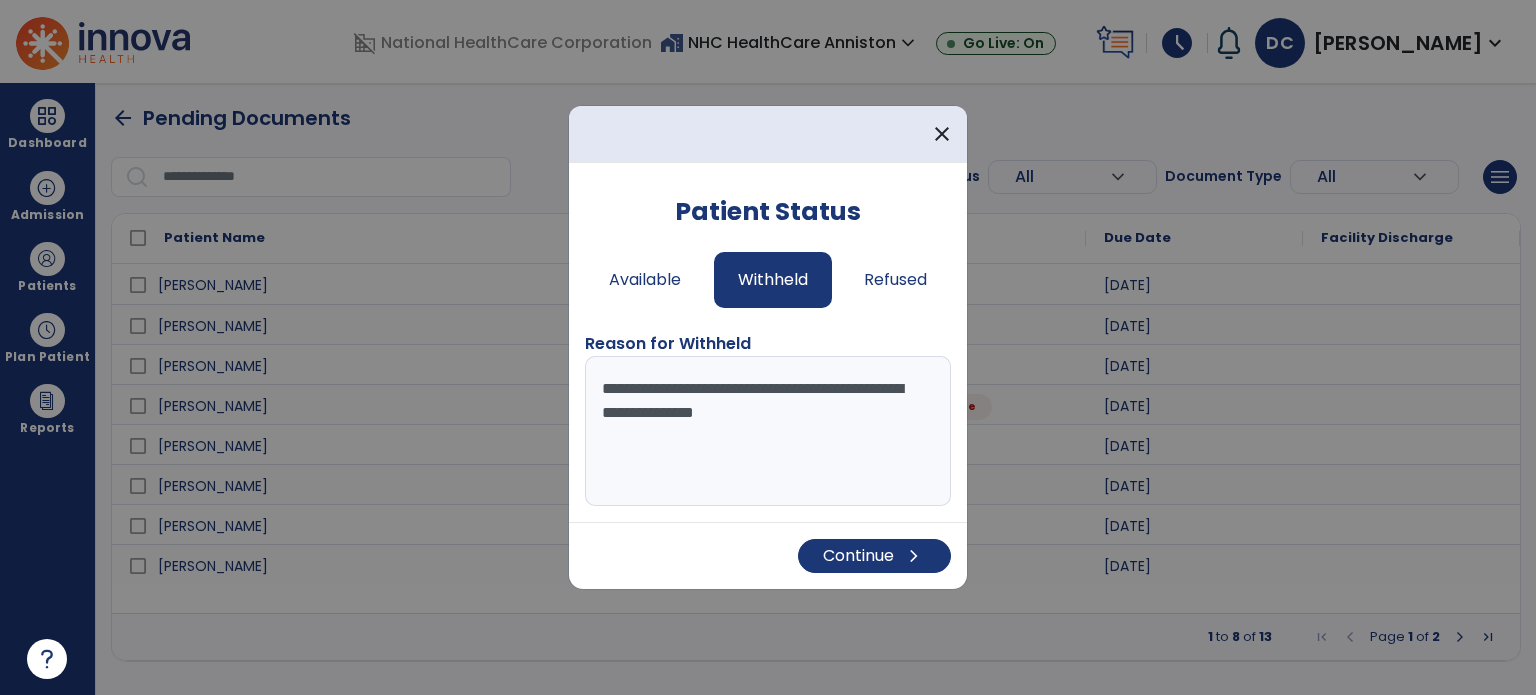 type on "**********" 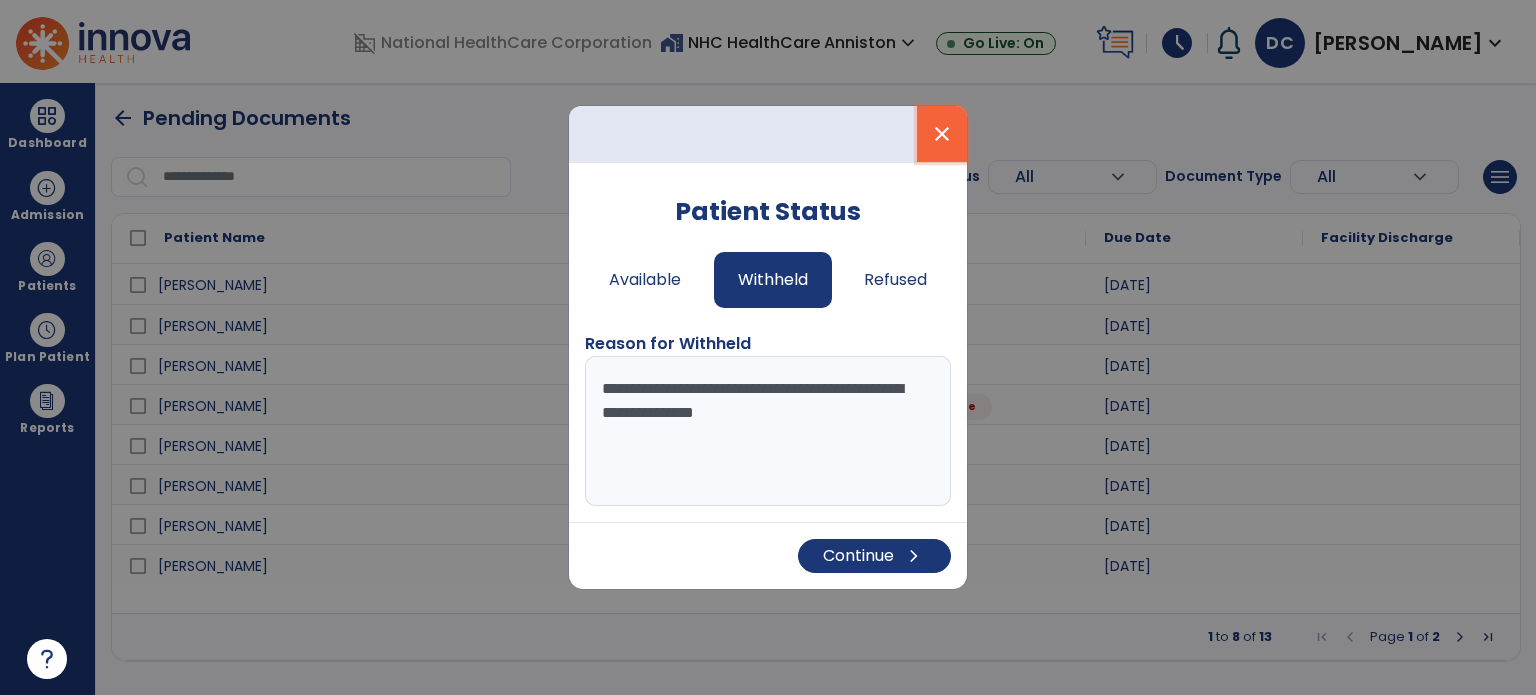 click on "close" at bounding box center (942, 134) 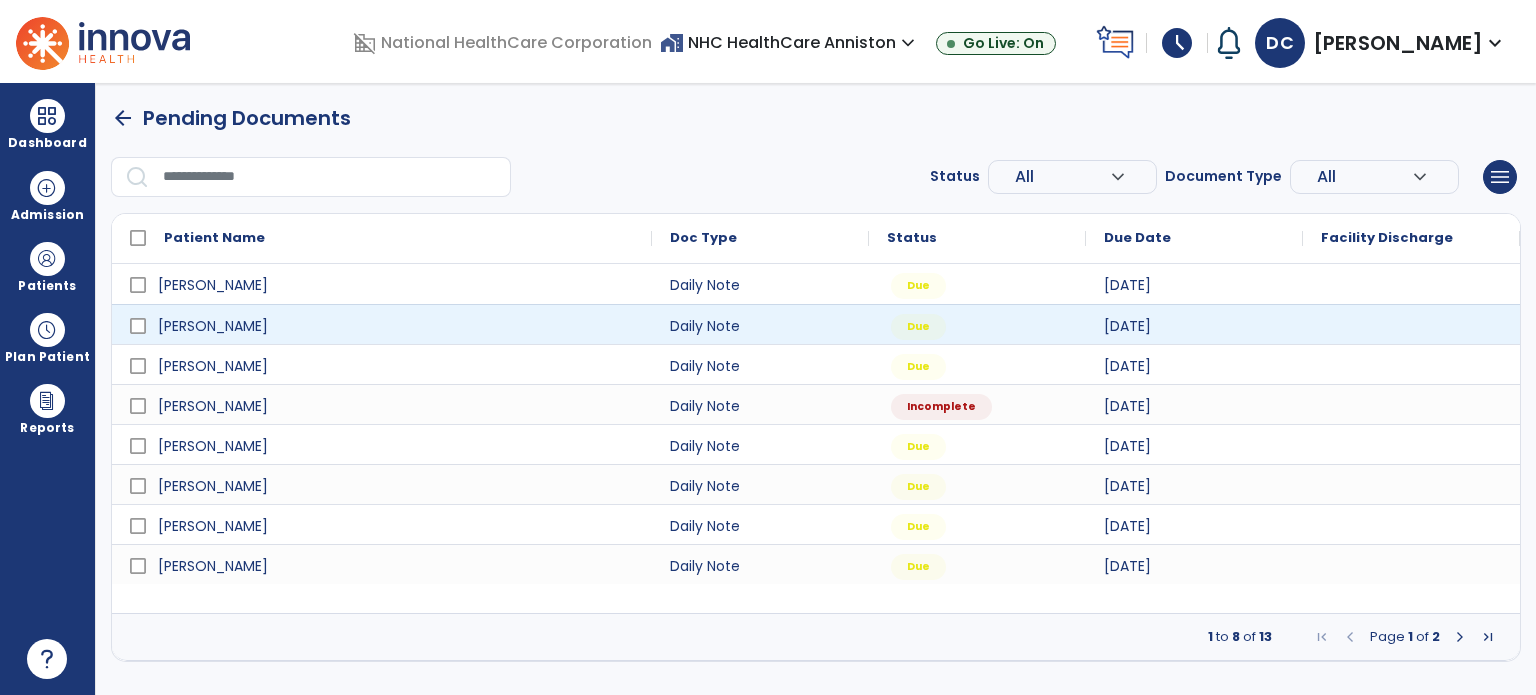 click at bounding box center (1411, 324) 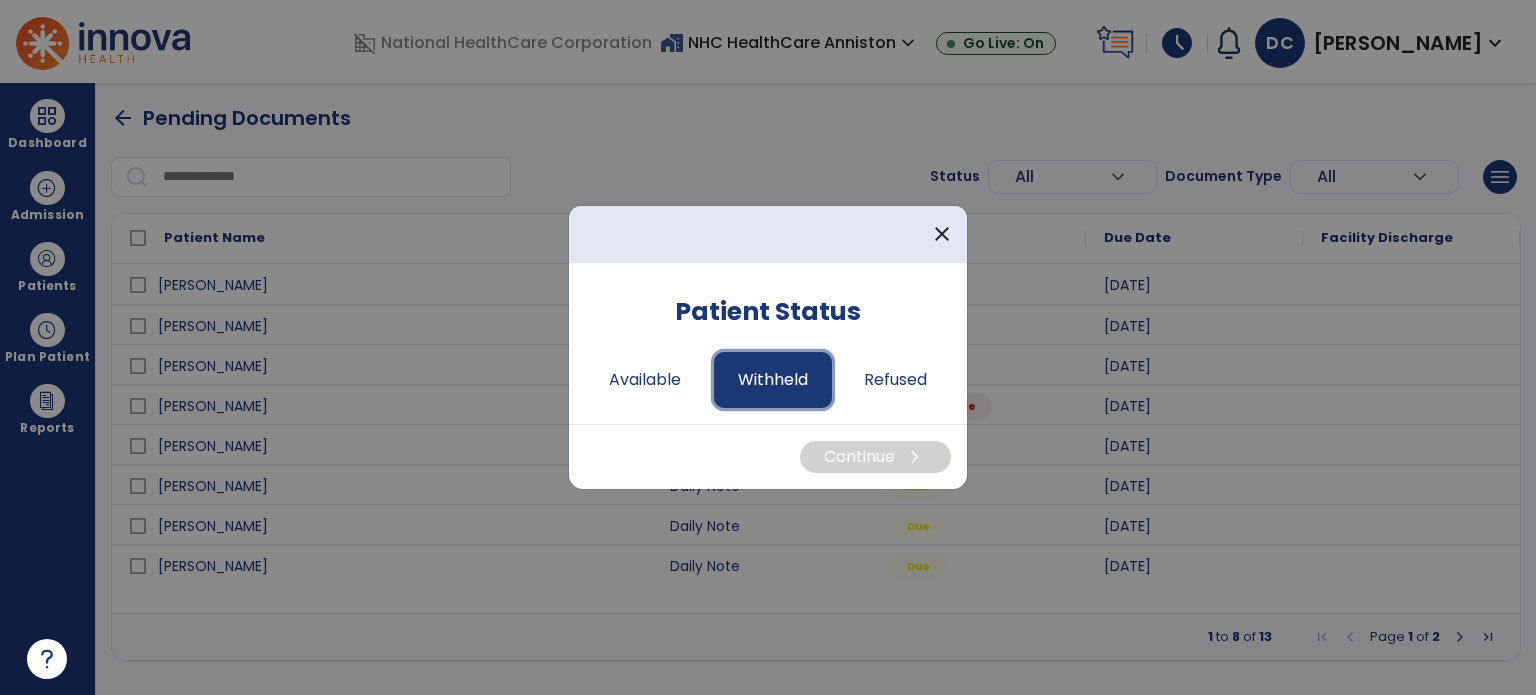 click on "Withheld" at bounding box center [773, 380] 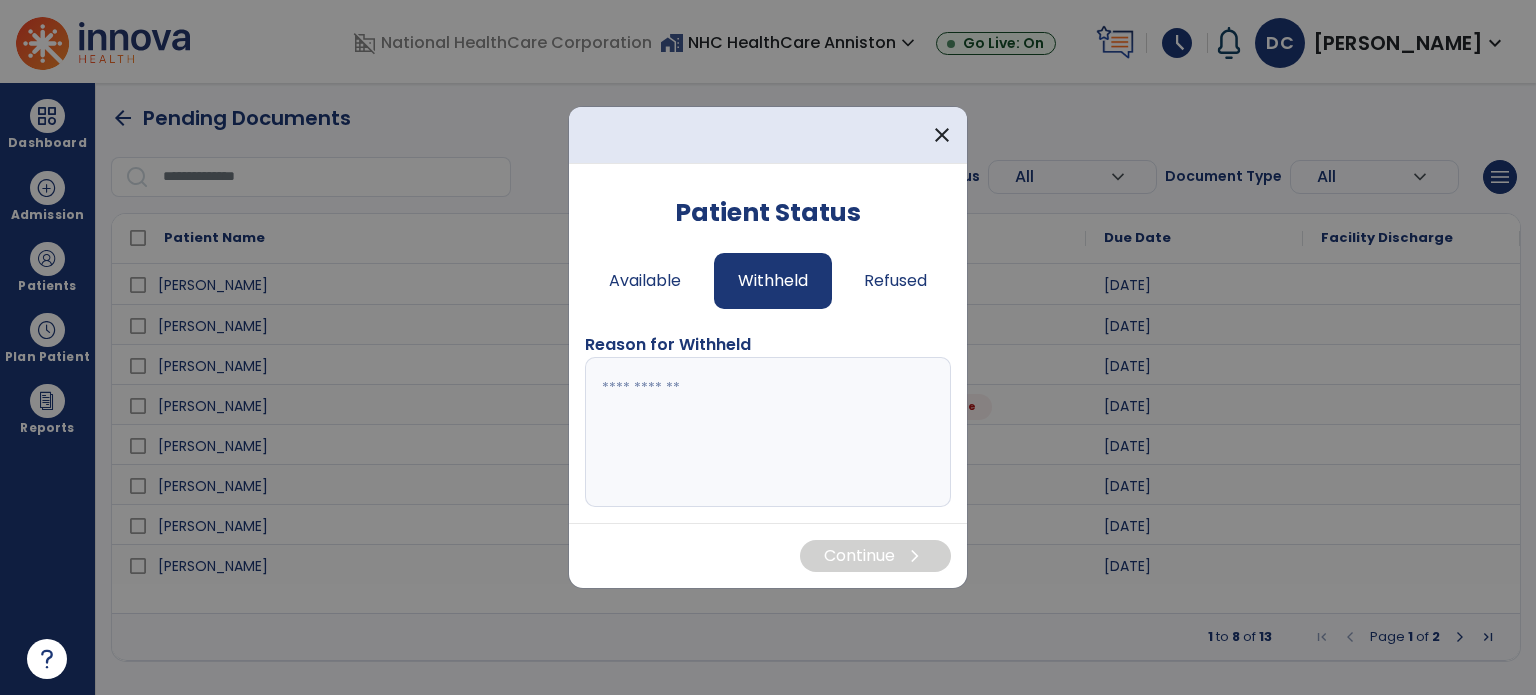 click at bounding box center (768, 432) 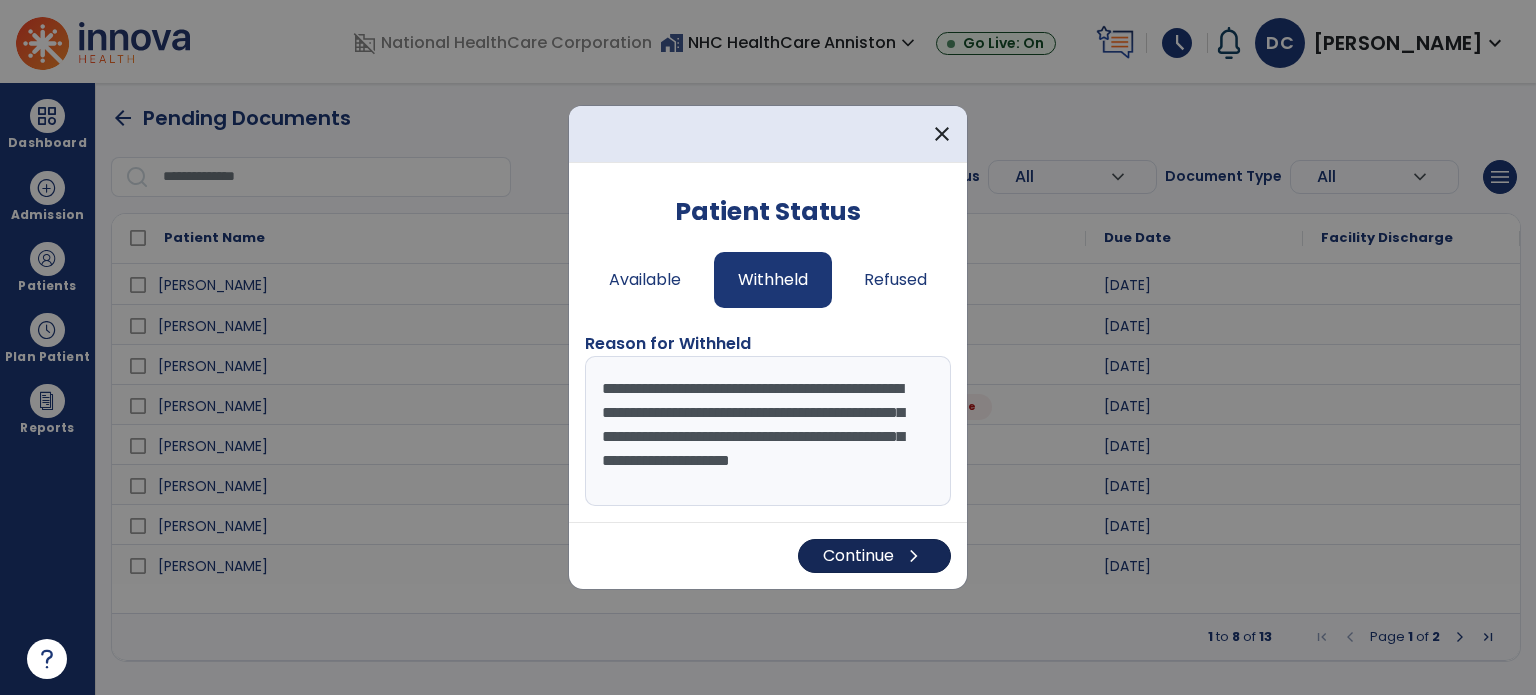 scroll, scrollTop: 15, scrollLeft: 0, axis: vertical 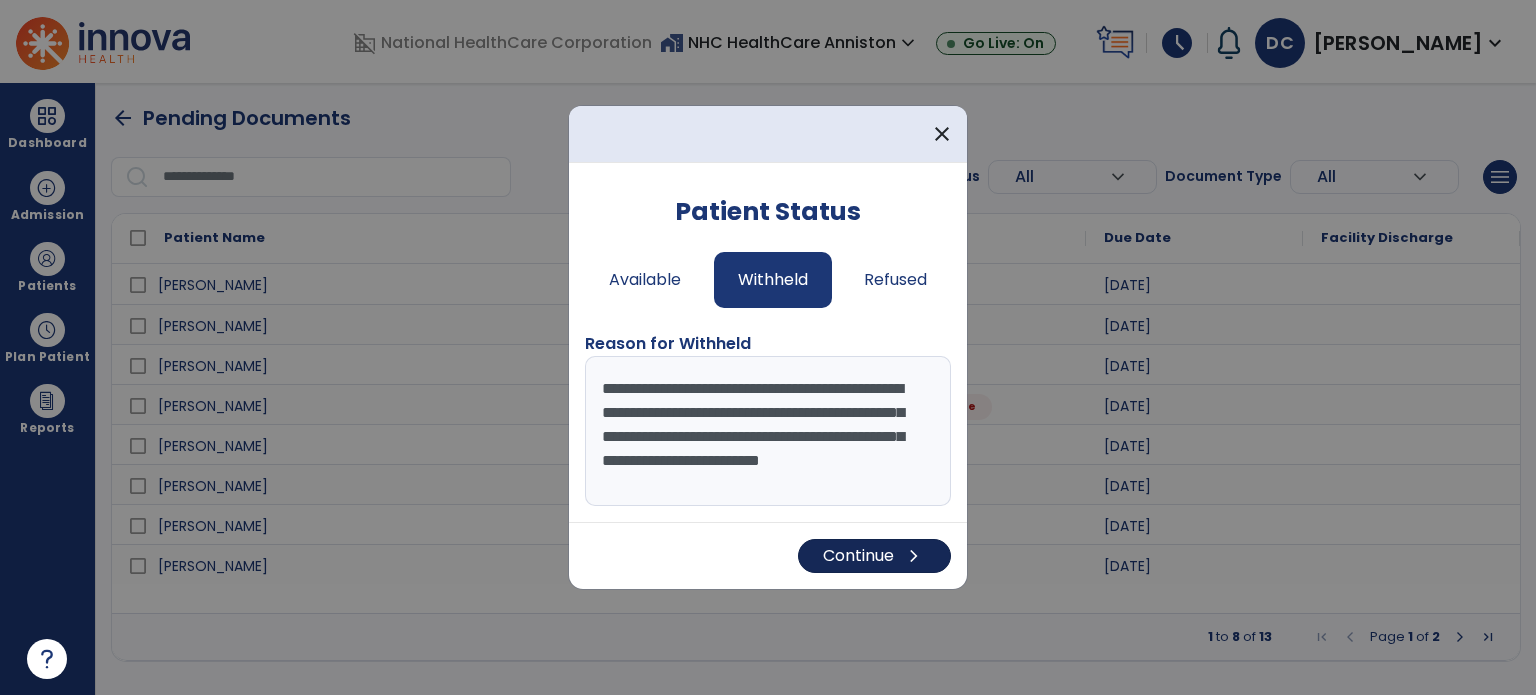 type on "**********" 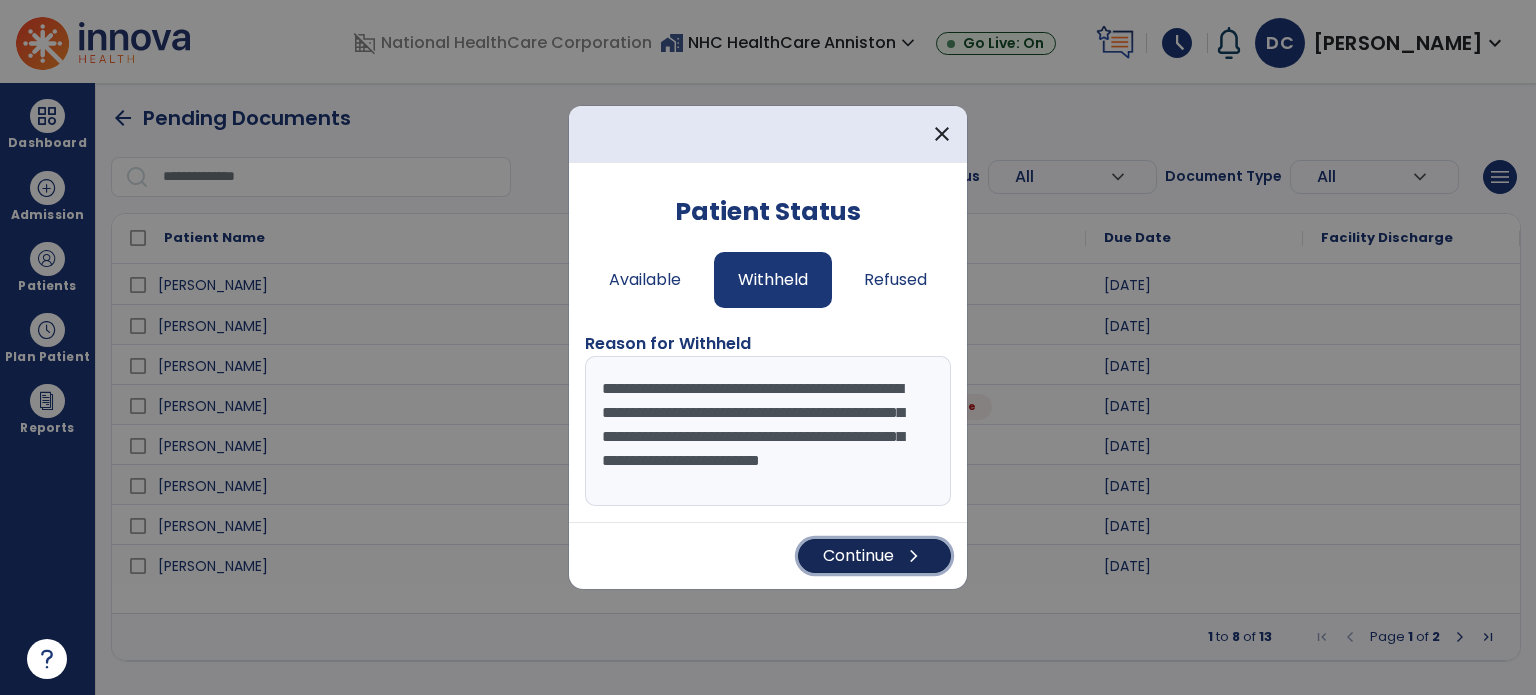 click on "Continue   chevron_right" at bounding box center [874, 556] 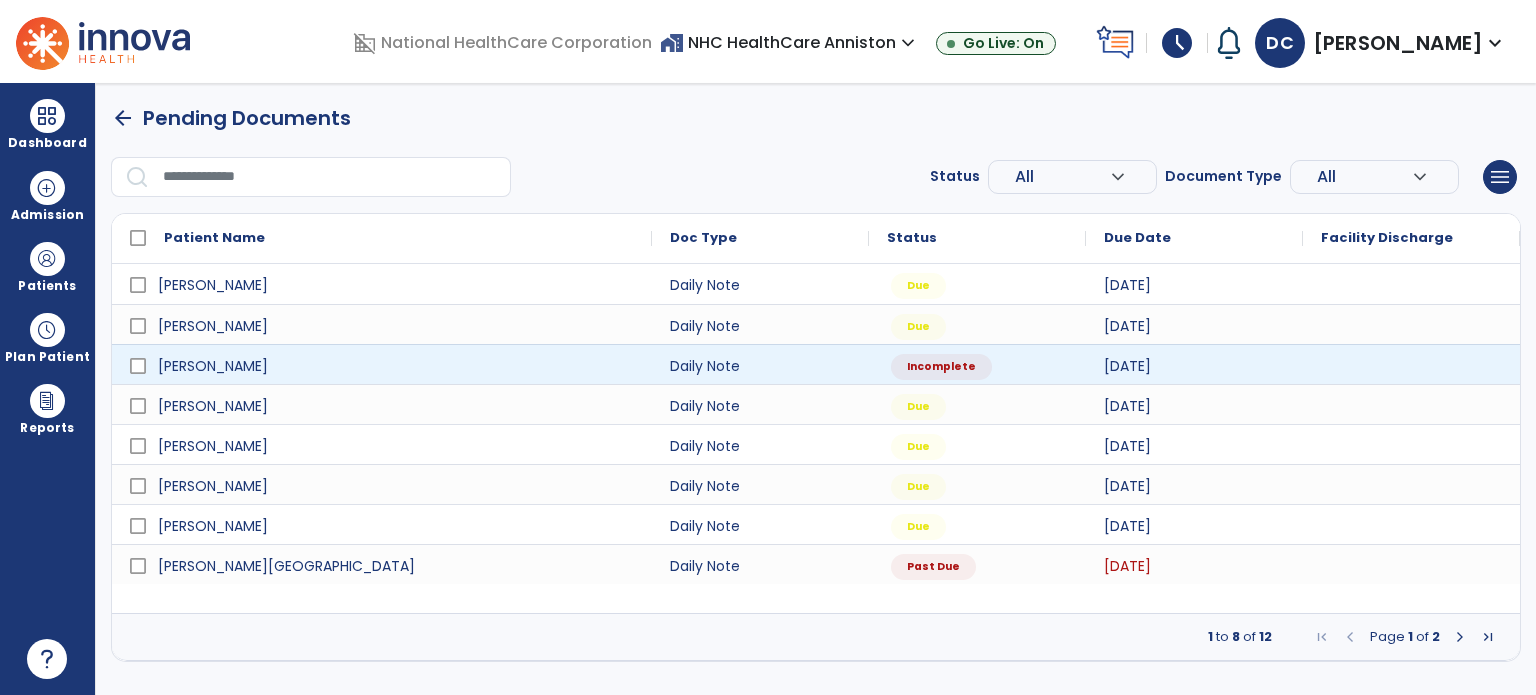 click at bounding box center (1411, 364) 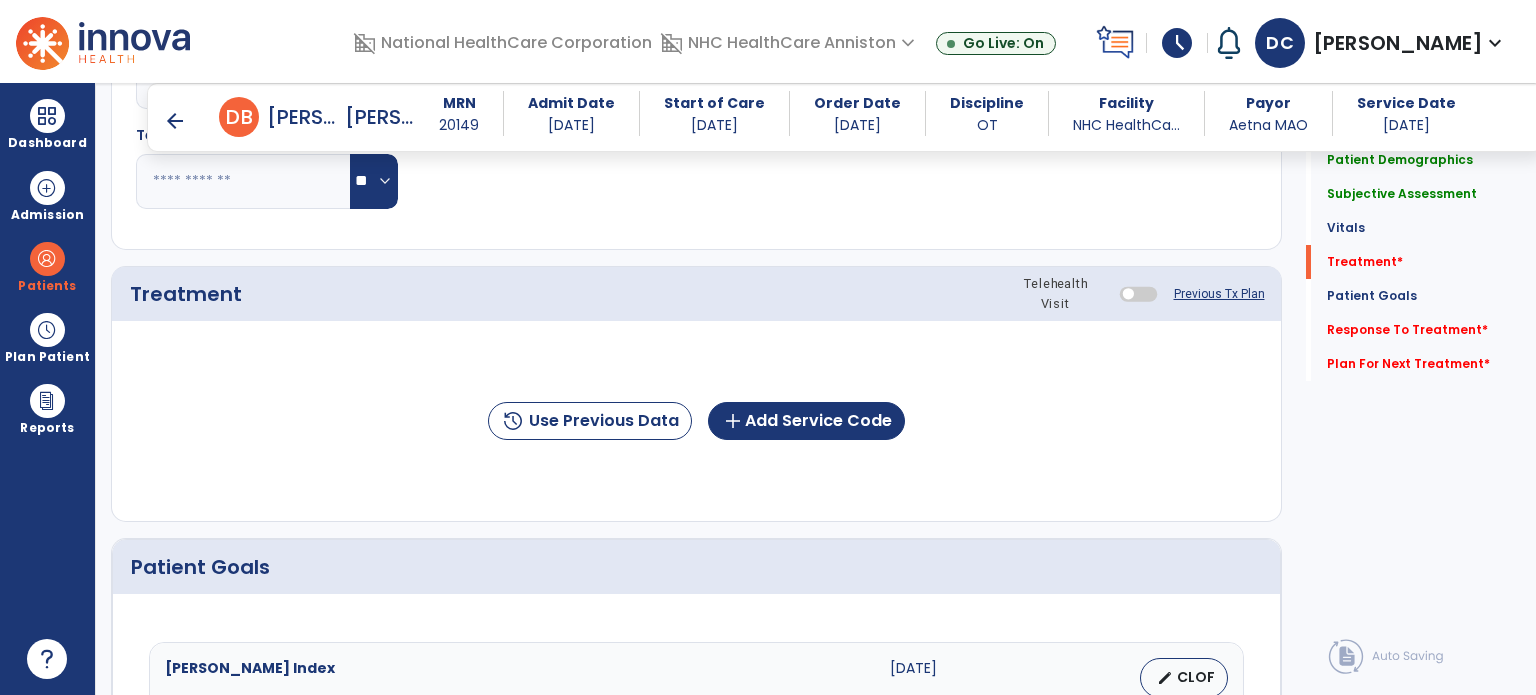 scroll, scrollTop: 1100, scrollLeft: 0, axis: vertical 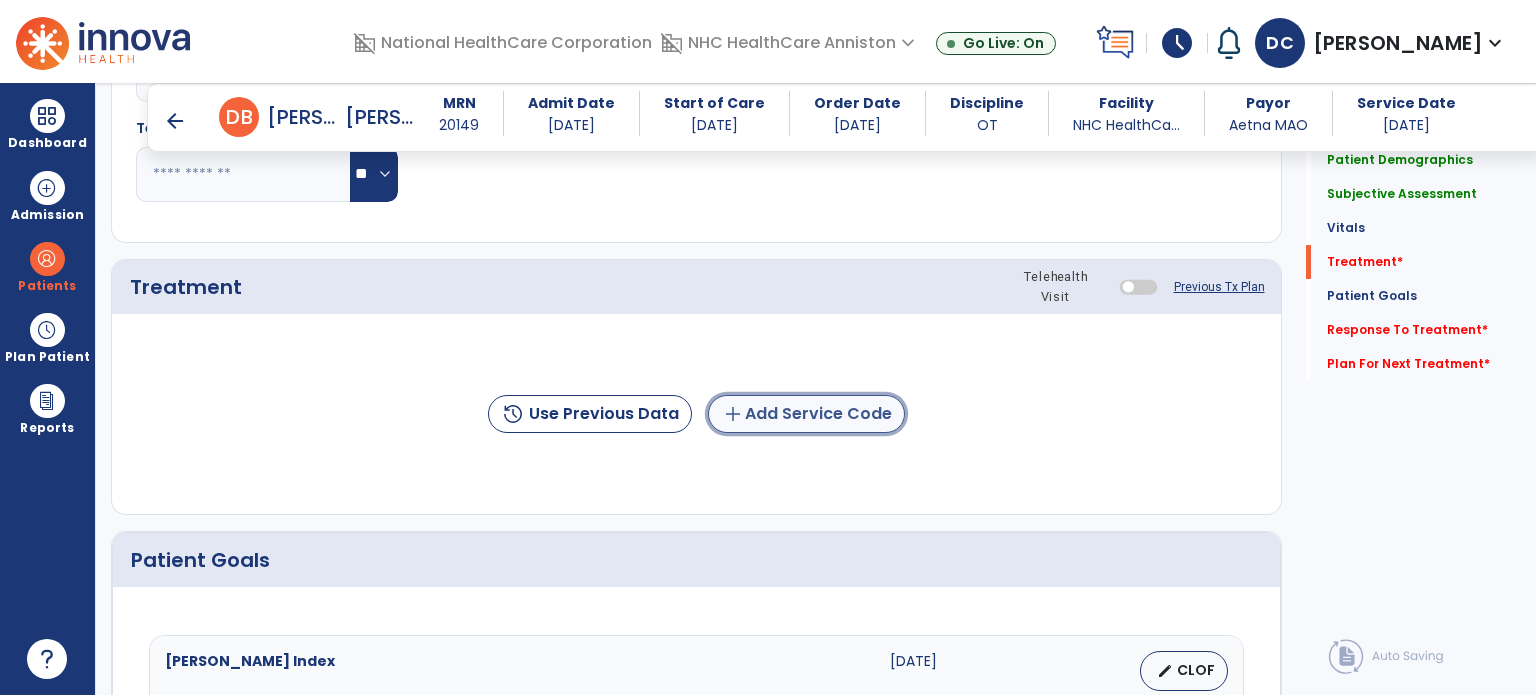 click on "add  Add Service Code" 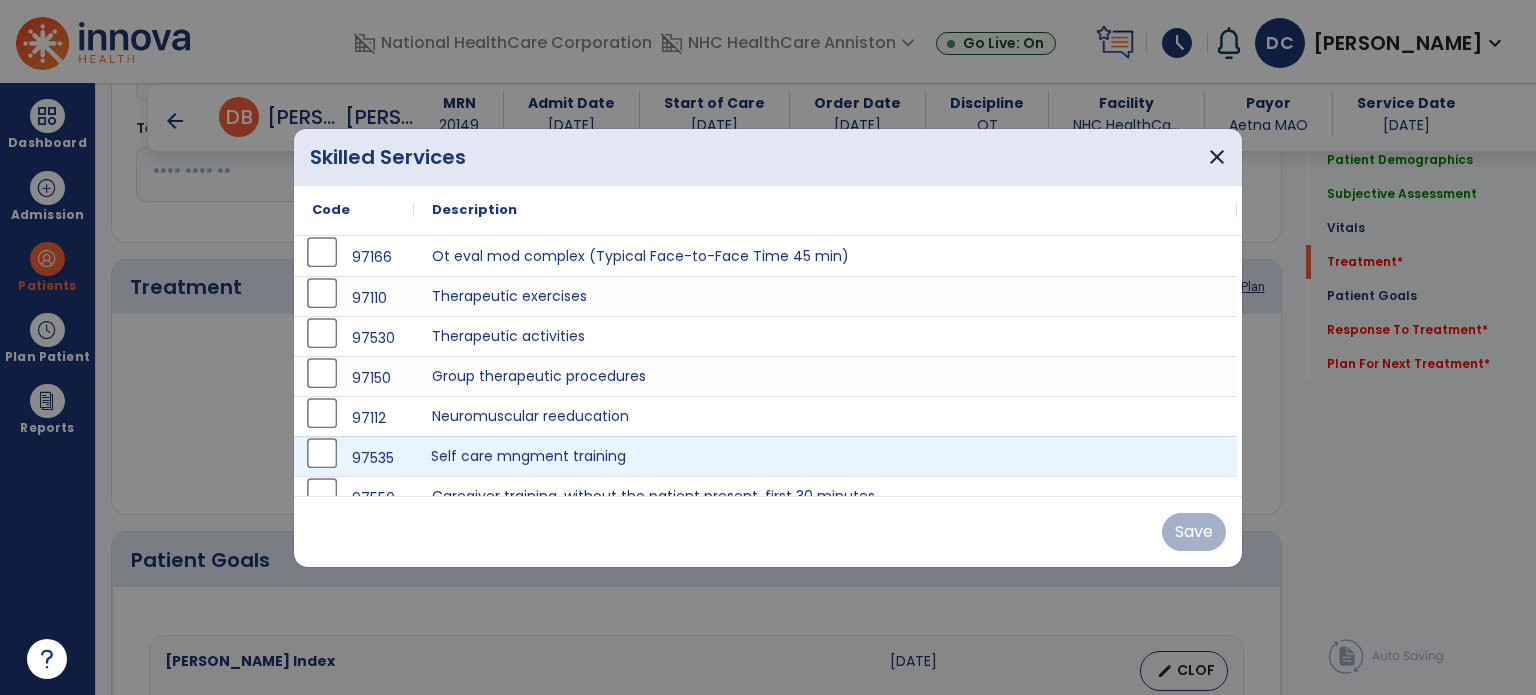 click on "Self care mngment training" at bounding box center (825, 456) 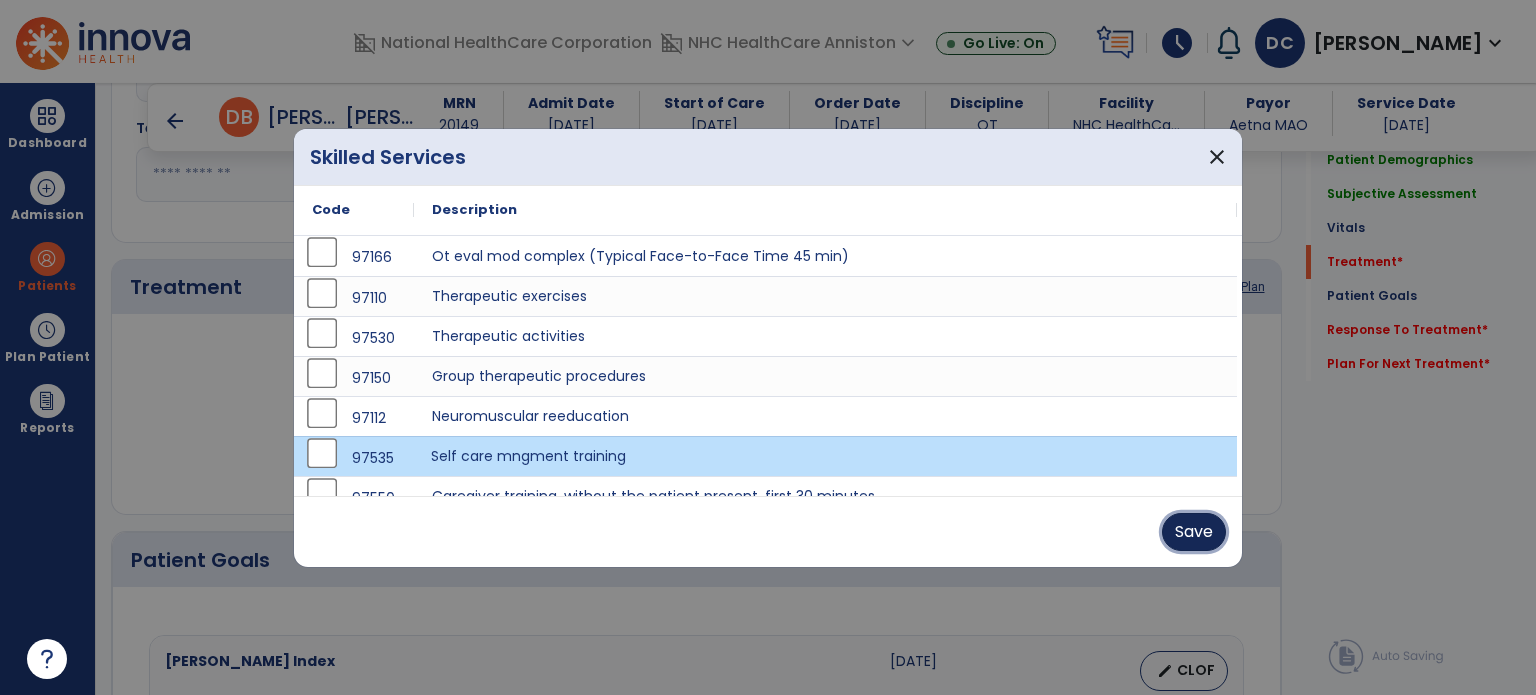 click on "Save" at bounding box center [1194, 532] 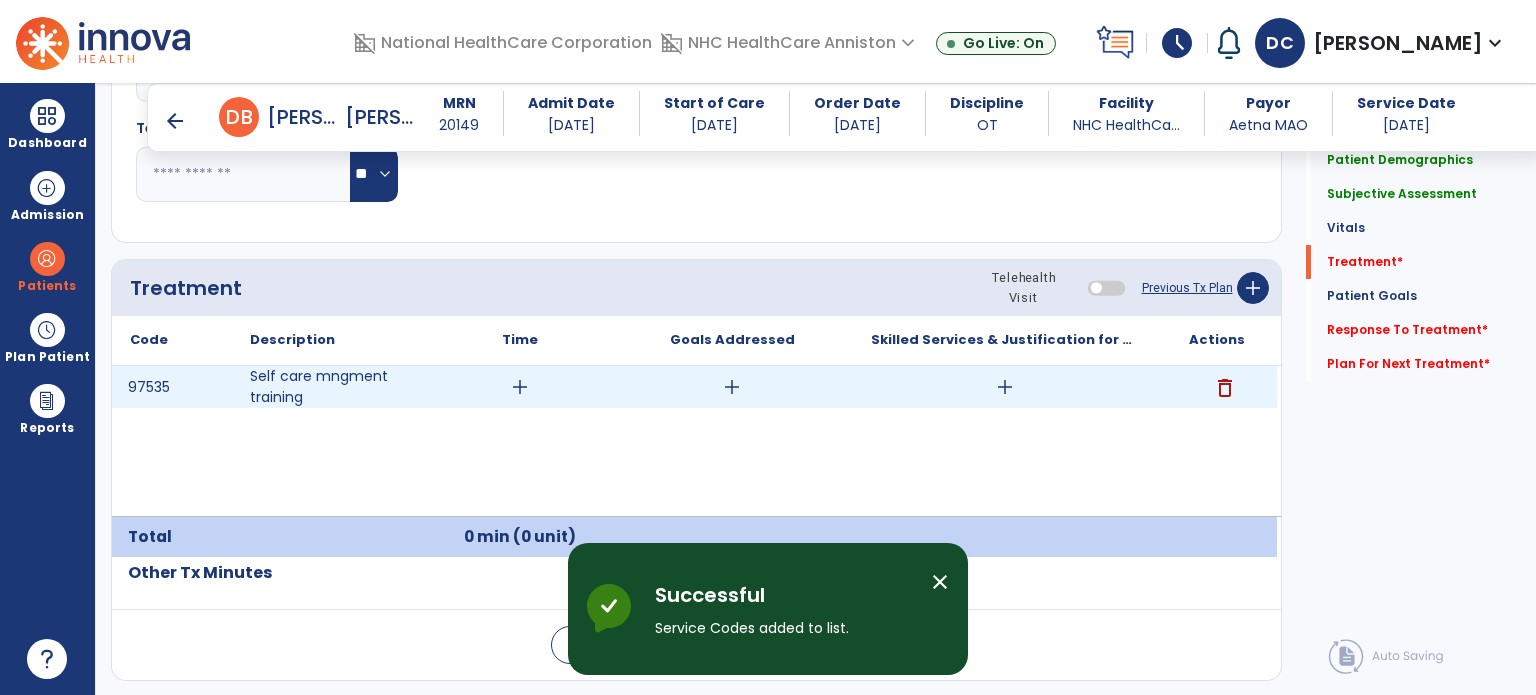 click on "add" at bounding box center [520, 387] 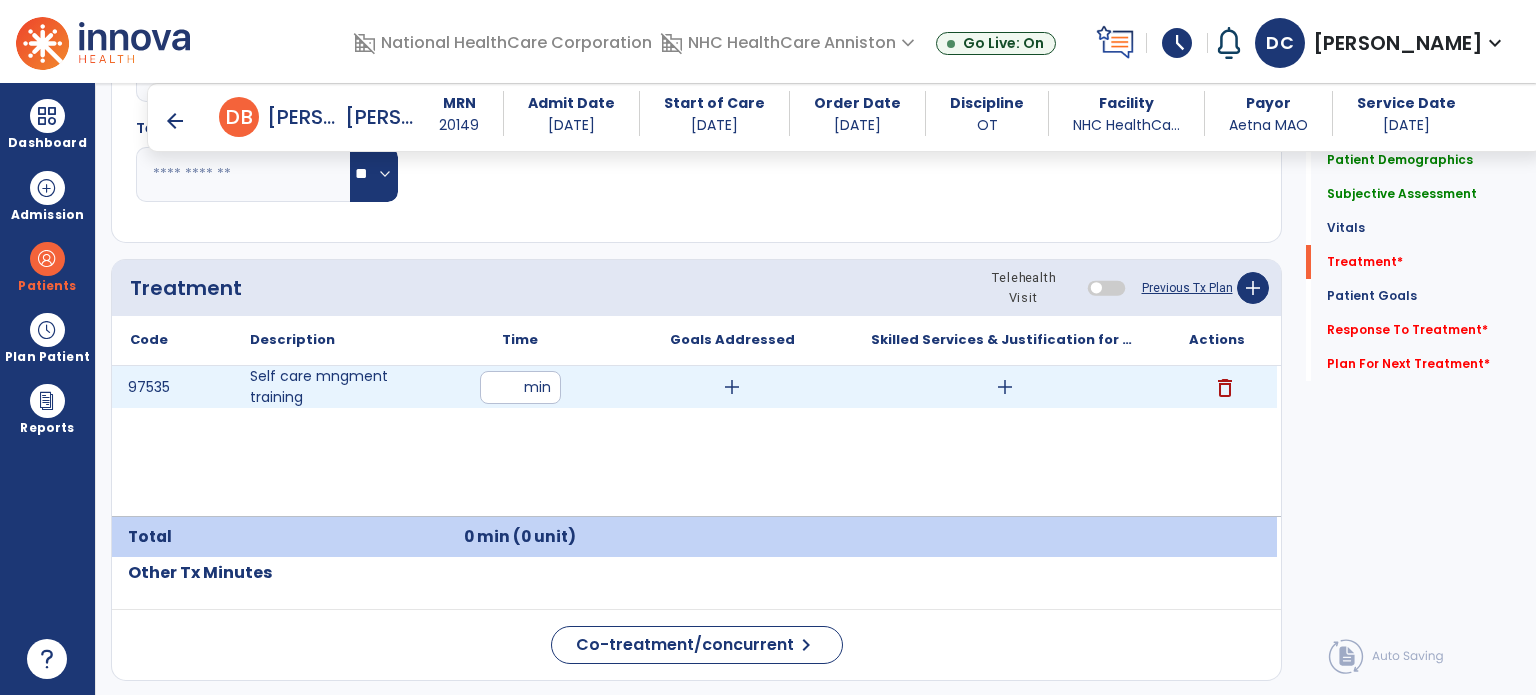 type on "*" 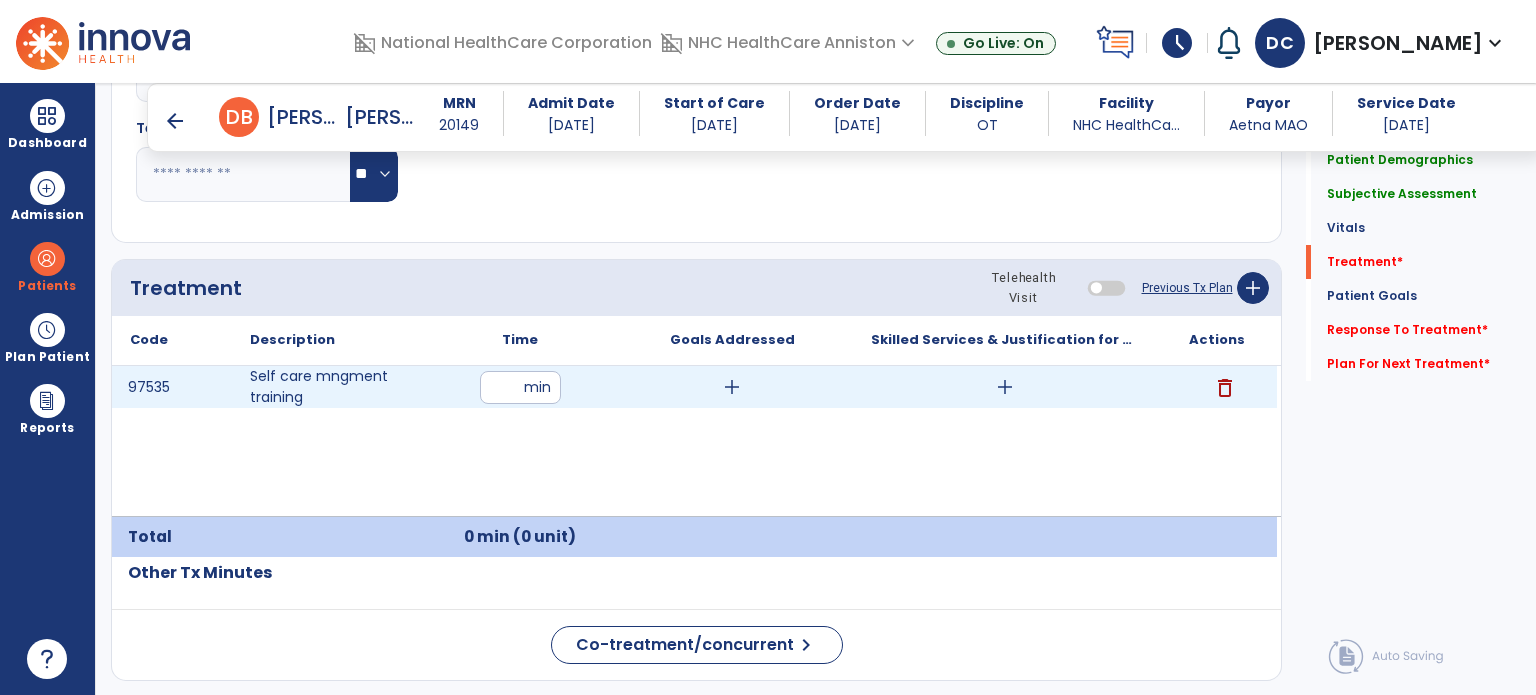 type on "**" 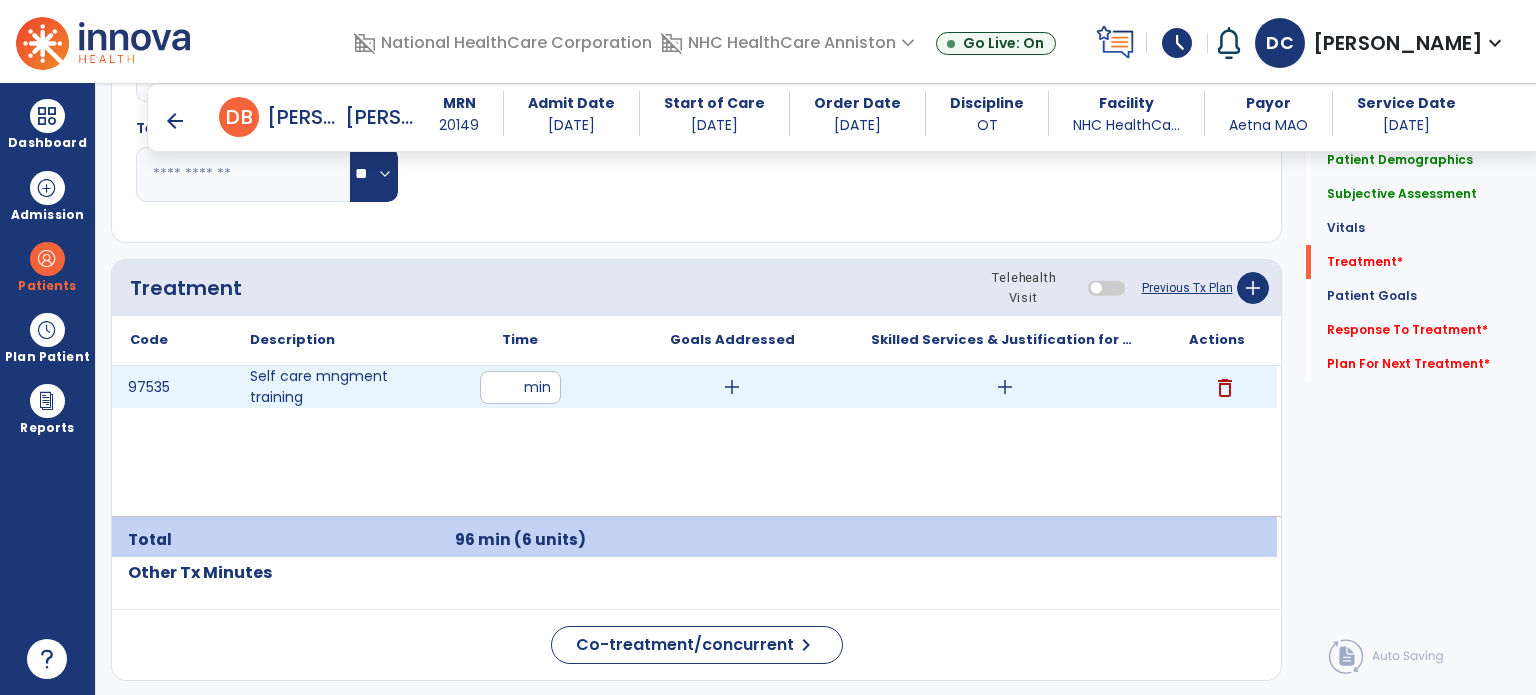 click on "add" at bounding box center (1005, 387) 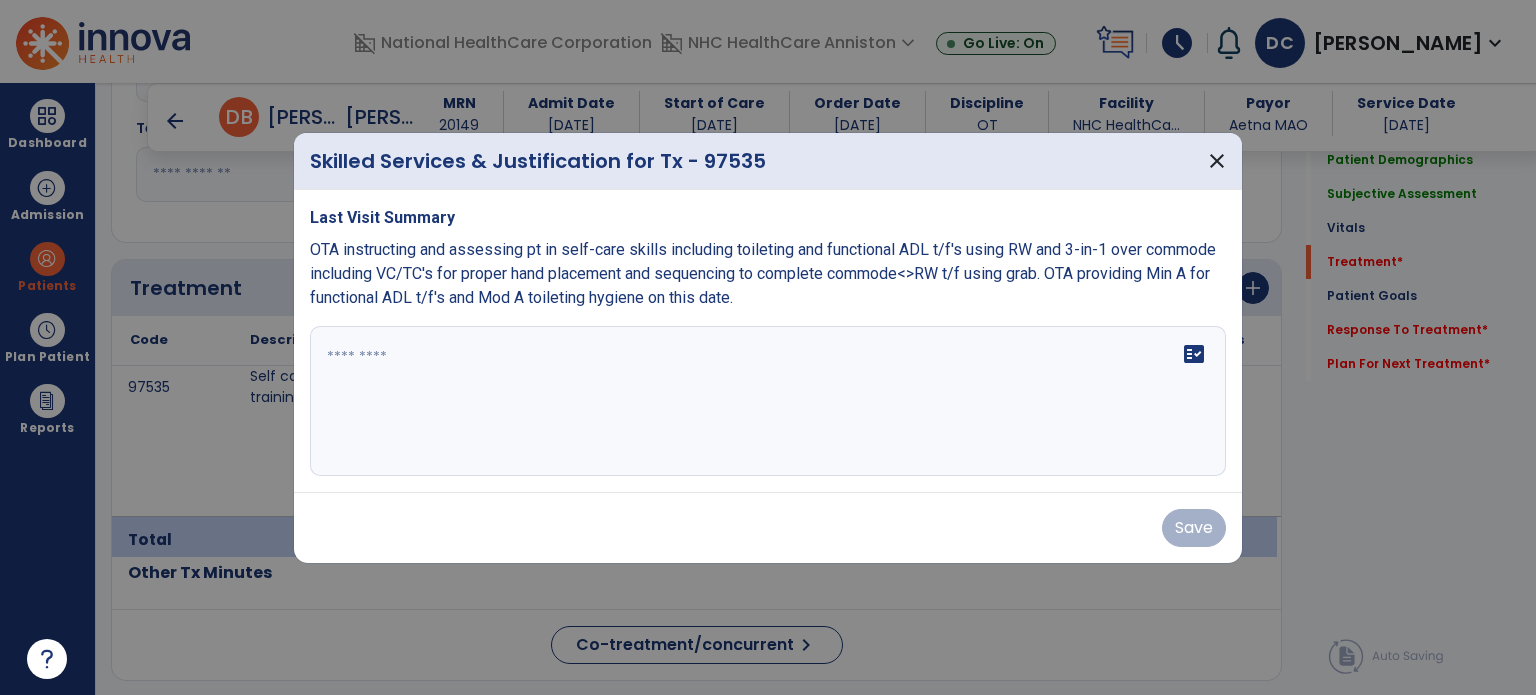 click on "fact_check" at bounding box center [768, 401] 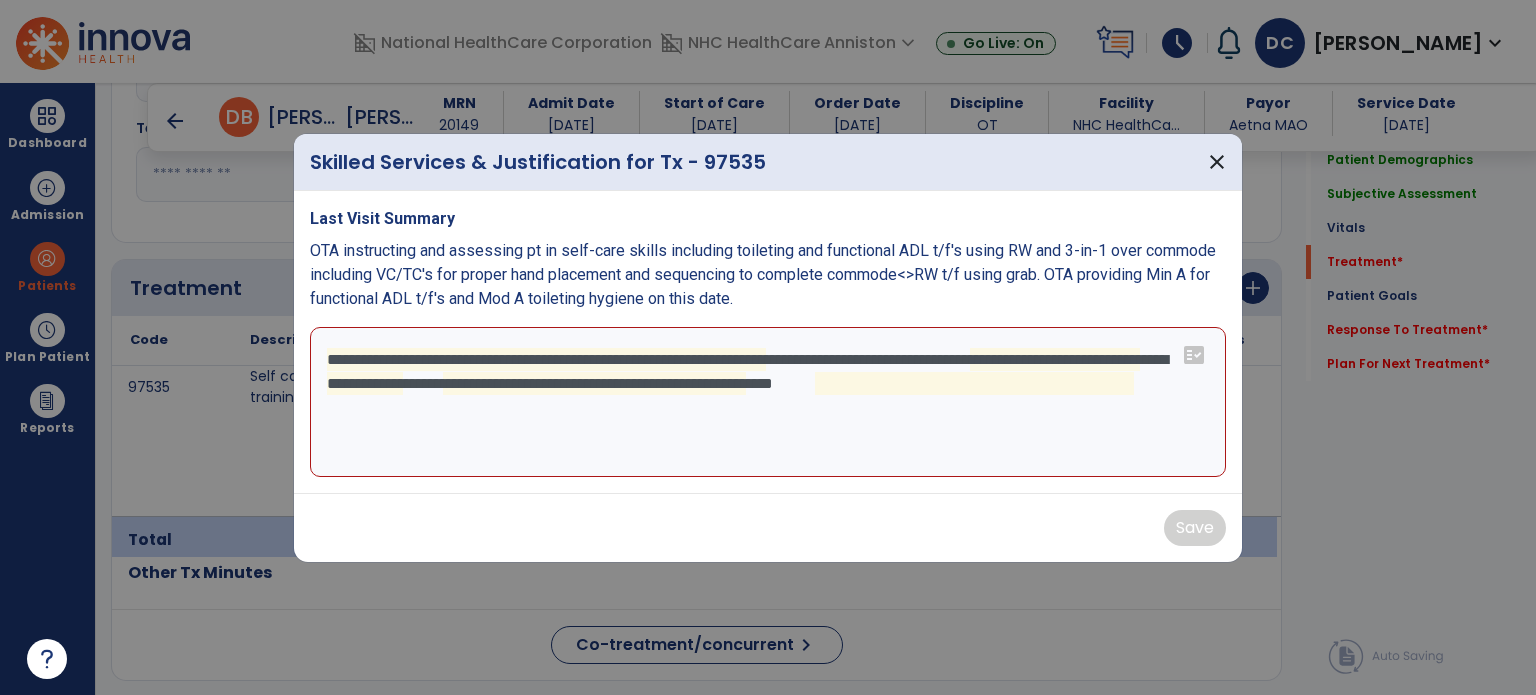click on "**********" at bounding box center (768, 402) 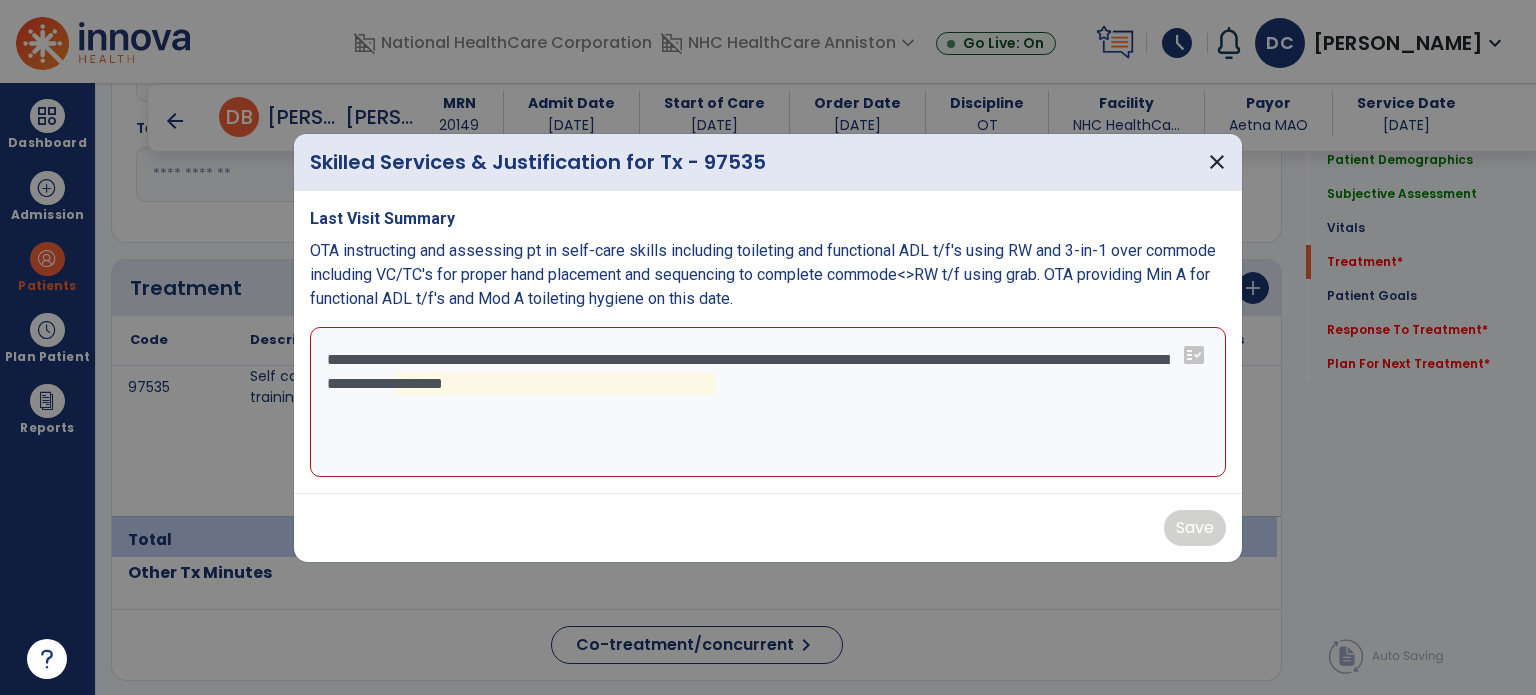 click on "**********" at bounding box center (768, 402) 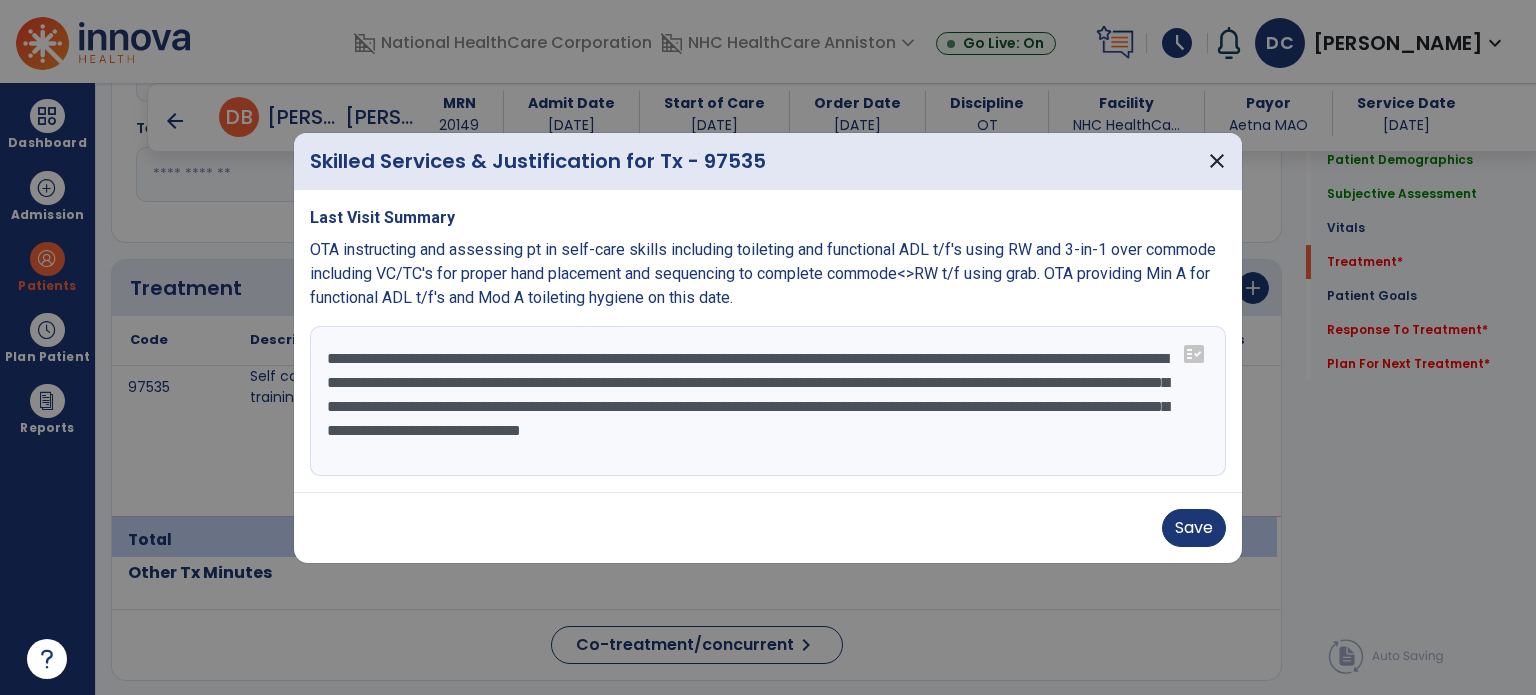 click on "**********" at bounding box center [768, 401] 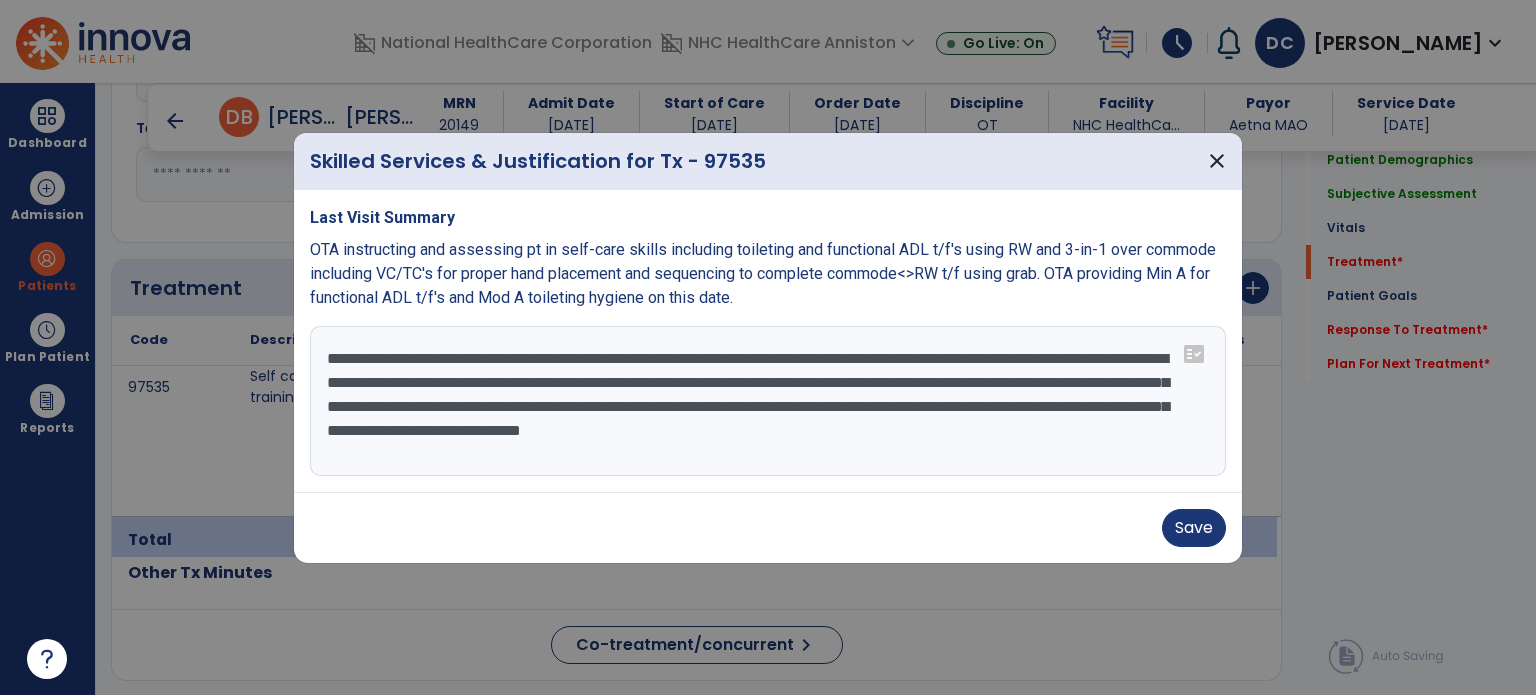 click on "**********" at bounding box center [768, 401] 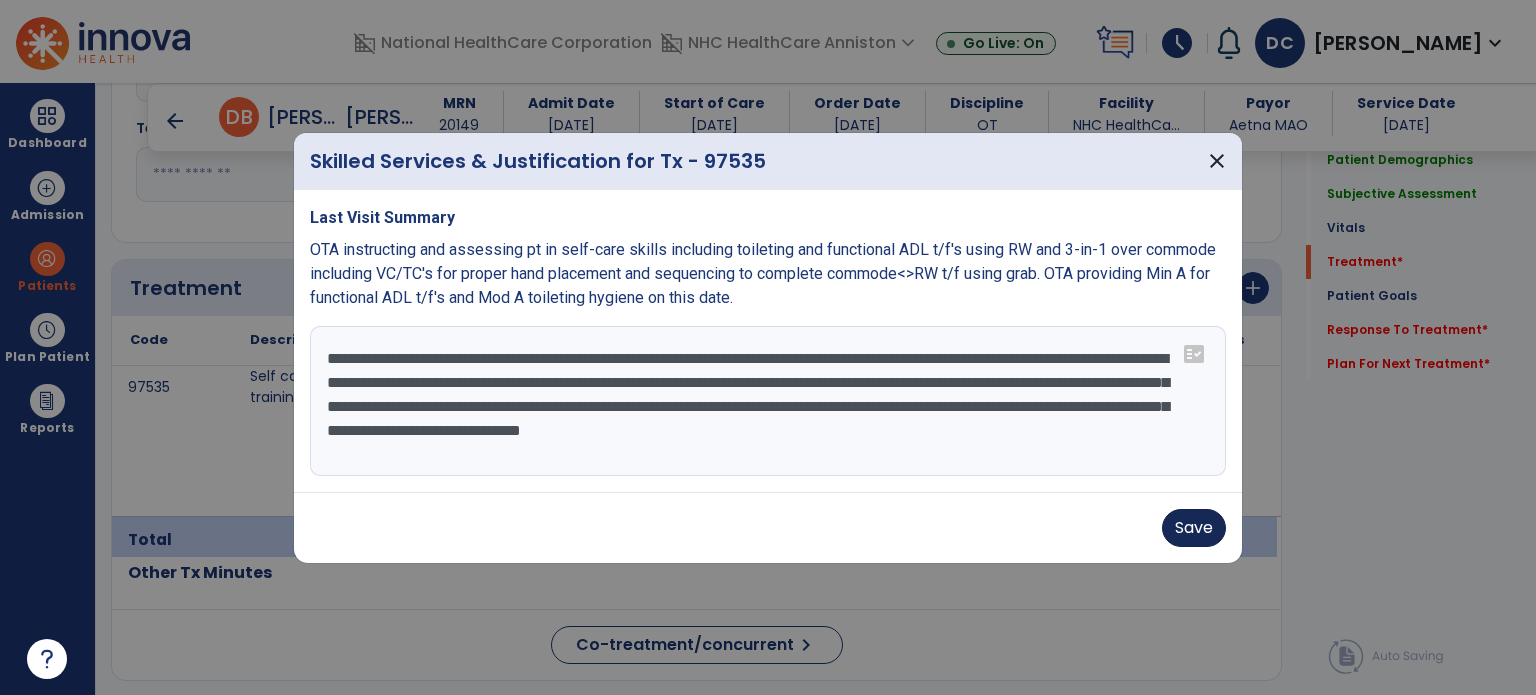type on "**********" 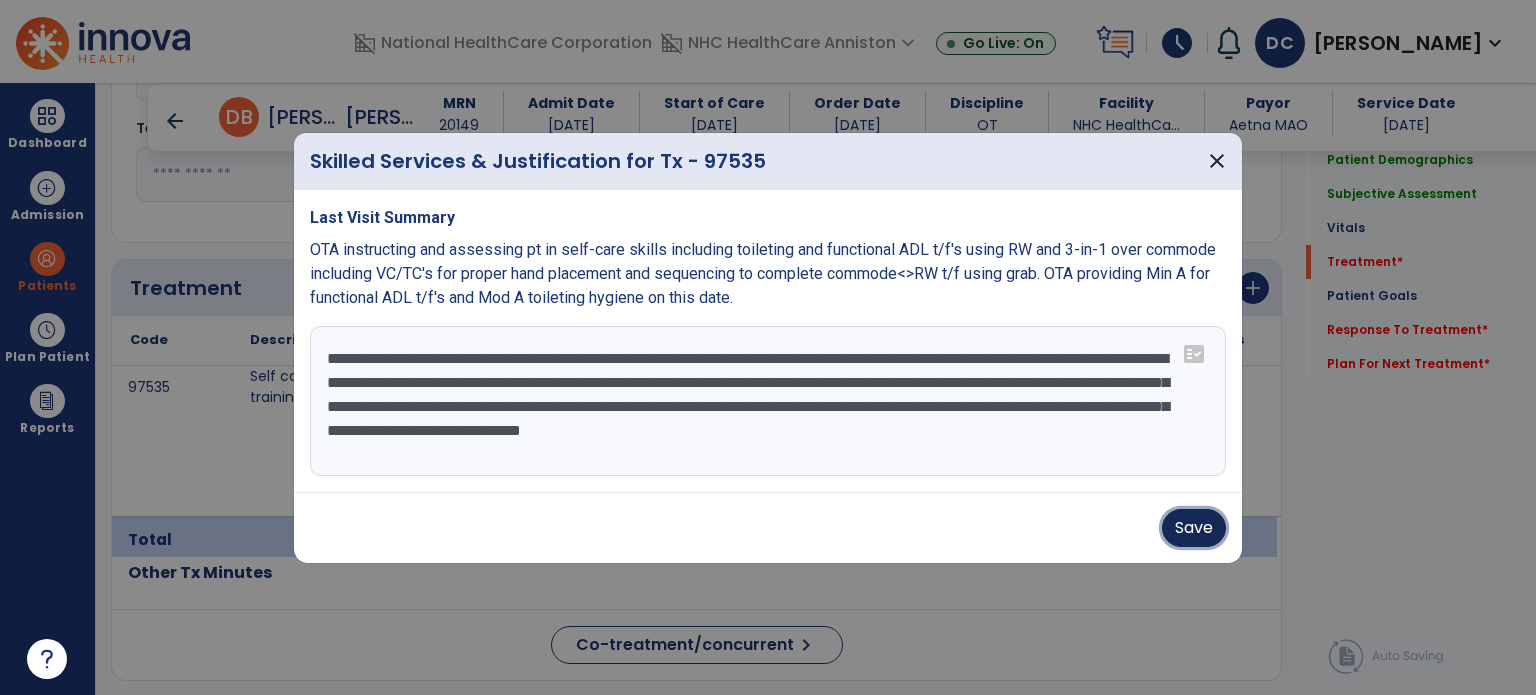 click on "Save" at bounding box center [1194, 528] 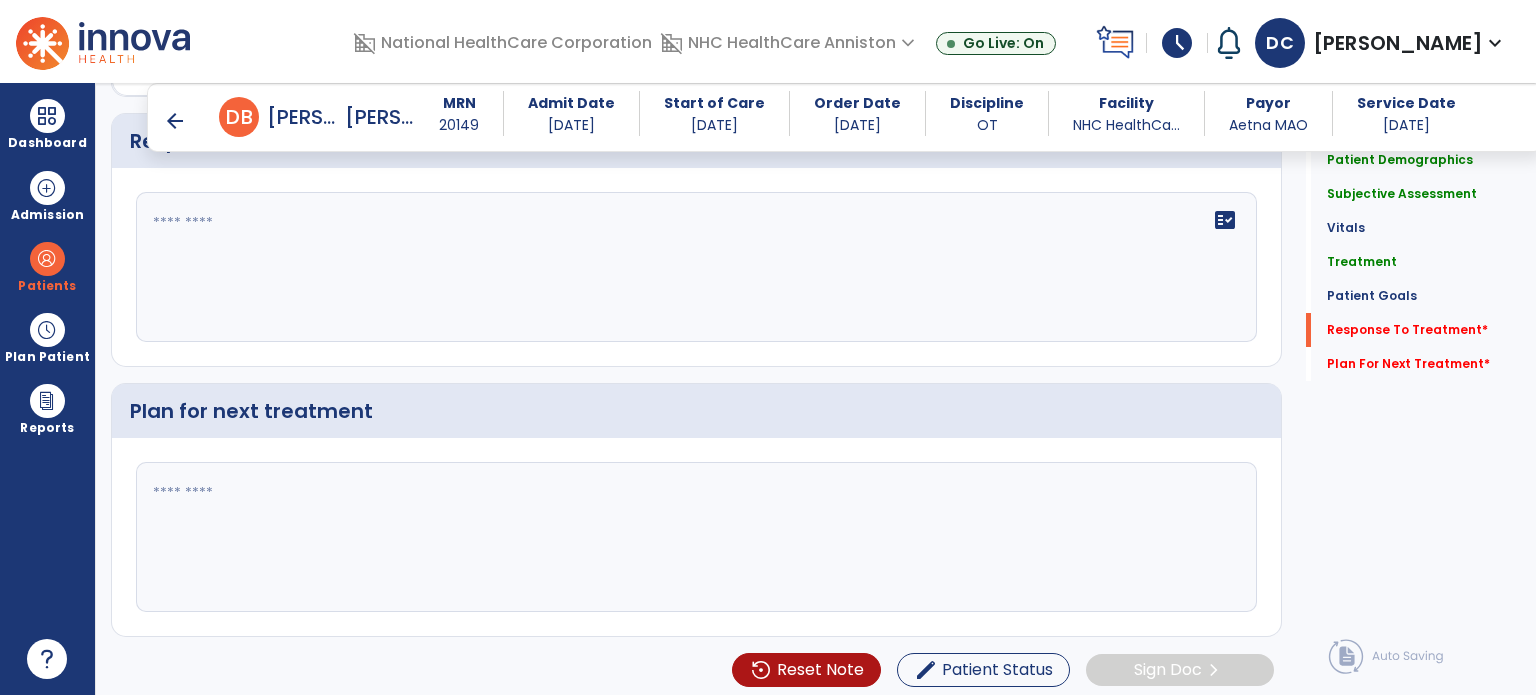 scroll, scrollTop: 2976, scrollLeft: 0, axis: vertical 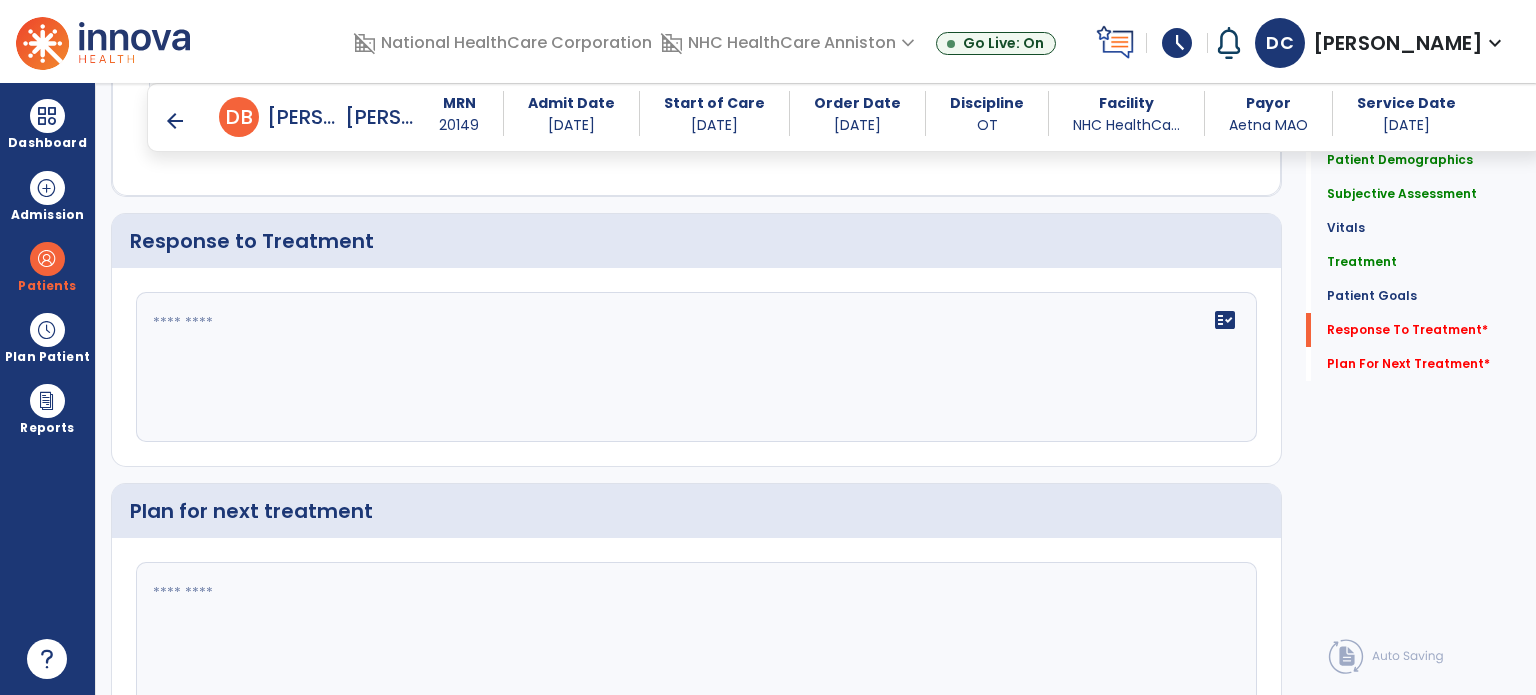 click on "fact_check" 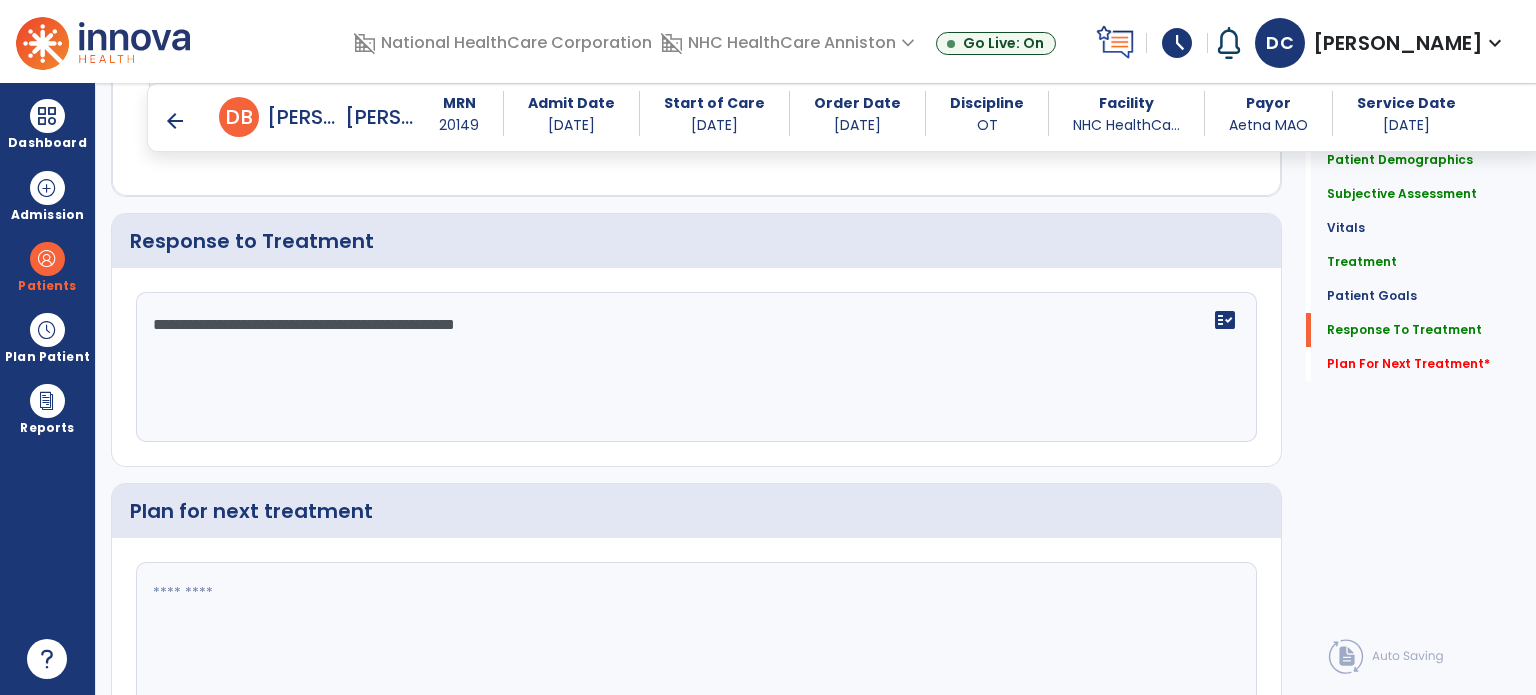 type on "**********" 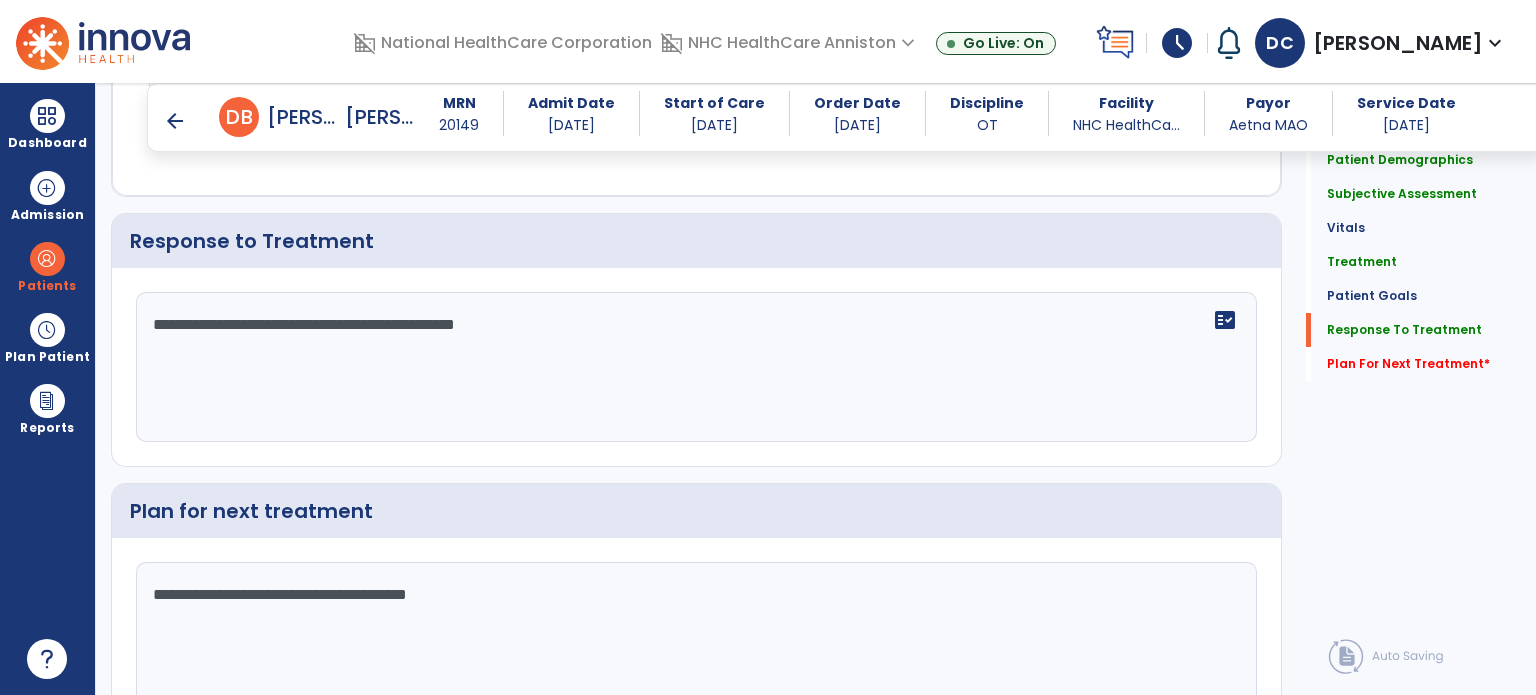 scroll, scrollTop: 3076, scrollLeft: 0, axis: vertical 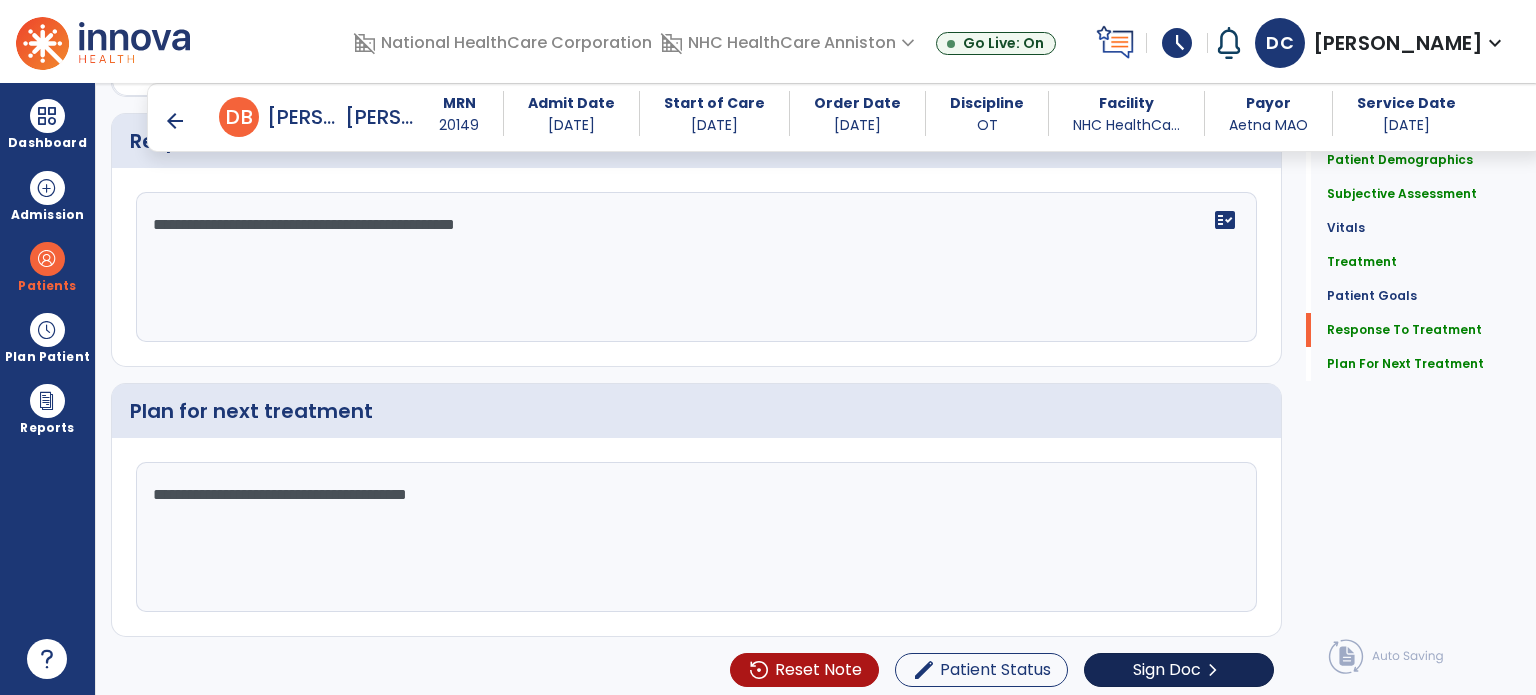 type on "**********" 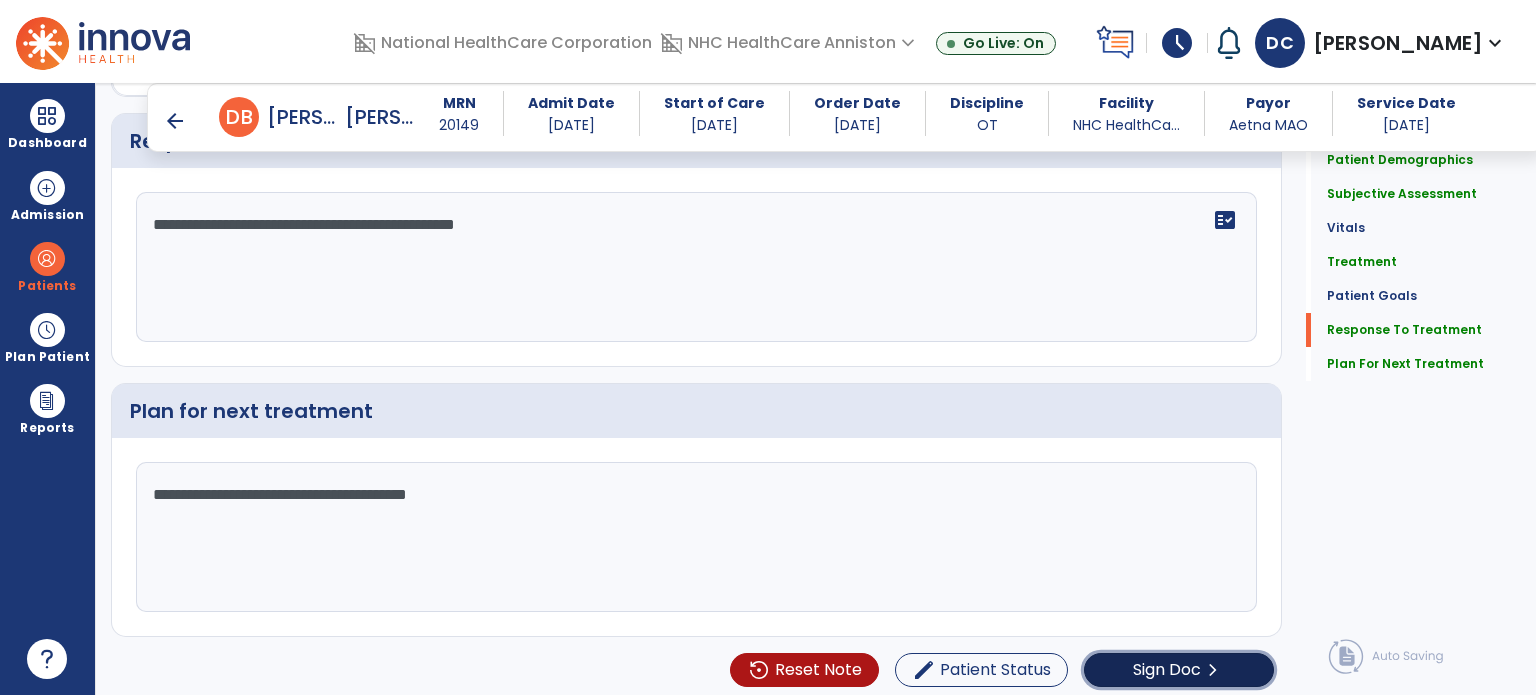 click on "Sign Doc" 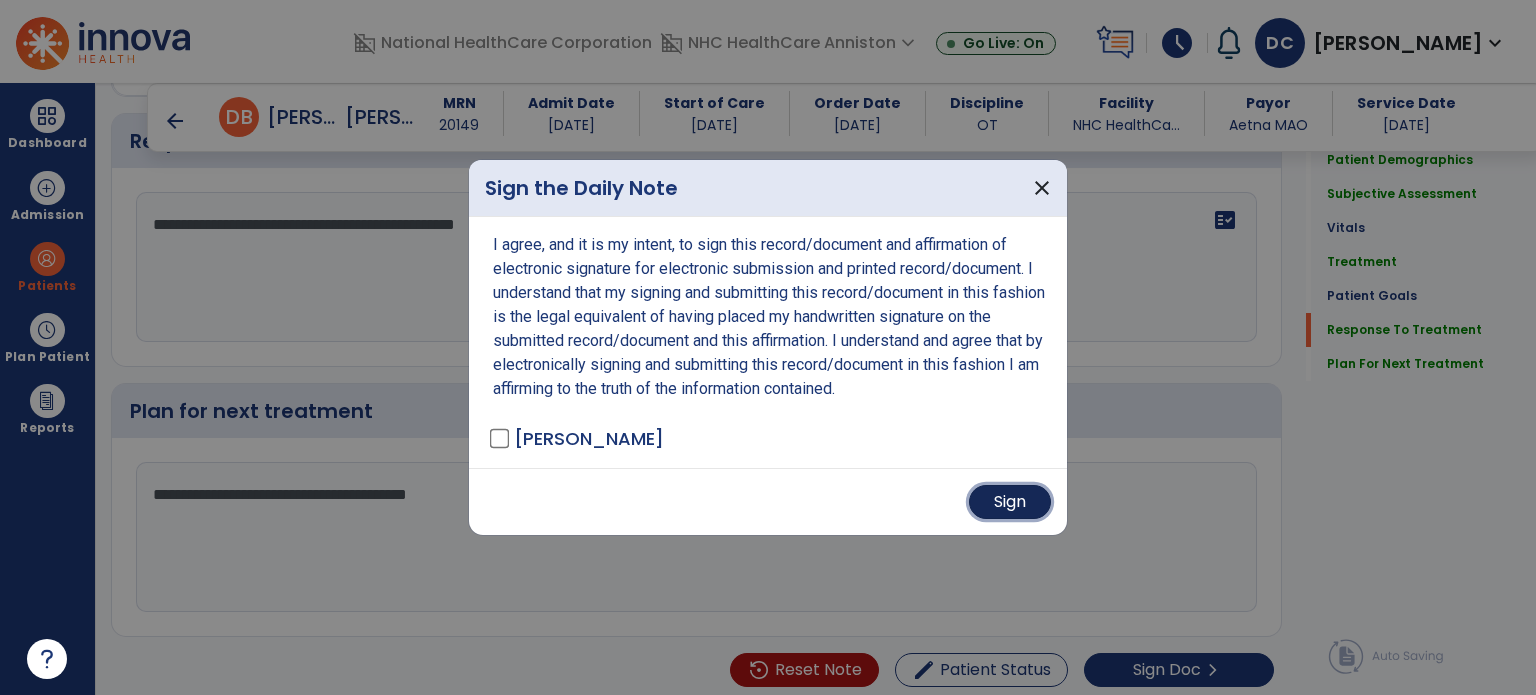 click on "Sign" at bounding box center [1010, 502] 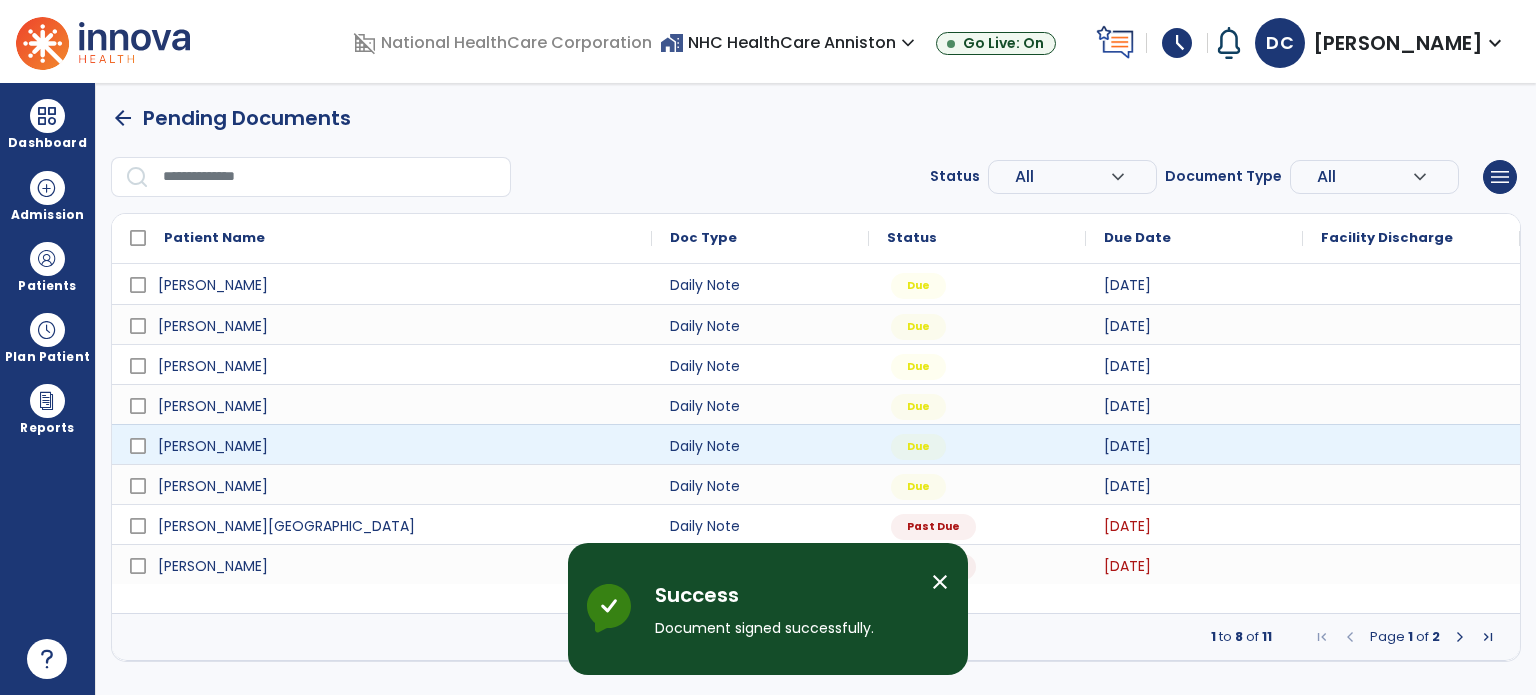 scroll, scrollTop: 0, scrollLeft: 0, axis: both 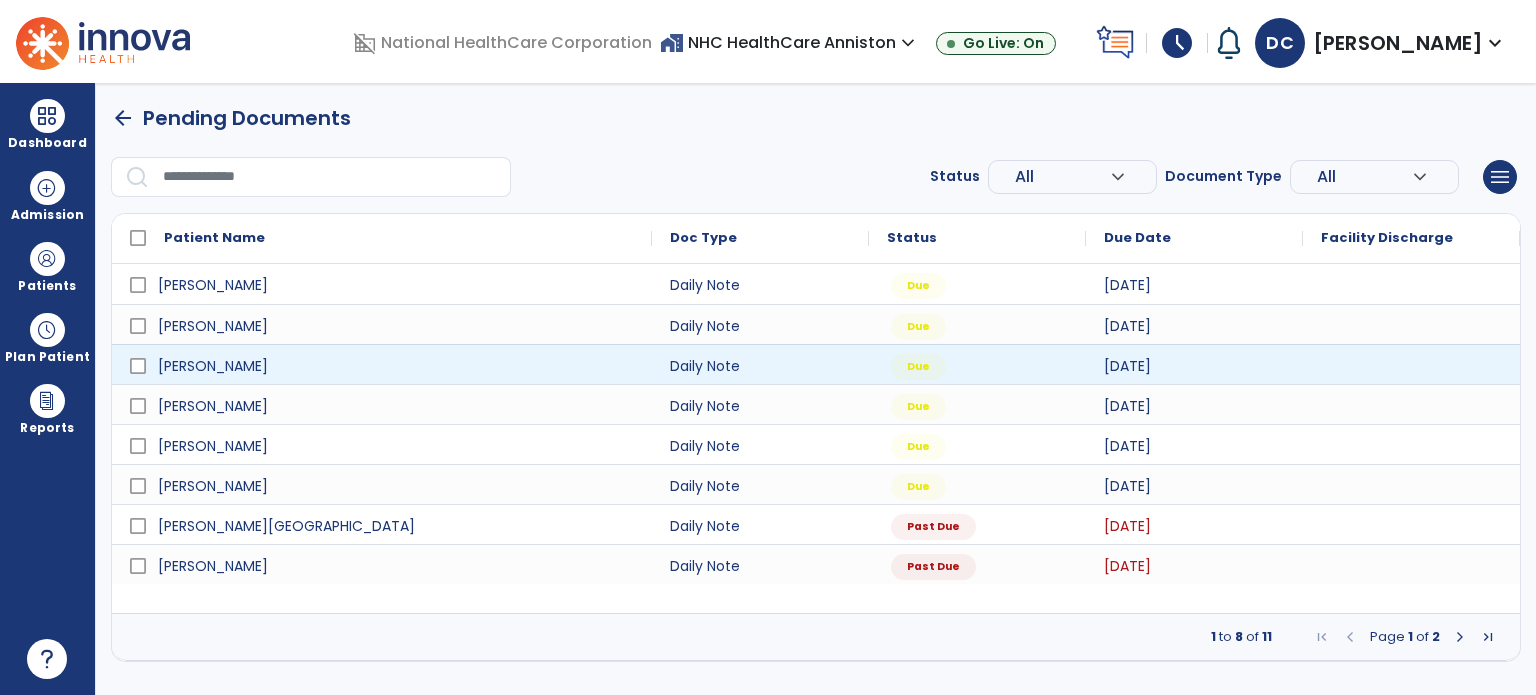 click at bounding box center (1411, 364) 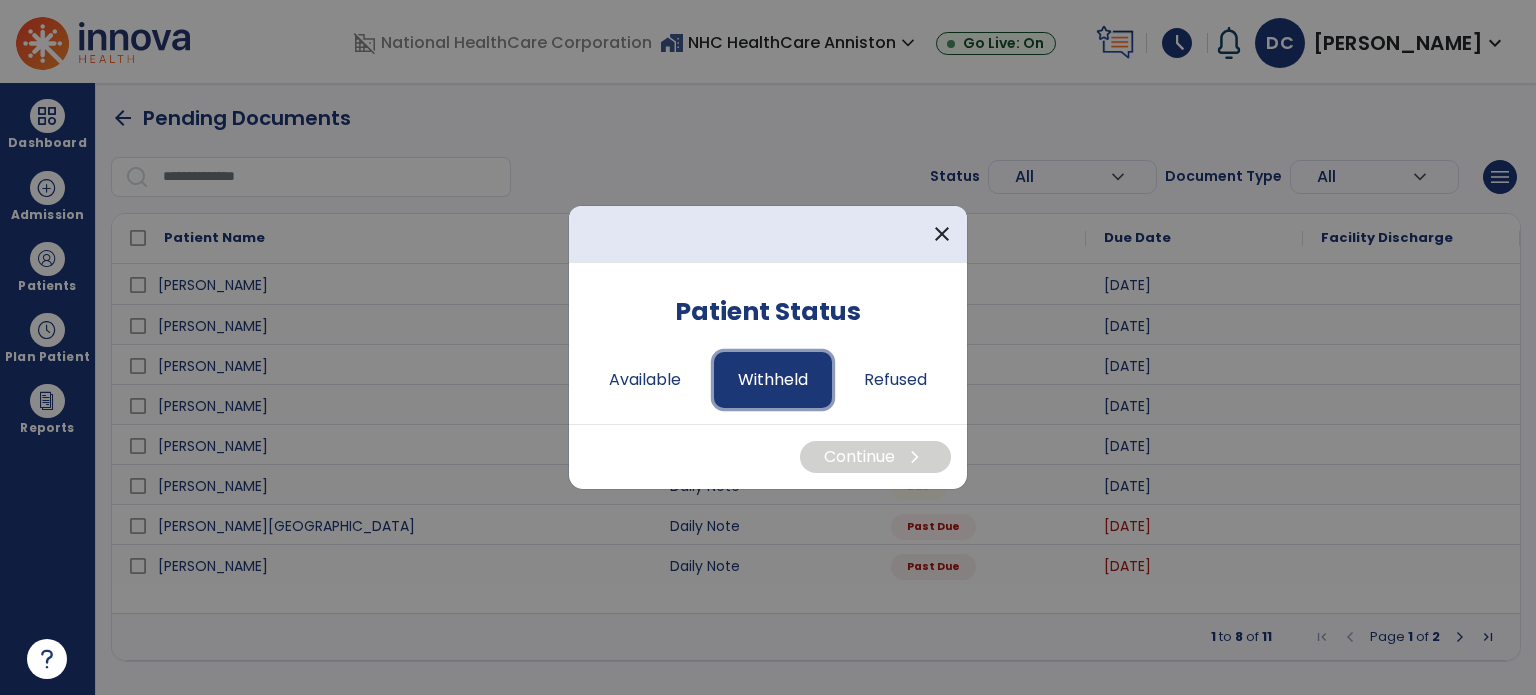 click on "Withheld" at bounding box center [773, 380] 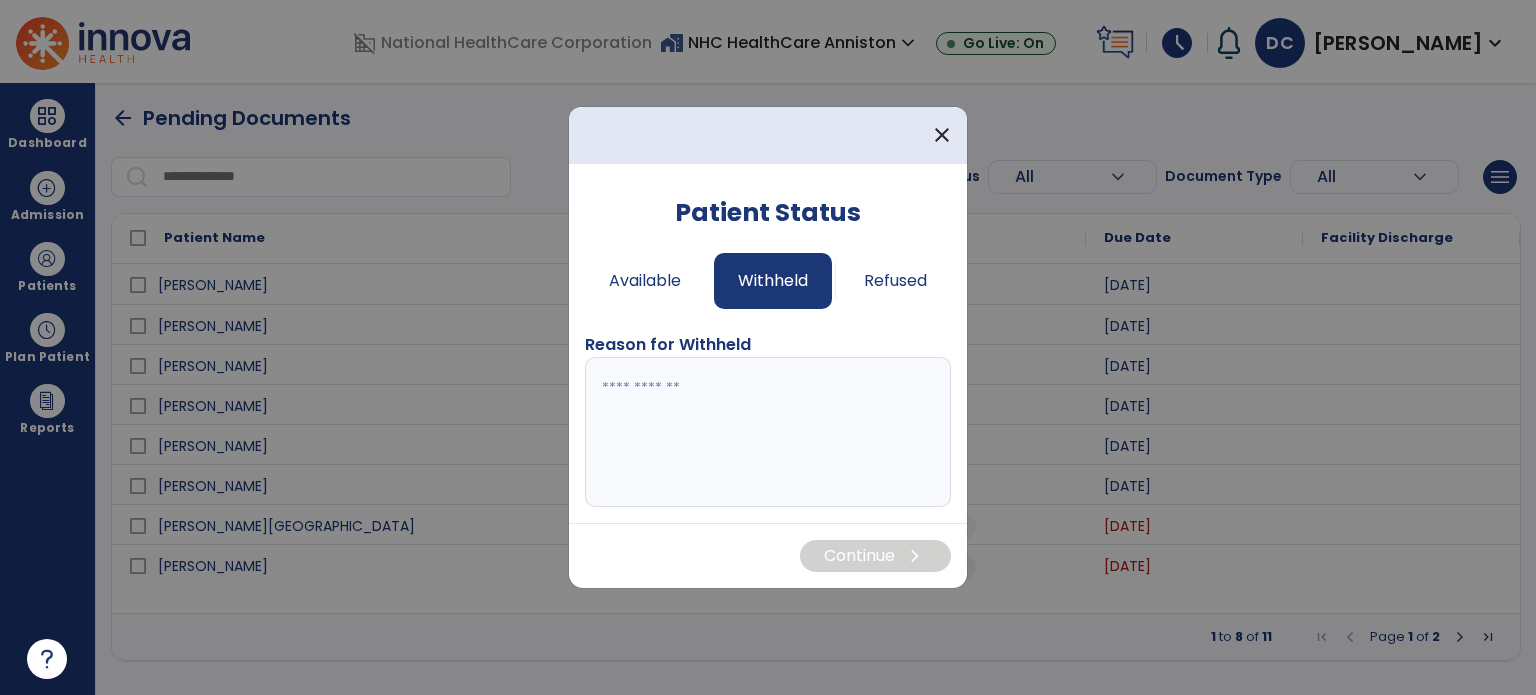click at bounding box center (768, 432) 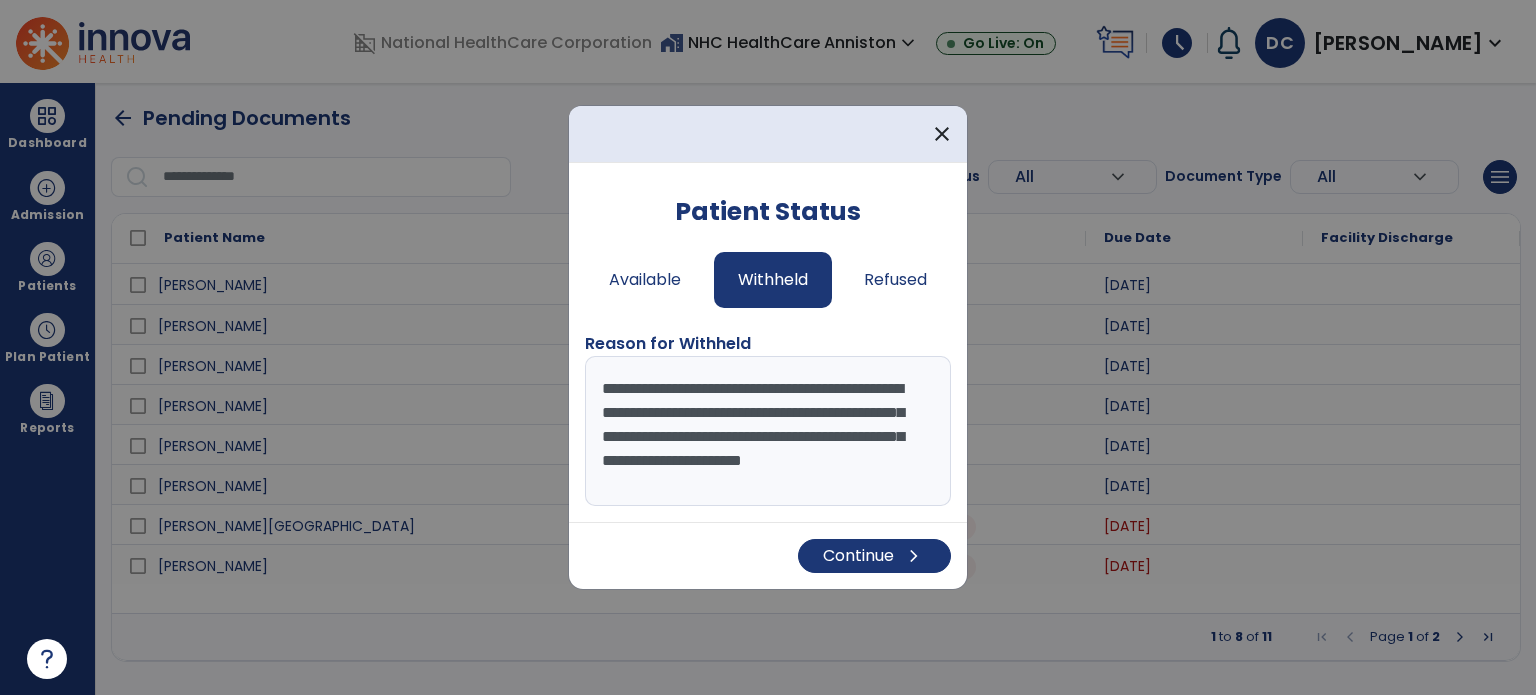 scroll, scrollTop: 15, scrollLeft: 0, axis: vertical 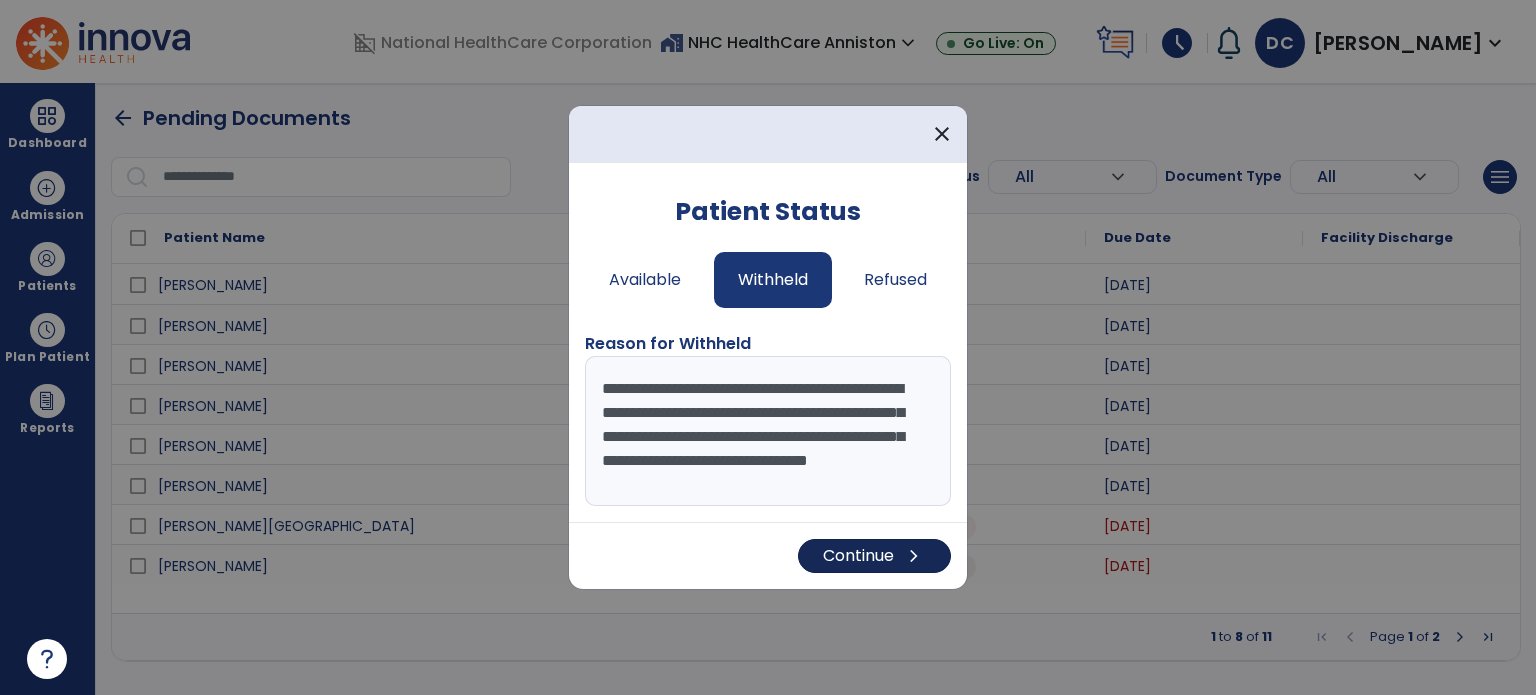 type on "**********" 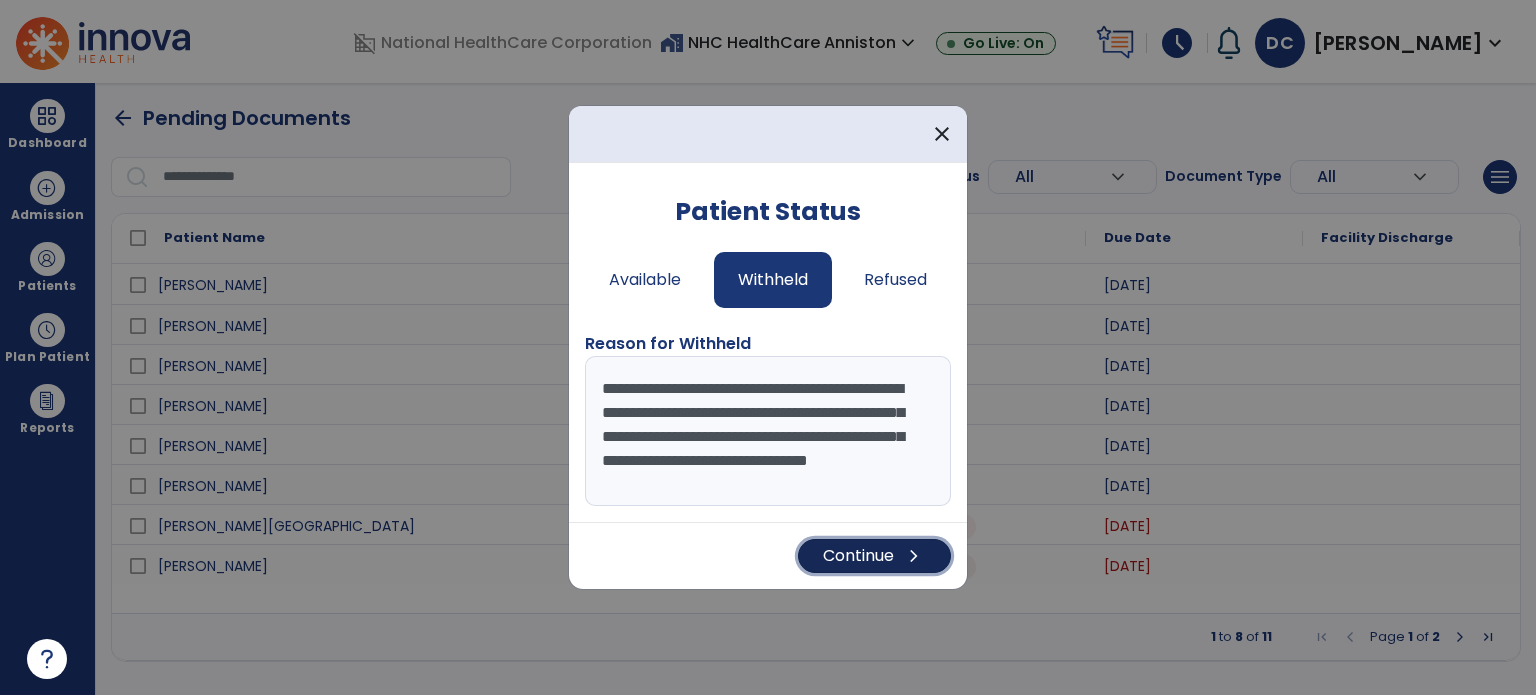 click on "Continue   chevron_right" at bounding box center (874, 556) 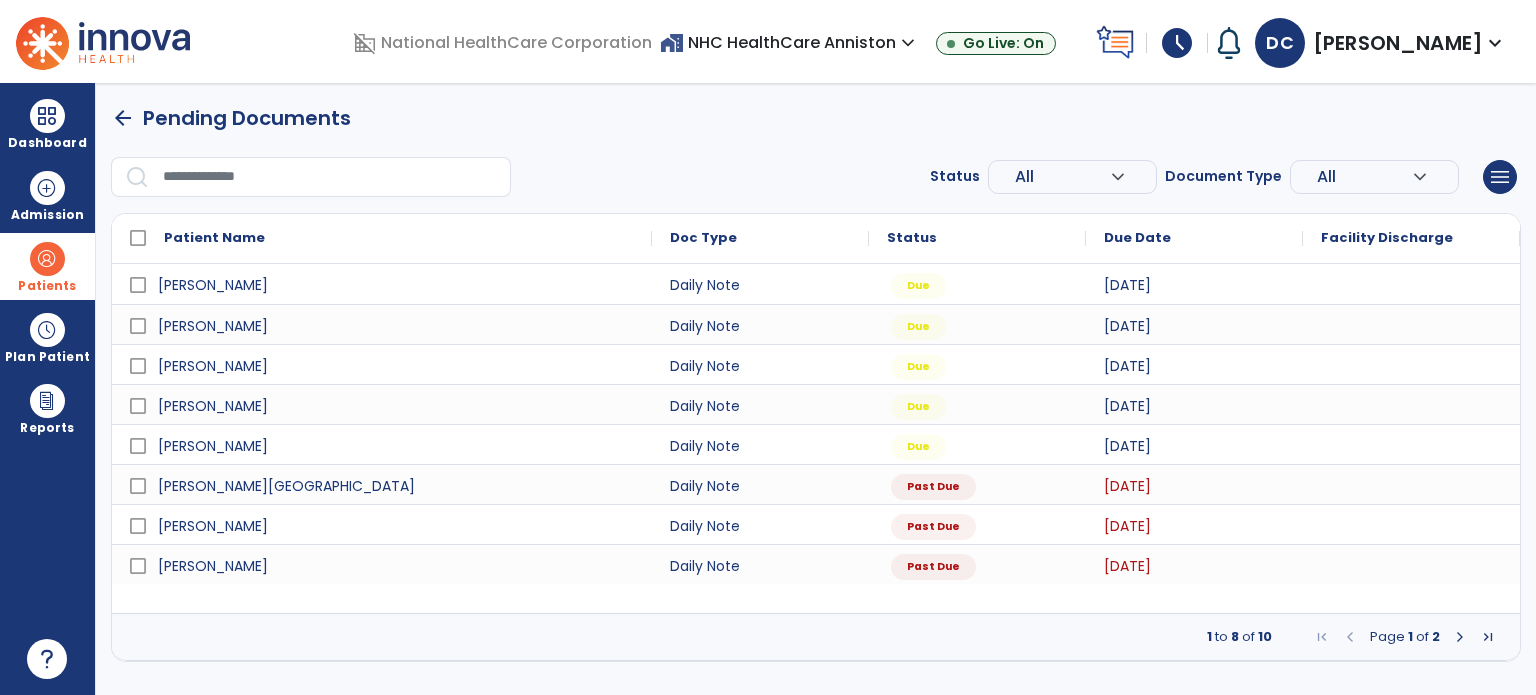 click on "Patients" at bounding box center [47, 266] 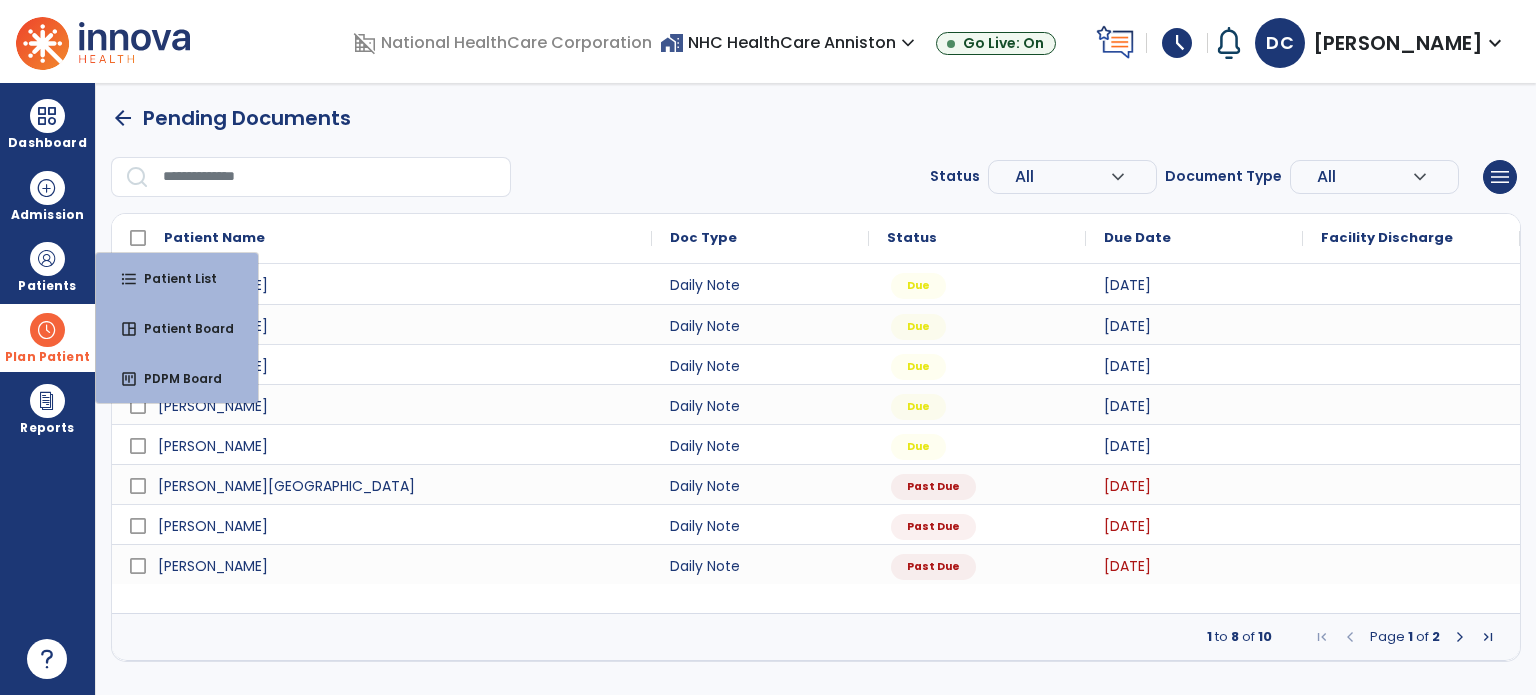 click on "Plan Patient" at bounding box center (47, 286) 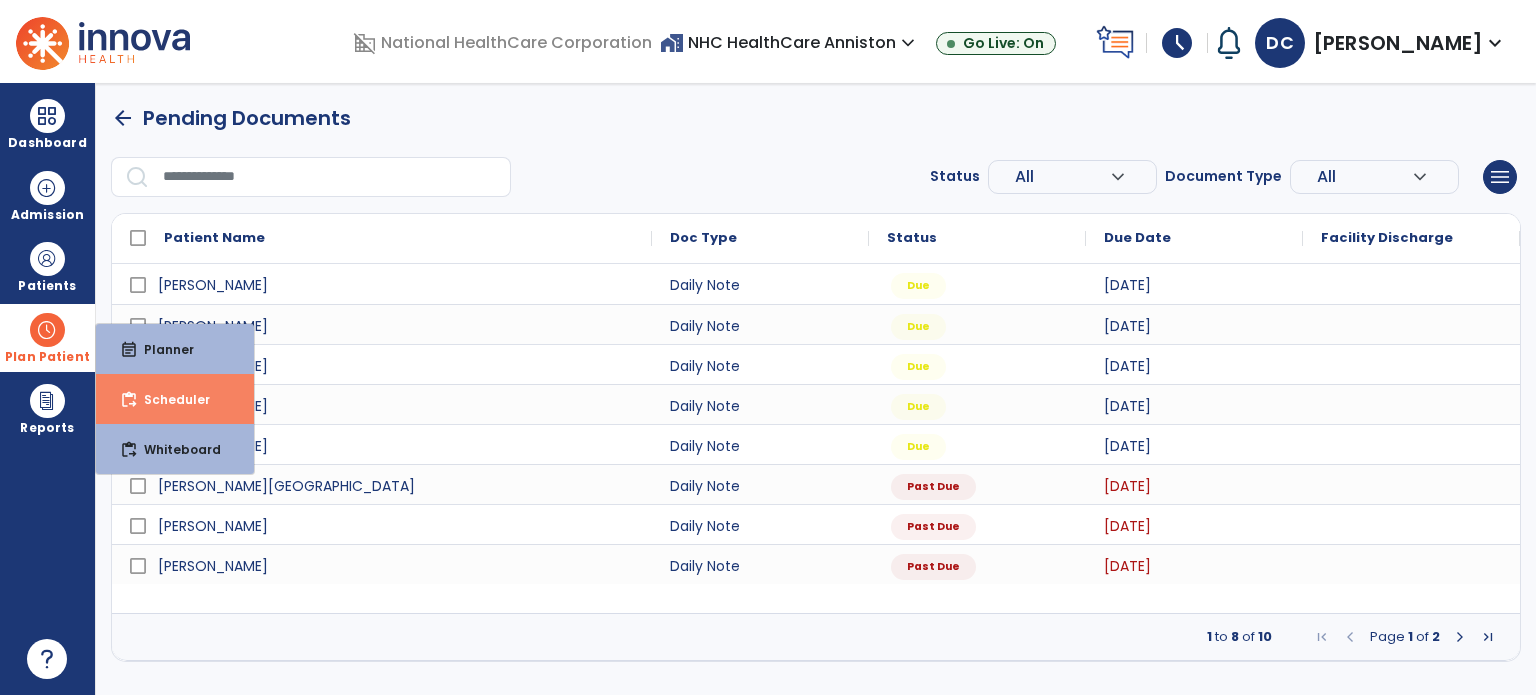 click on "Scheduler" at bounding box center [169, 399] 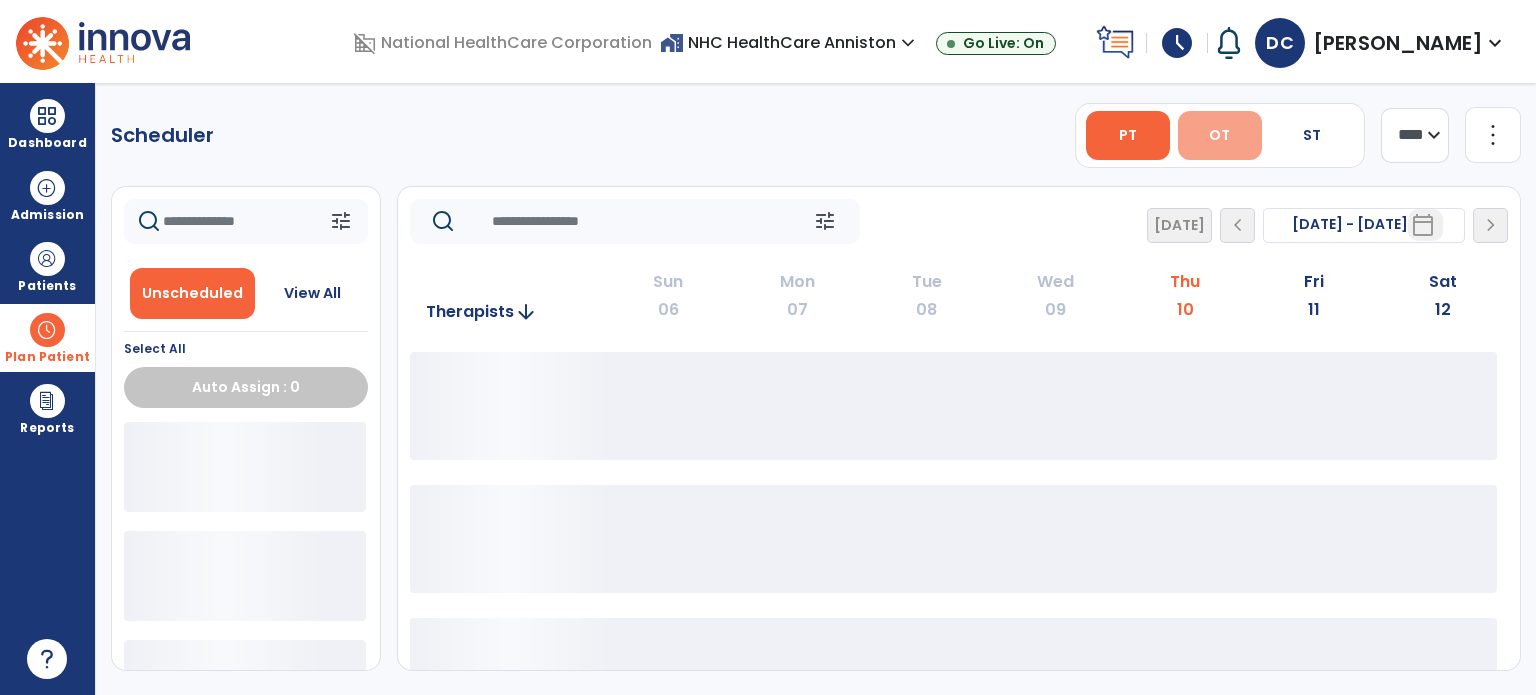 click on "OT" at bounding box center (1220, 135) 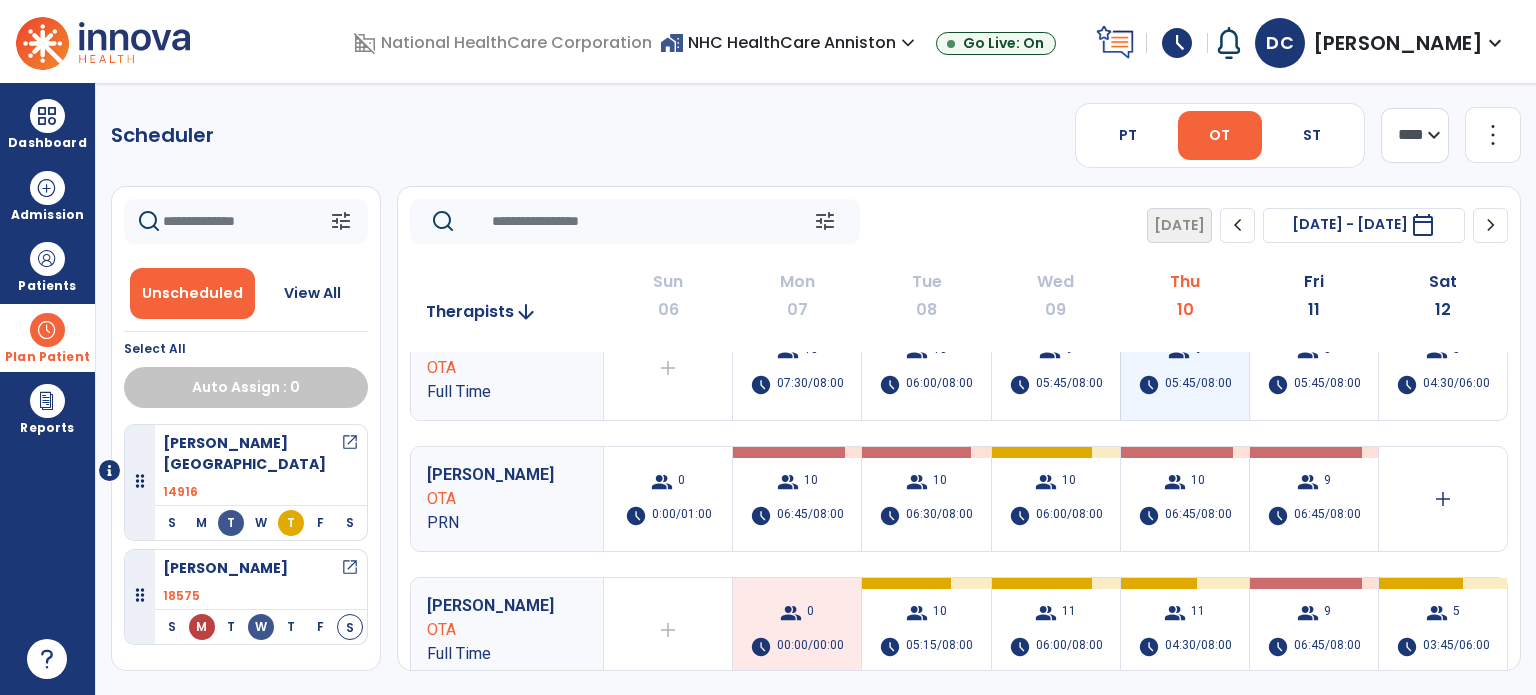 scroll, scrollTop: 200, scrollLeft: 0, axis: vertical 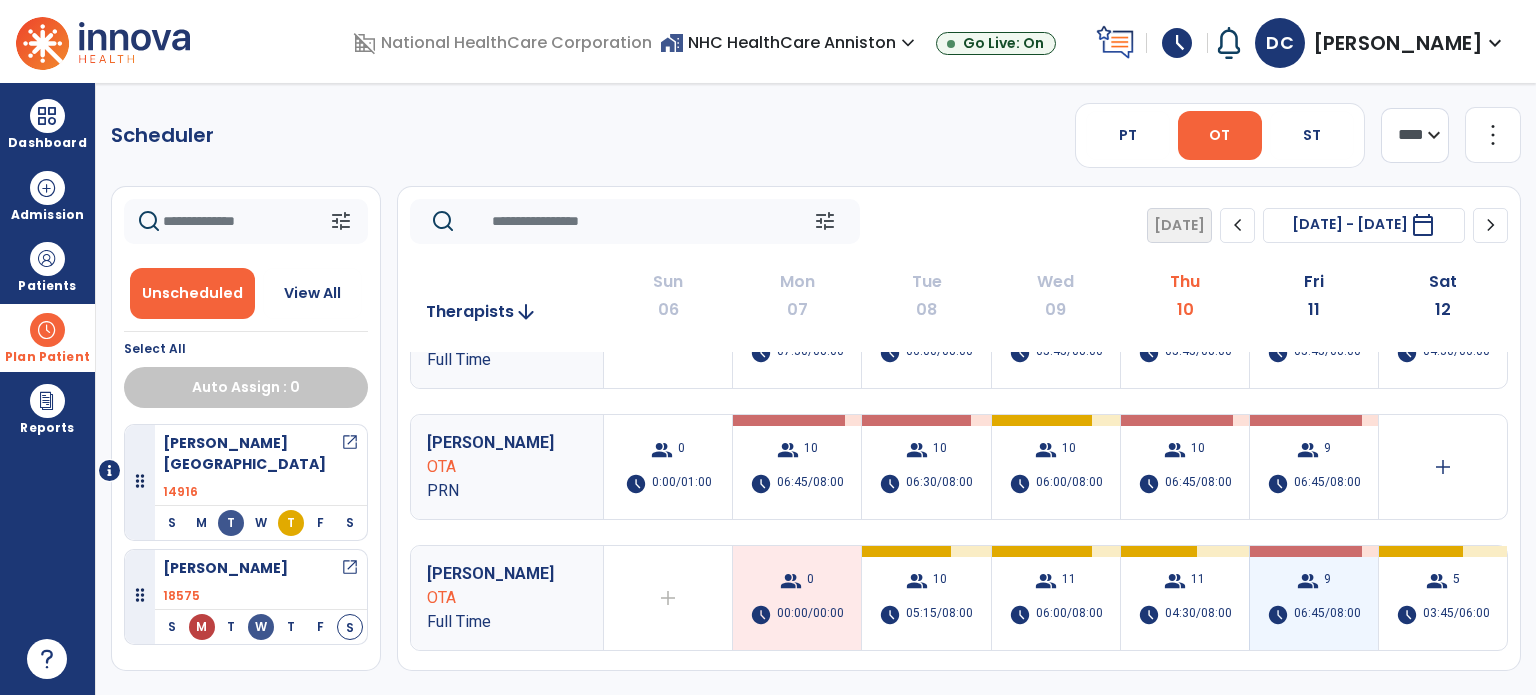 click on "group  9  schedule  06:45/08:00" at bounding box center [1314, 598] 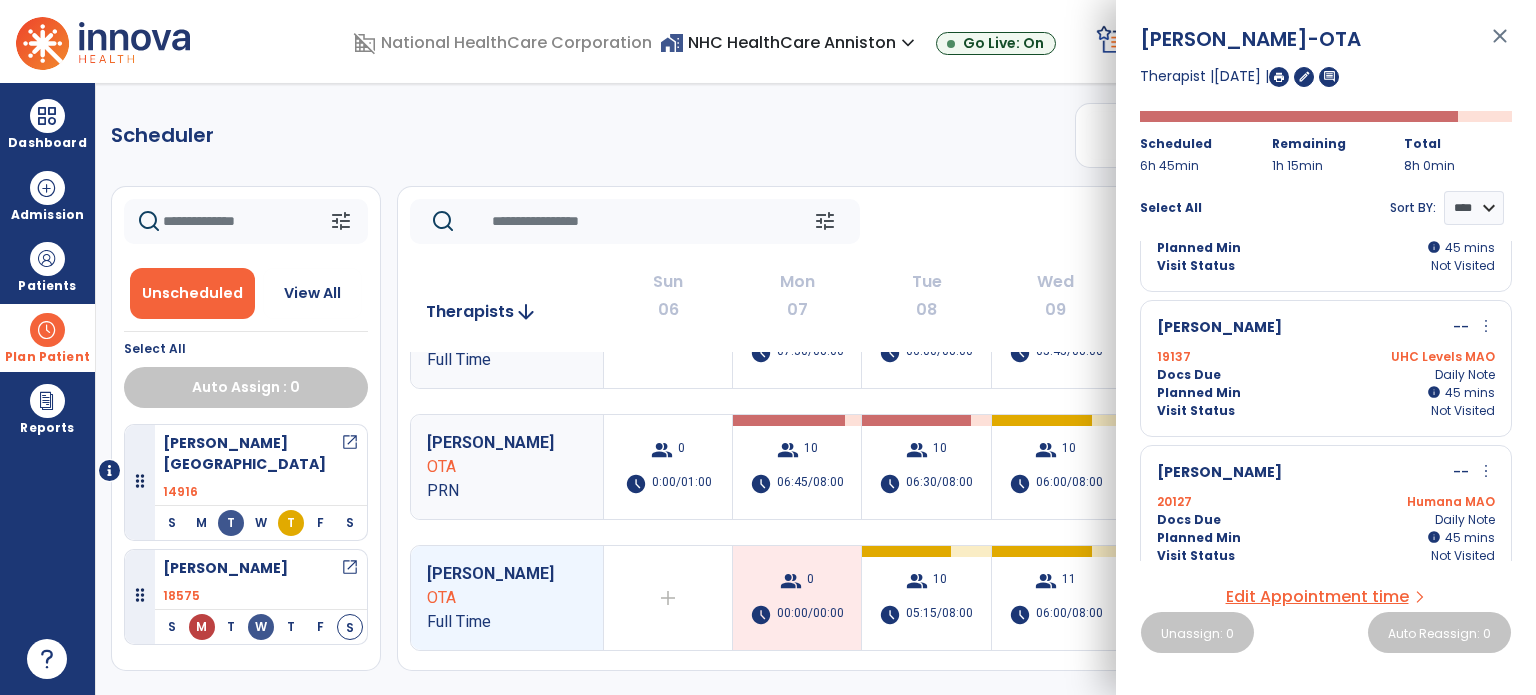 scroll, scrollTop: 0, scrollLeft: 0, axis: both 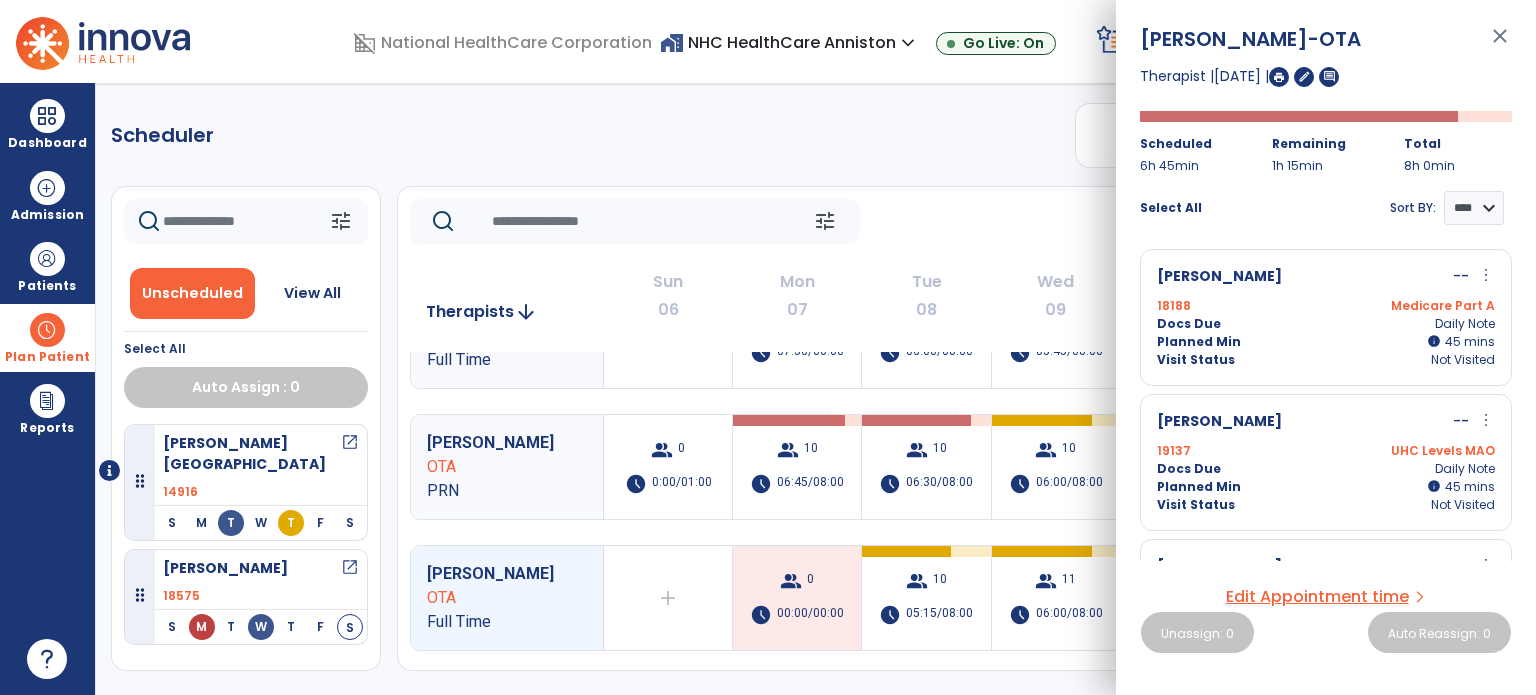 click on "Scheduler   PT   OT   ST  **** *** more_vert  Manage Labor   View All Therapists   Print" 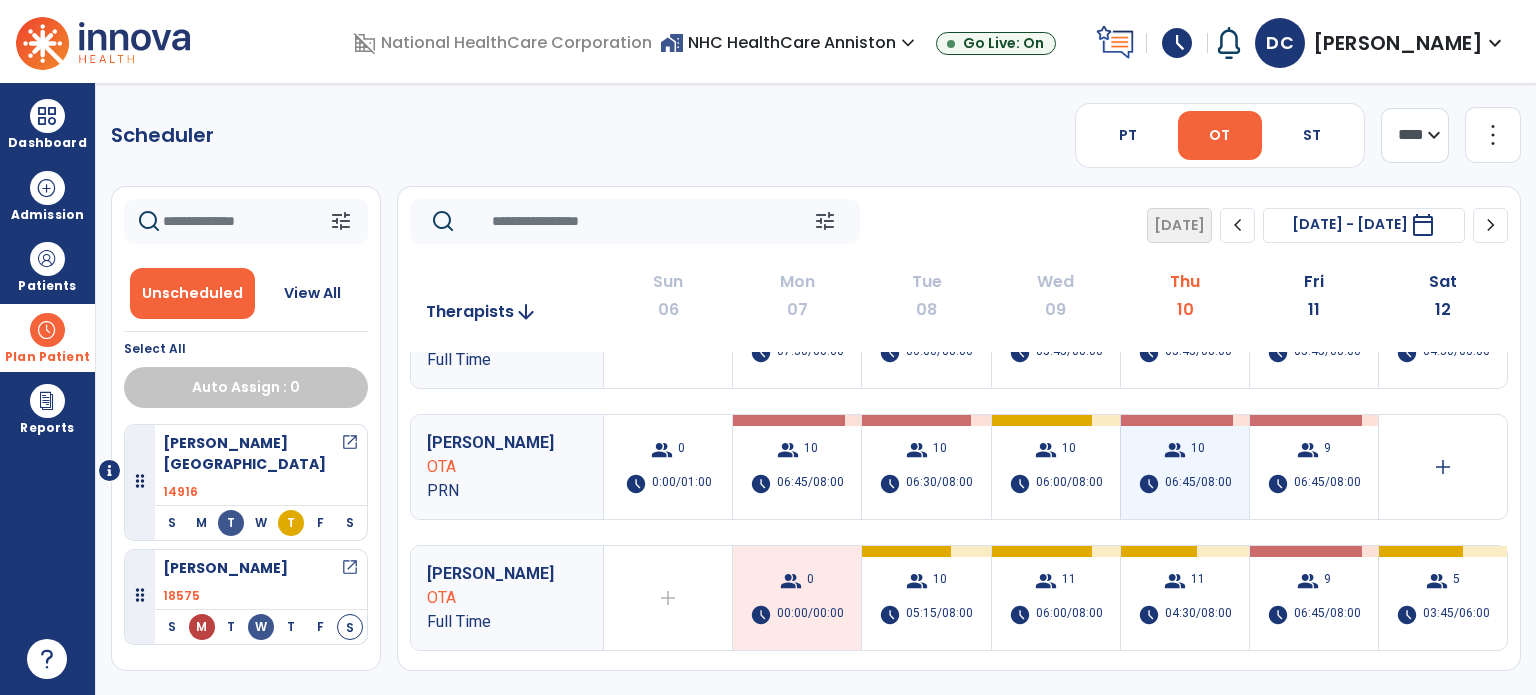 click on "group  10  schedule  06:45/08:00" at bounding box center [1185, 467] 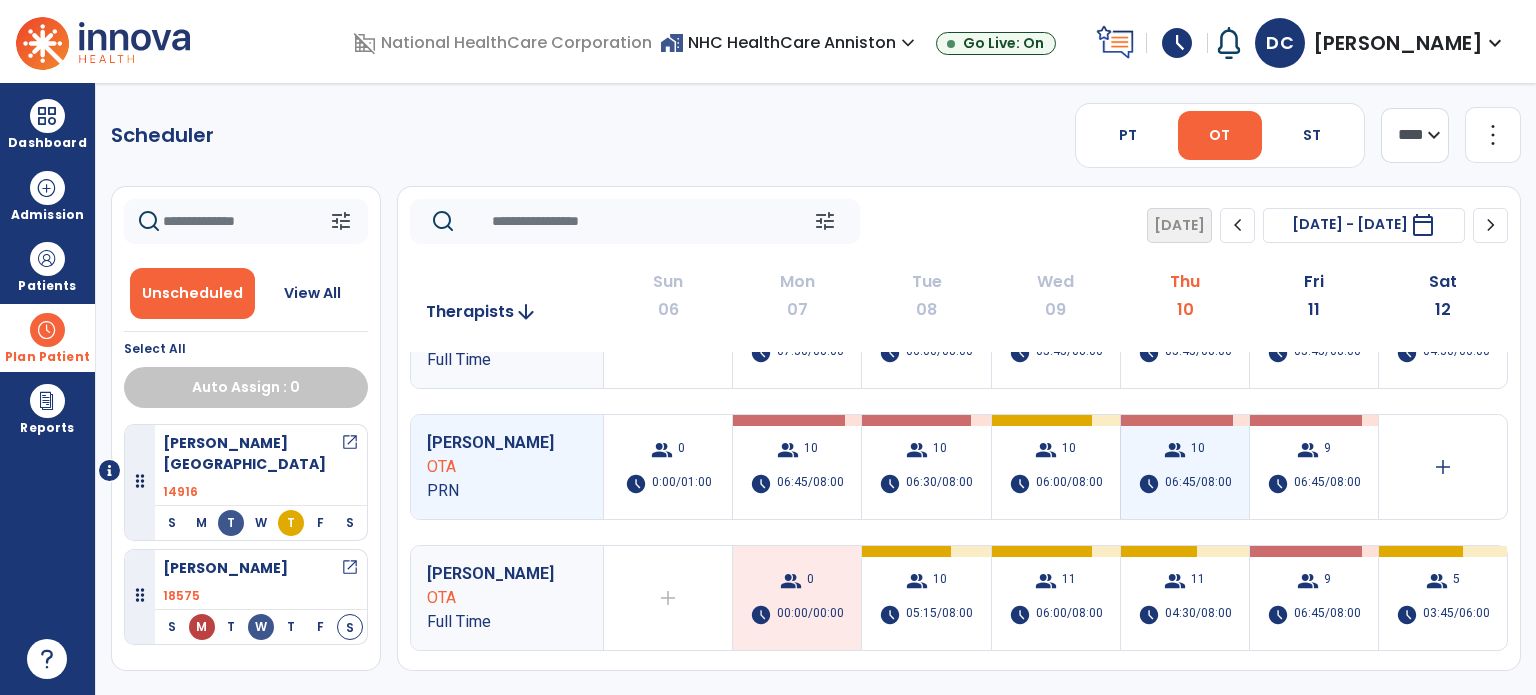click on "group  10  schedule  06:45/08:00" at bounding box center [1185, 467] 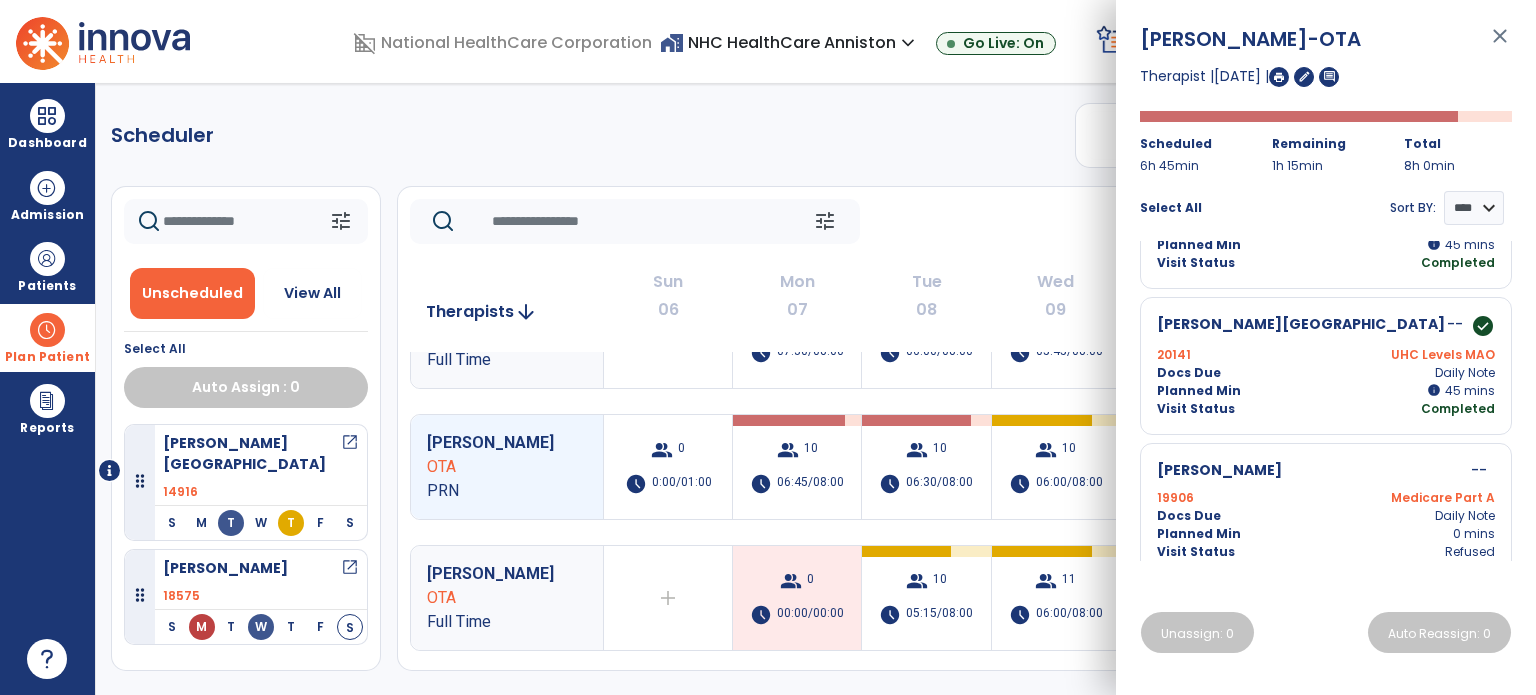 scroll, scrollTop: 1132, scrollLeft: 0, axis: vertical 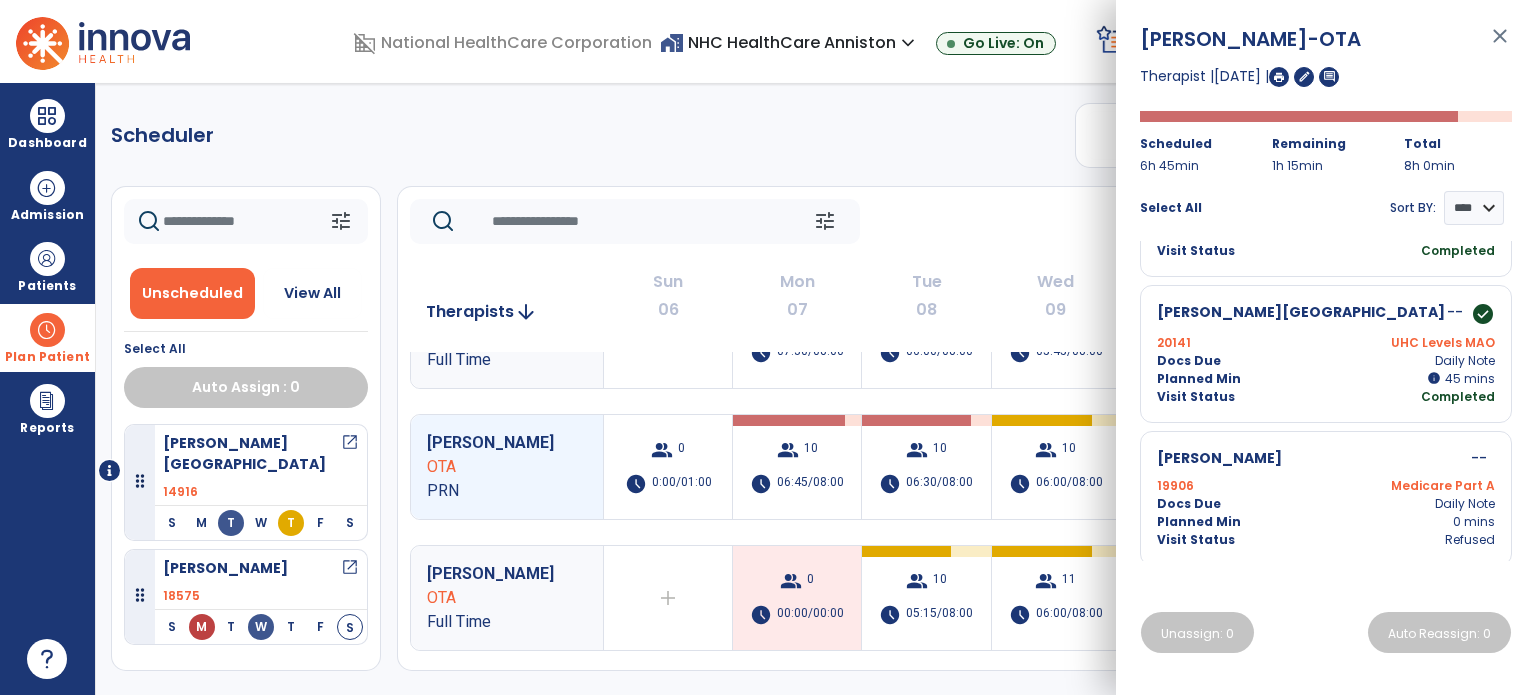 click on "Scheduler   PT   OT   ST  **** *** more_vert  Manage Labor   View All Therapists   Print" 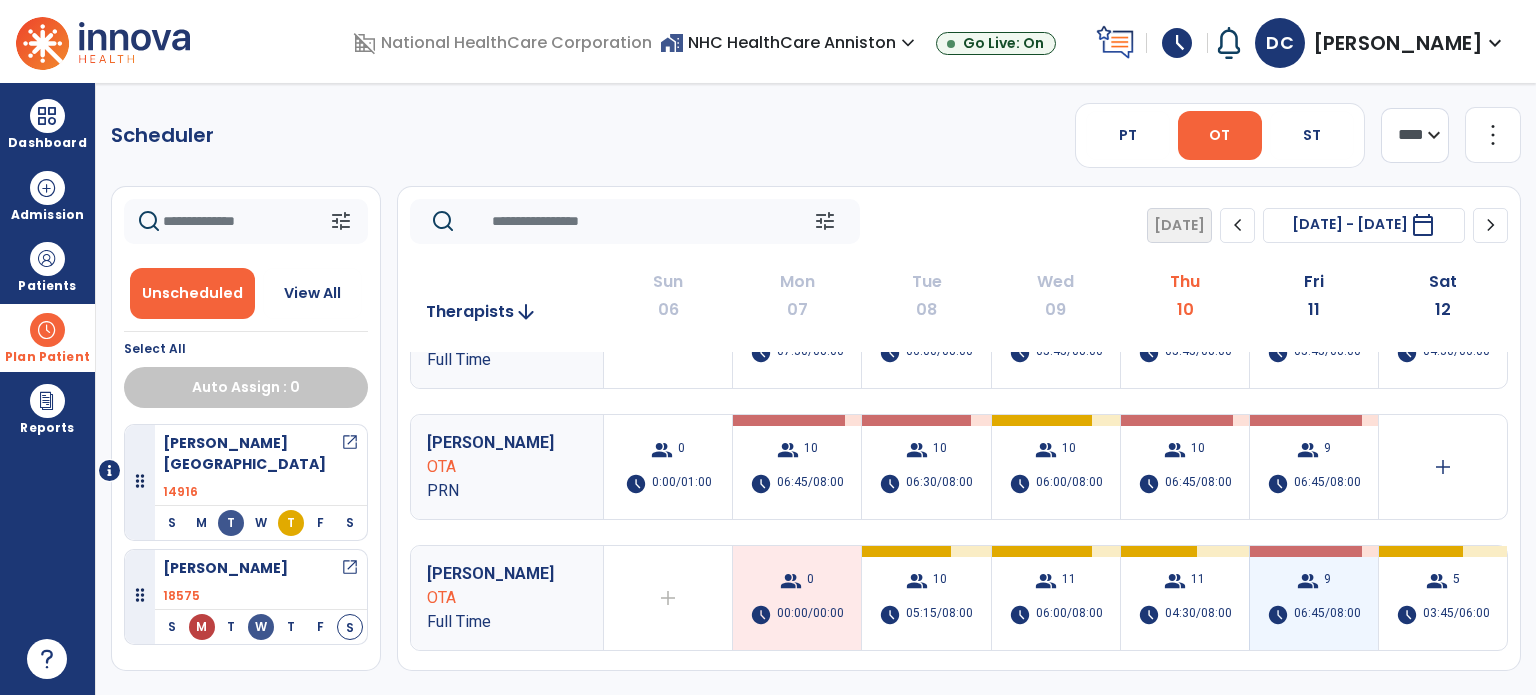 click on "group  9  schedule  06:45/08:00" at bounding box center (1314, 598) 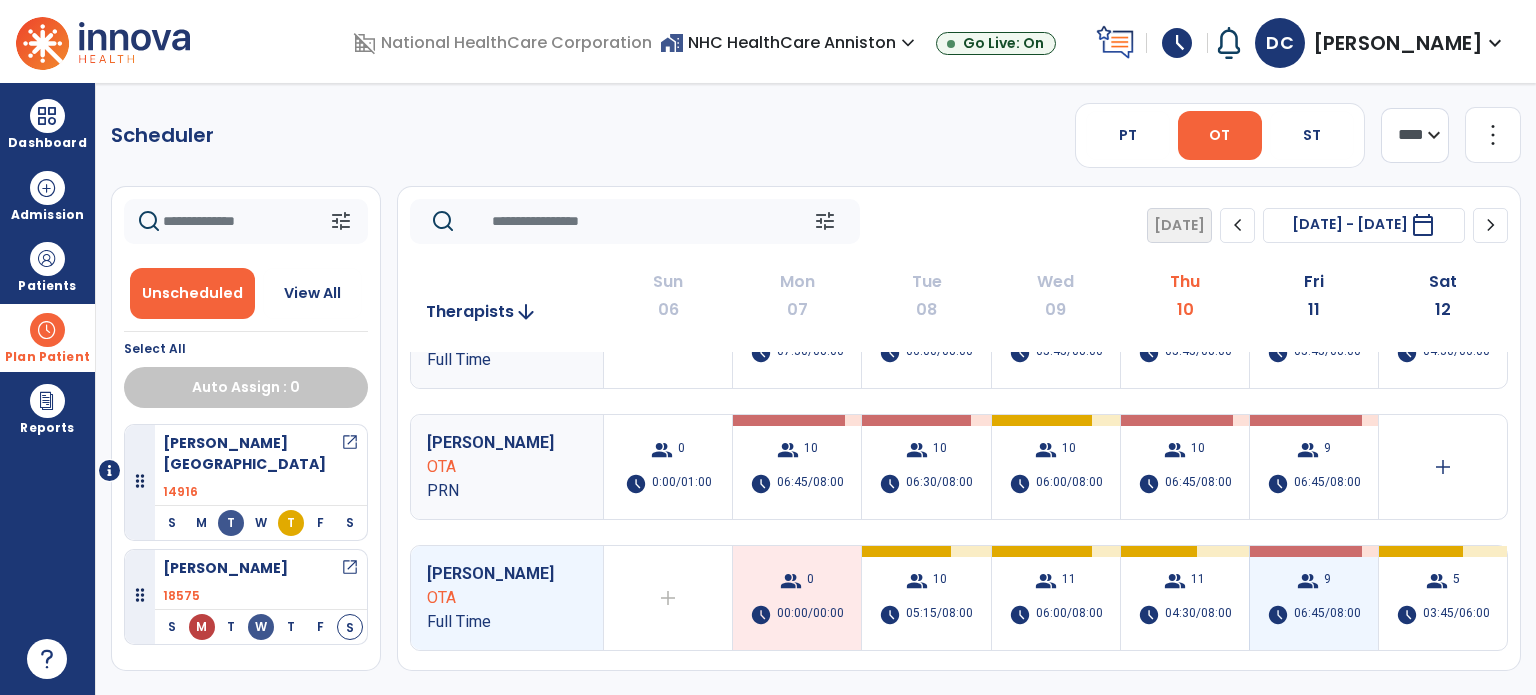 click on "group  9  schedule  06:45/08:00" at bounding box center [1314, 598] 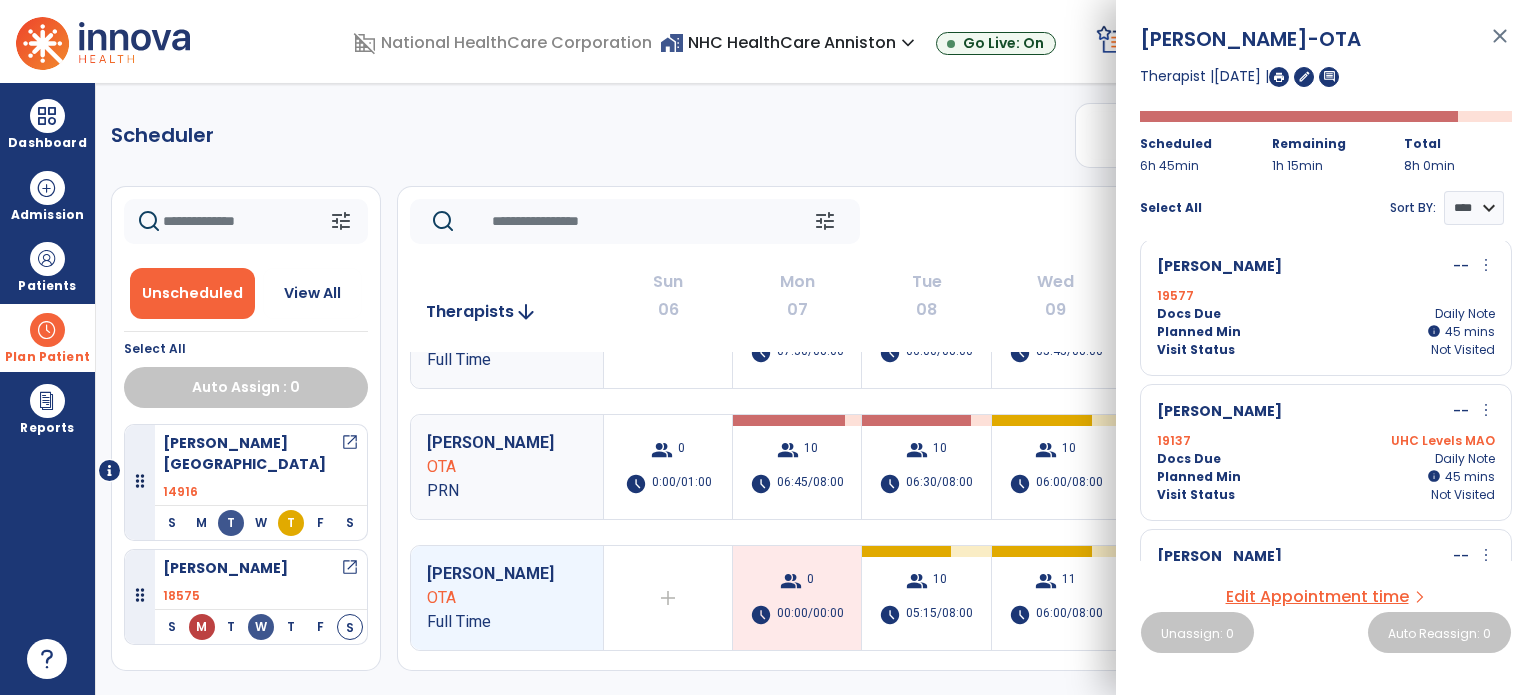 scroll, scrollTop: 400, scrollLeft: 0, axis: vertical 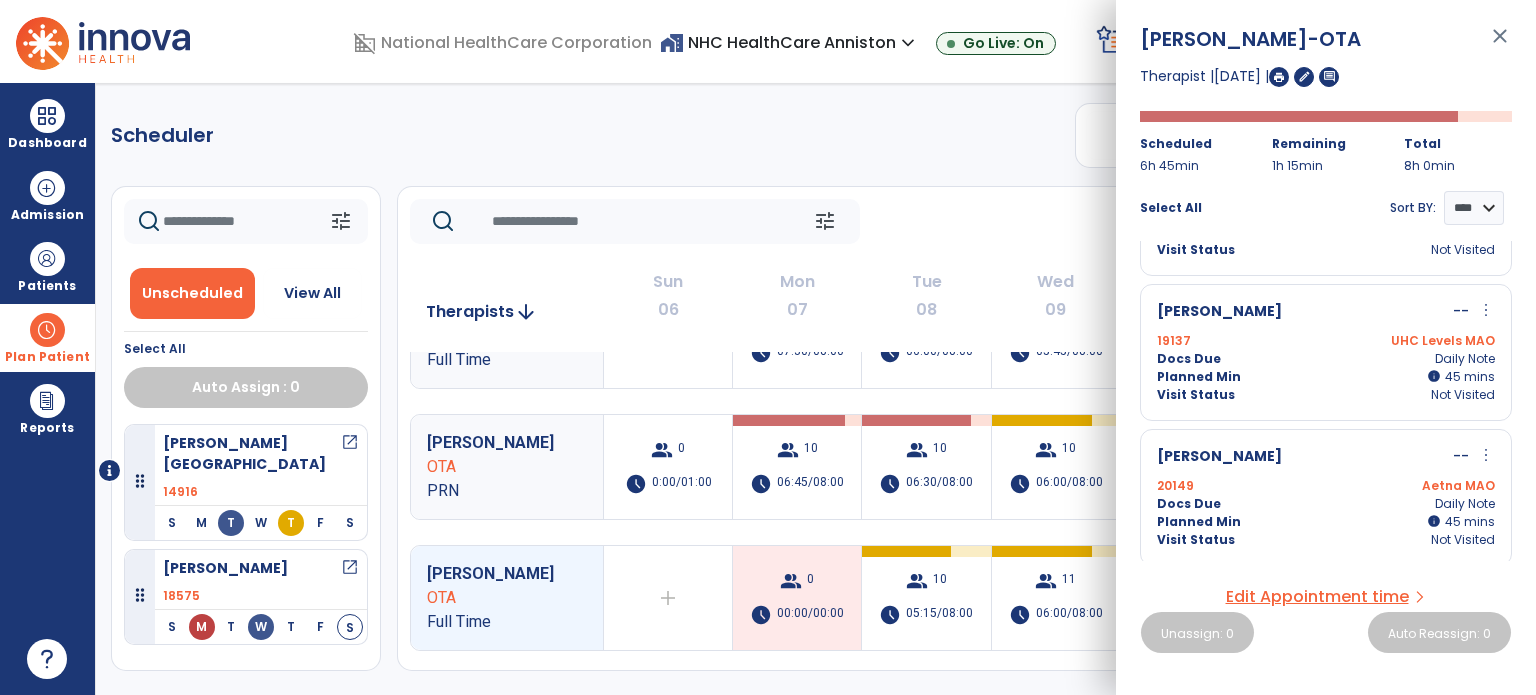 click on "Edit Appointment time" at bounding box center (1317, 597) 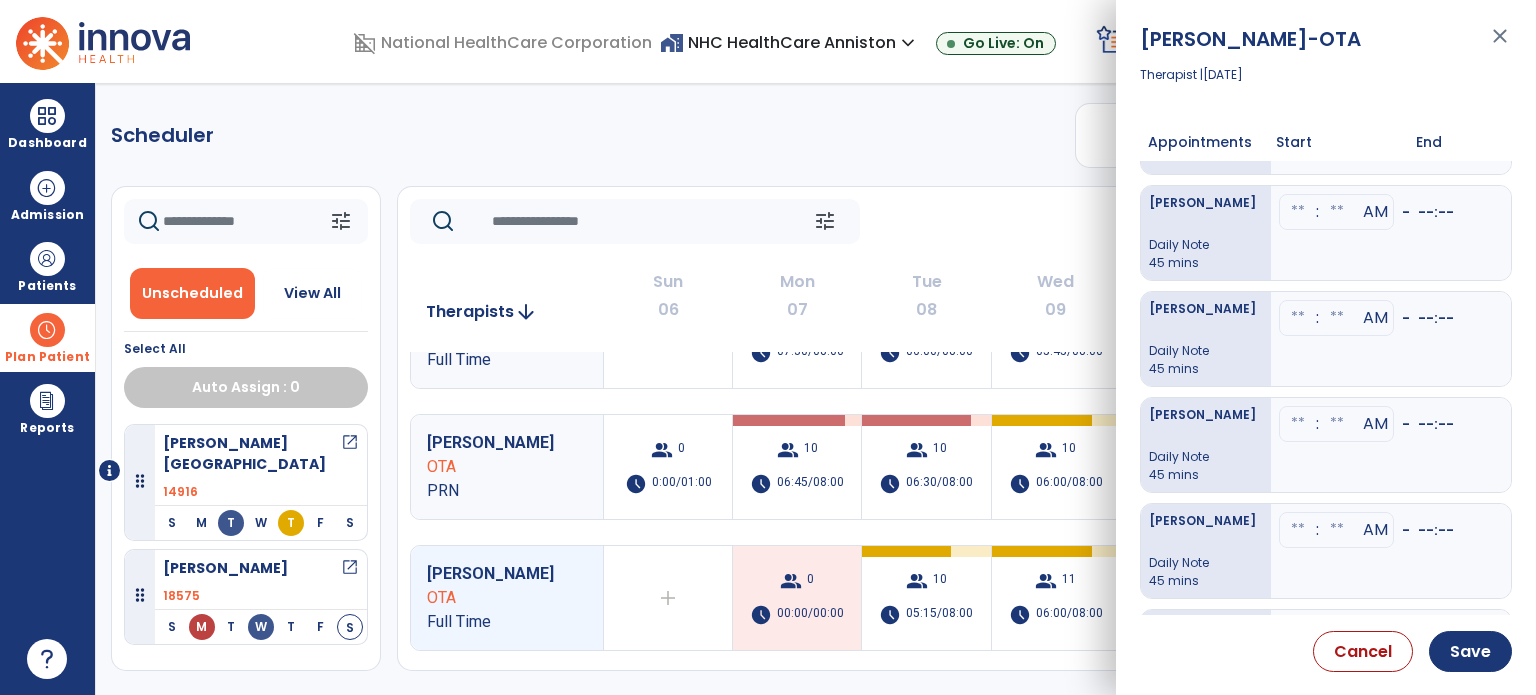 scroll, scrollTop: 200, scrollLeft: 0, axis: vertical 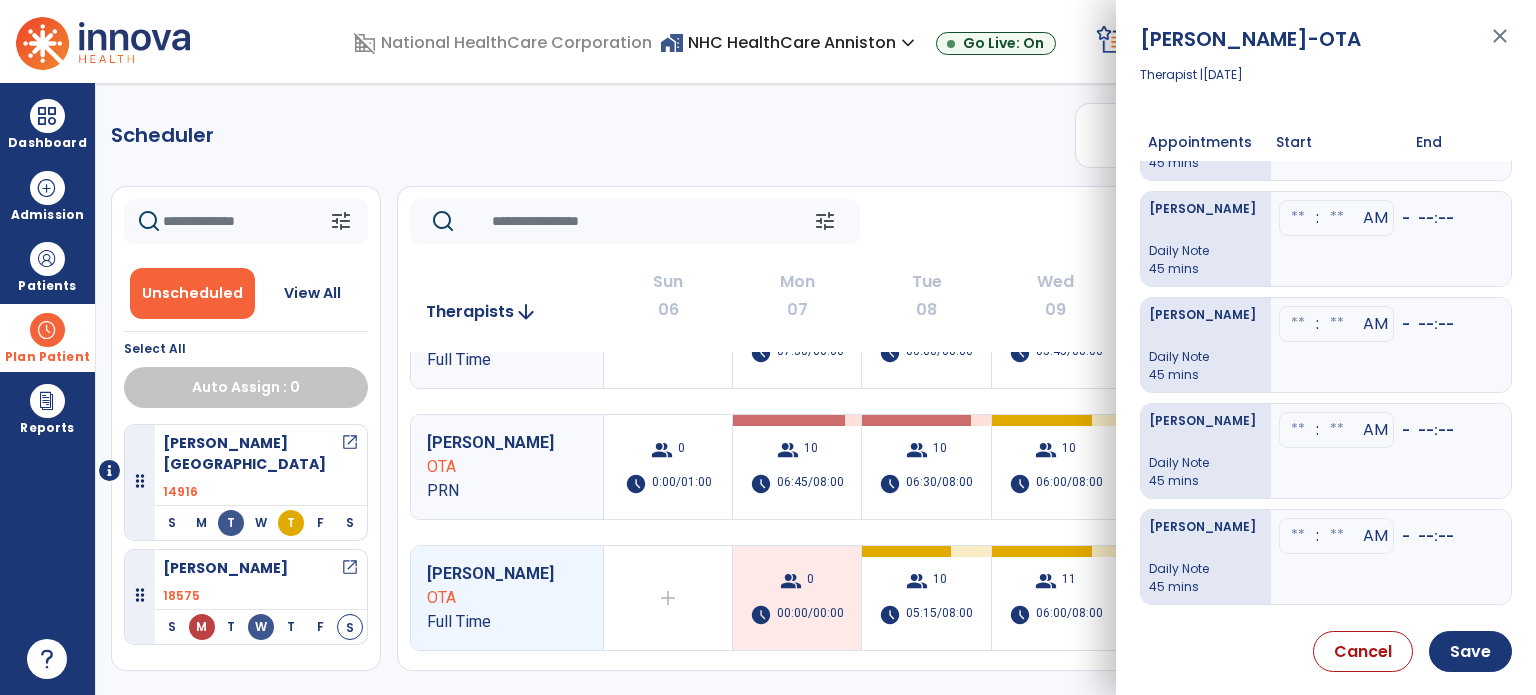 click at bounding box center [1298, -12] 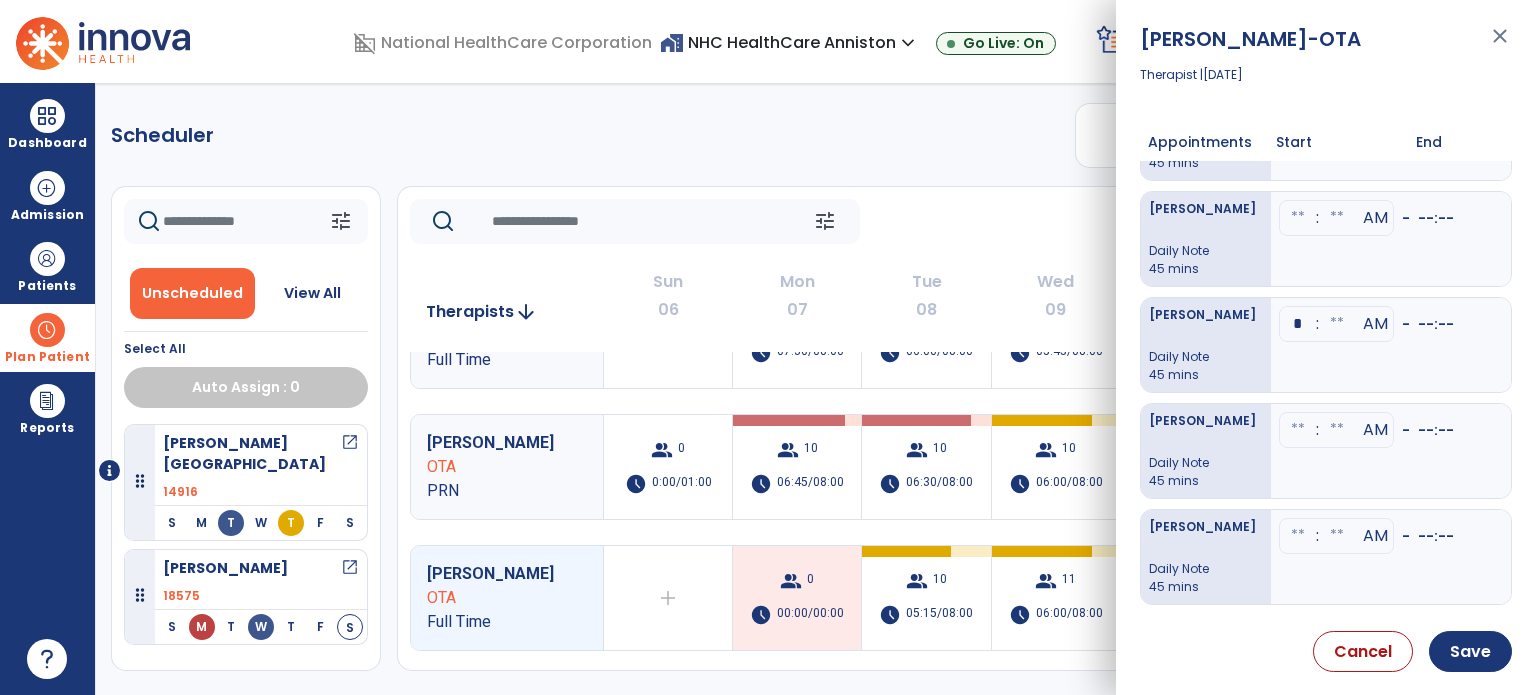 type on "**" 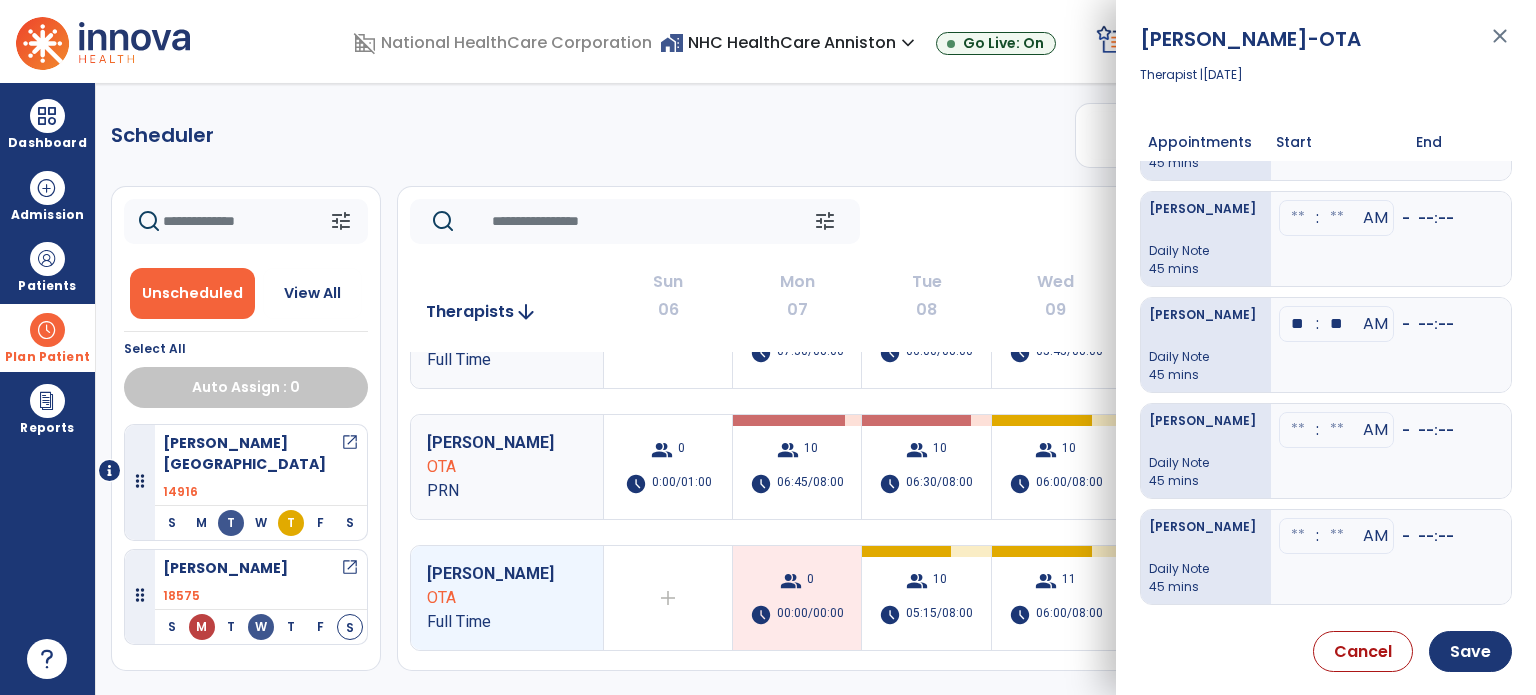 type on "**" 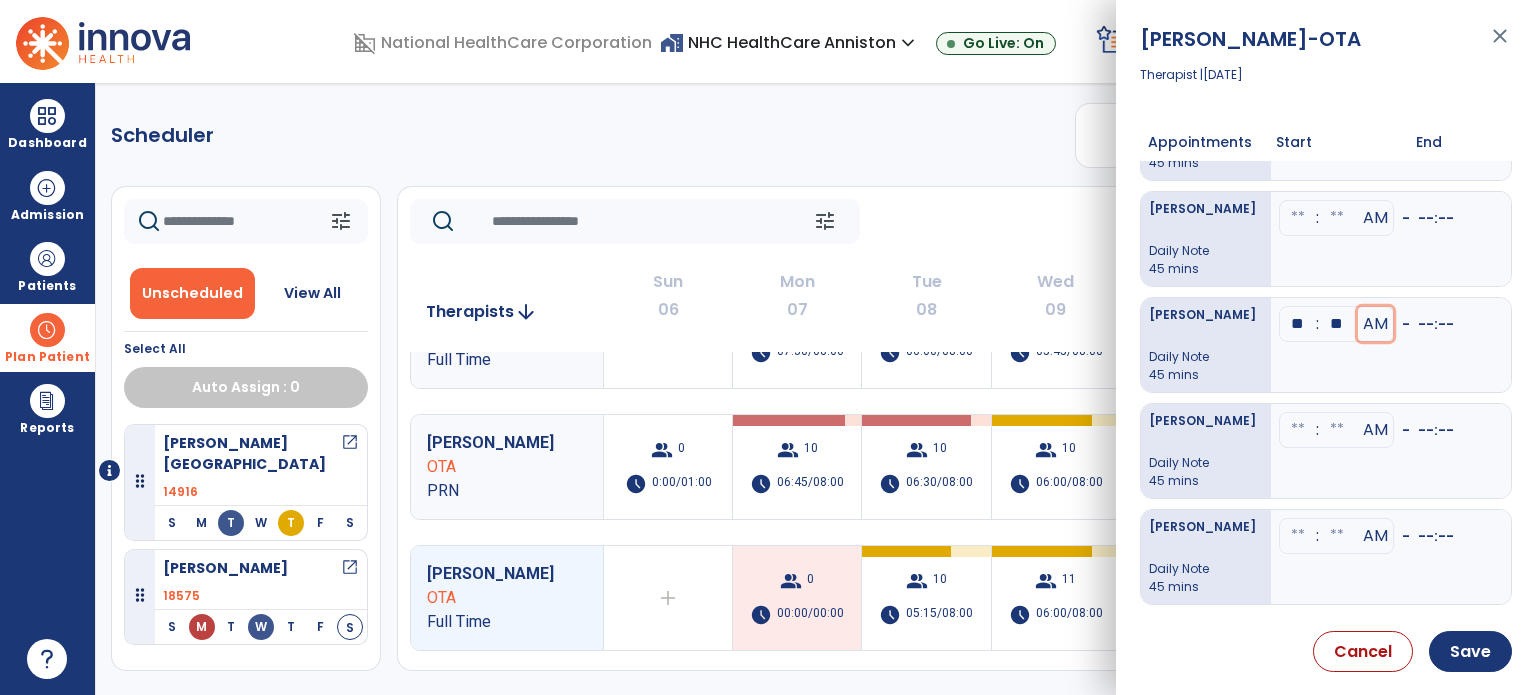type 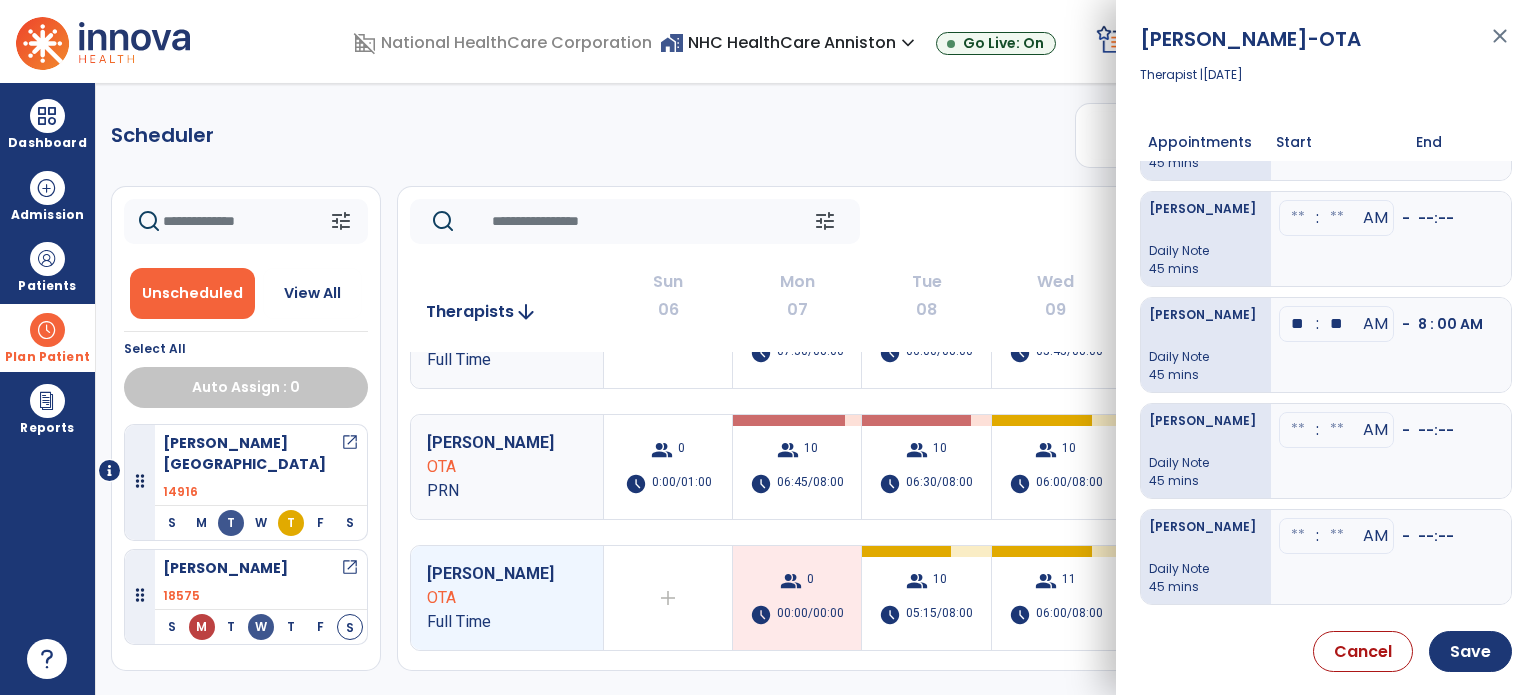 click at bounding box center (1298, -12) 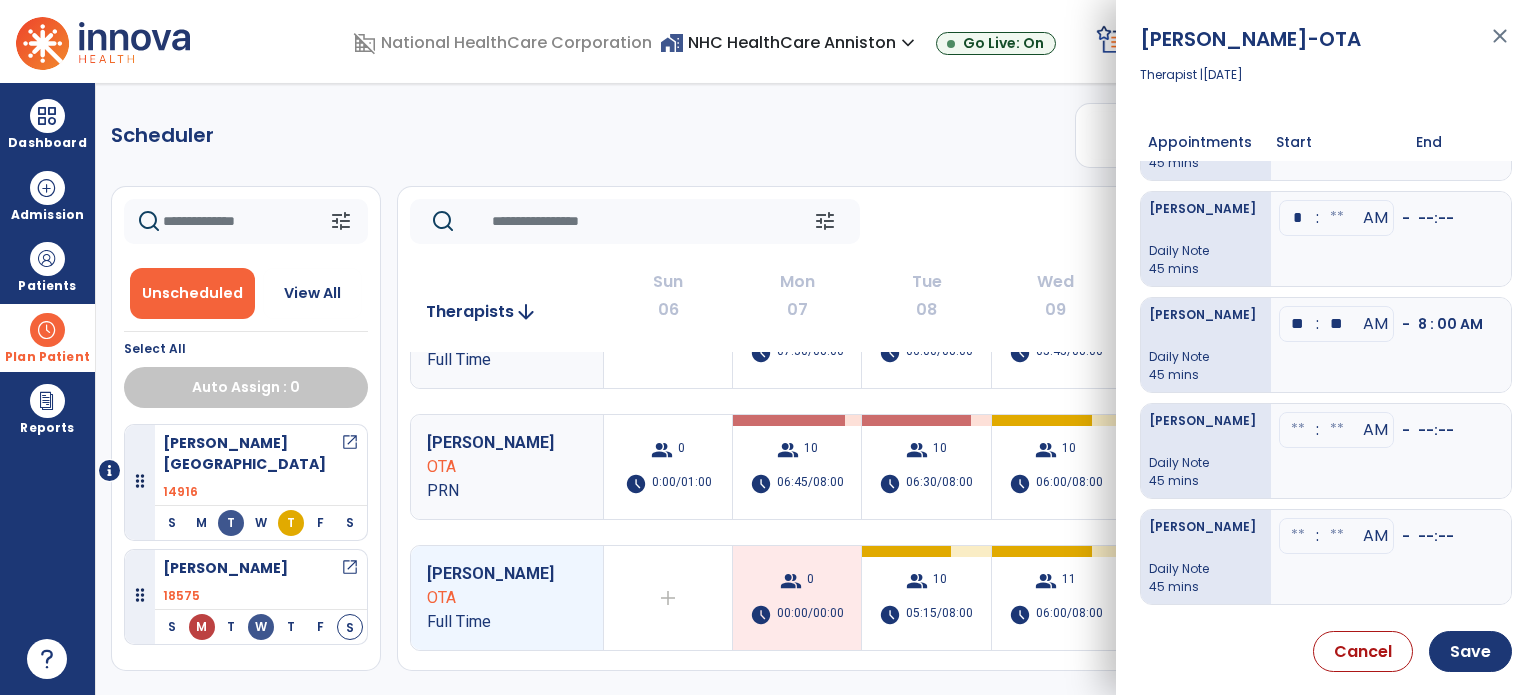 type on "**" 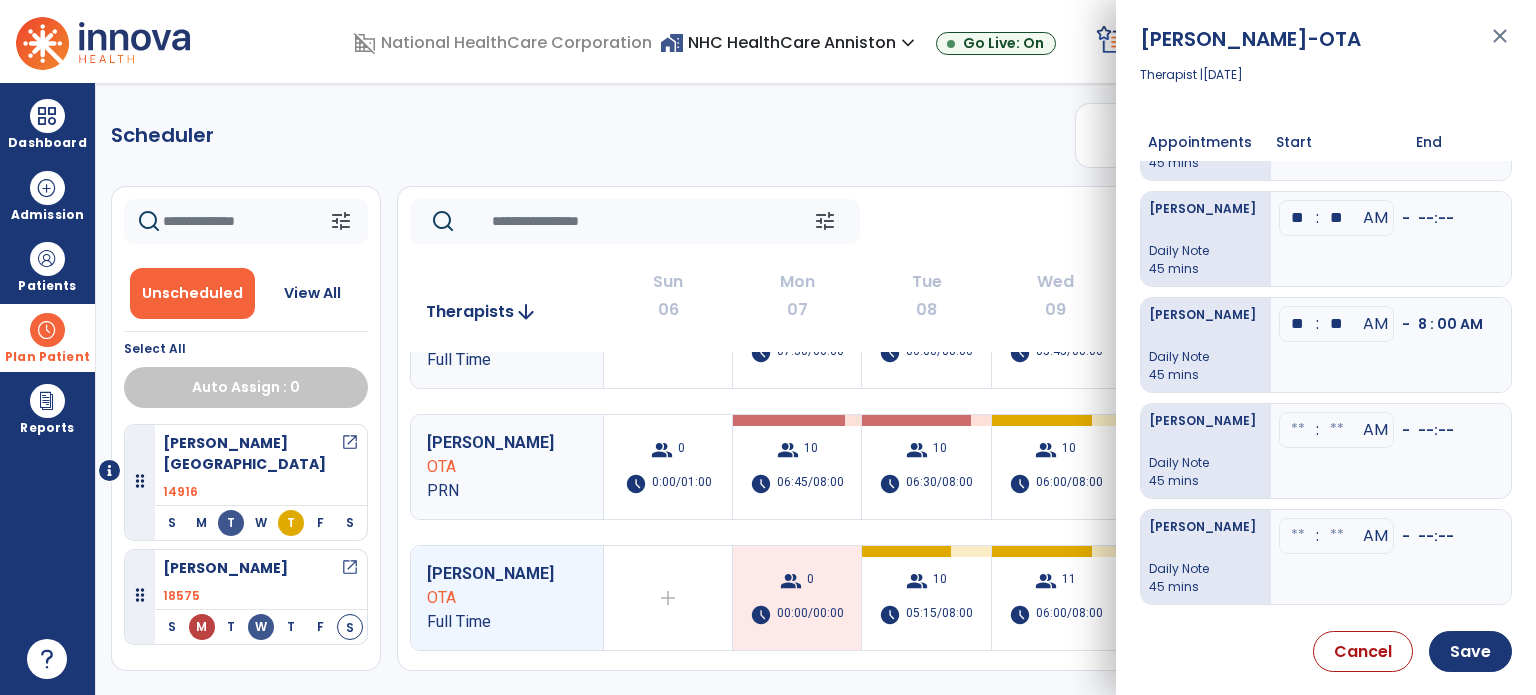 type on "**" 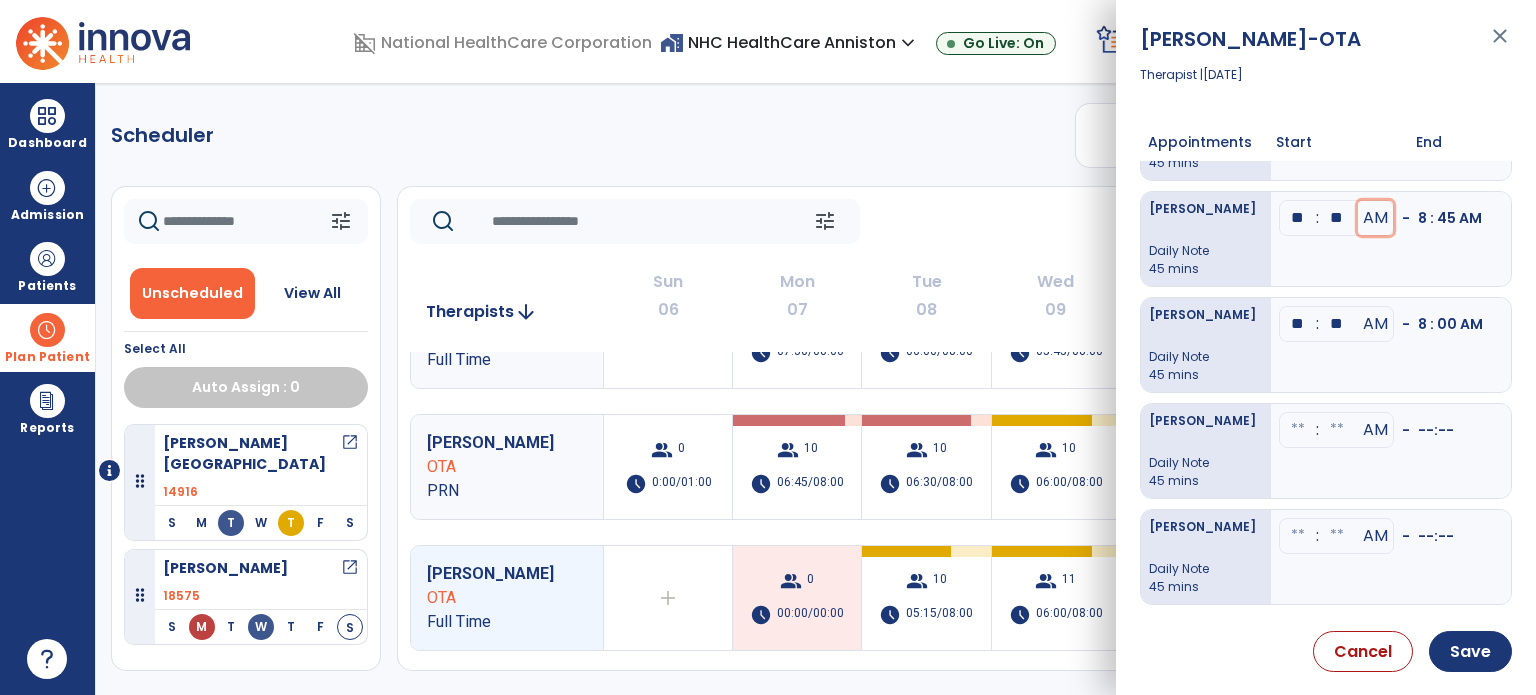 type 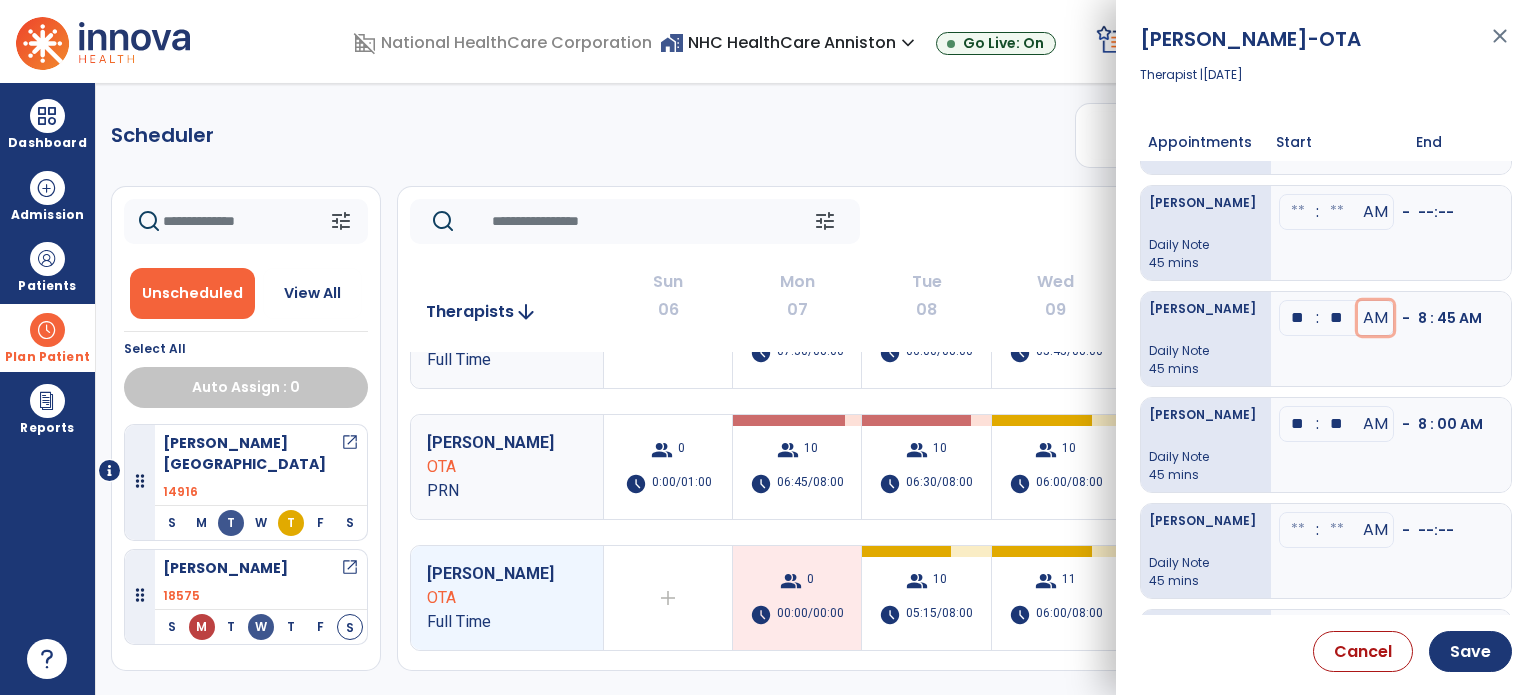 scroll, scrollTop: 0, scrollLeft: 0, axis: both 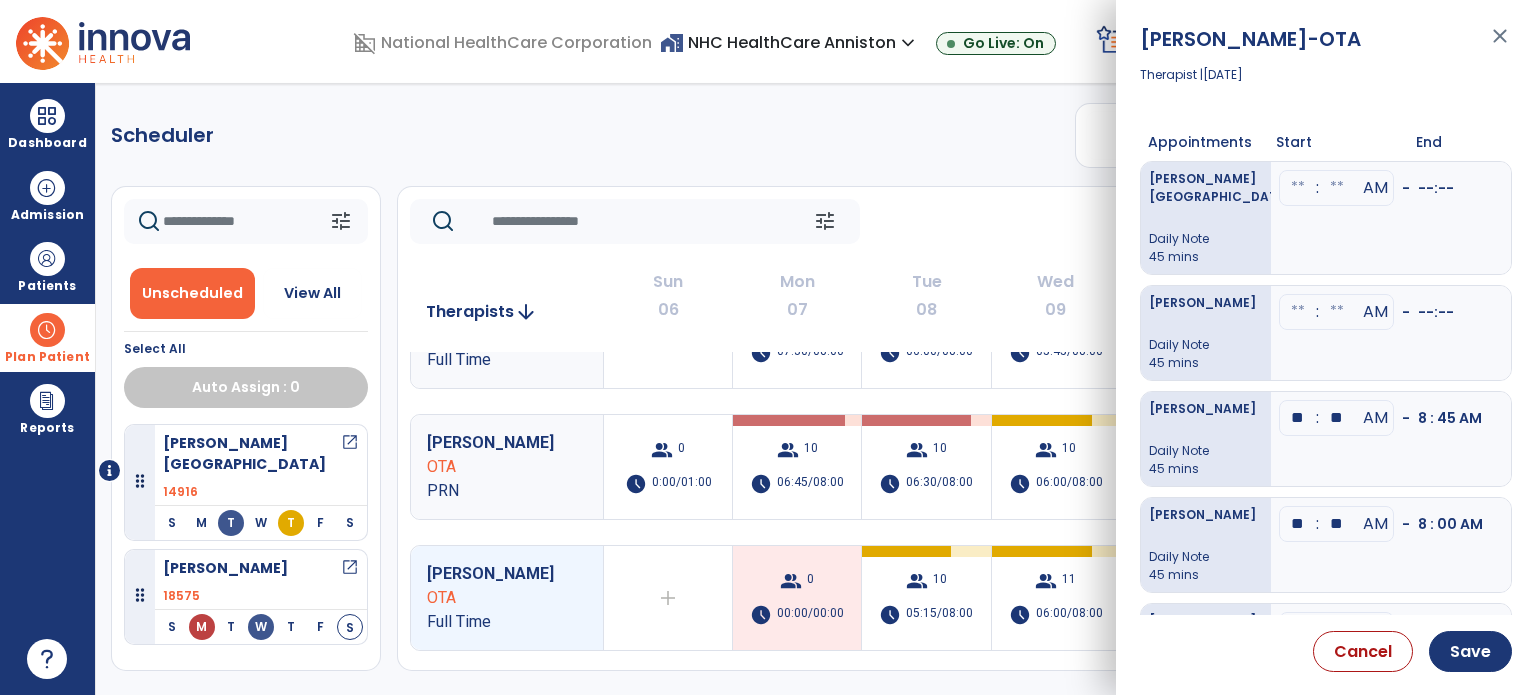 click at bounding box center [1298, 188] 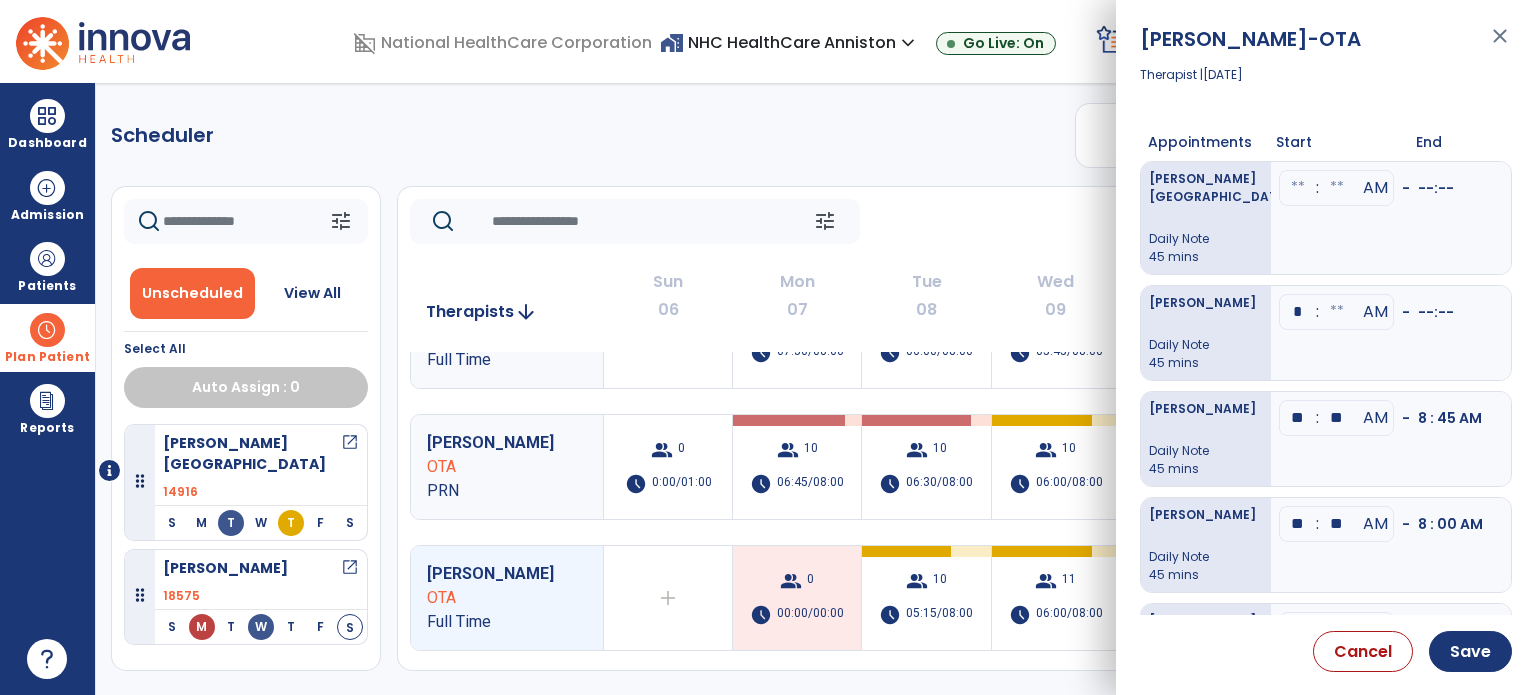type on "**" 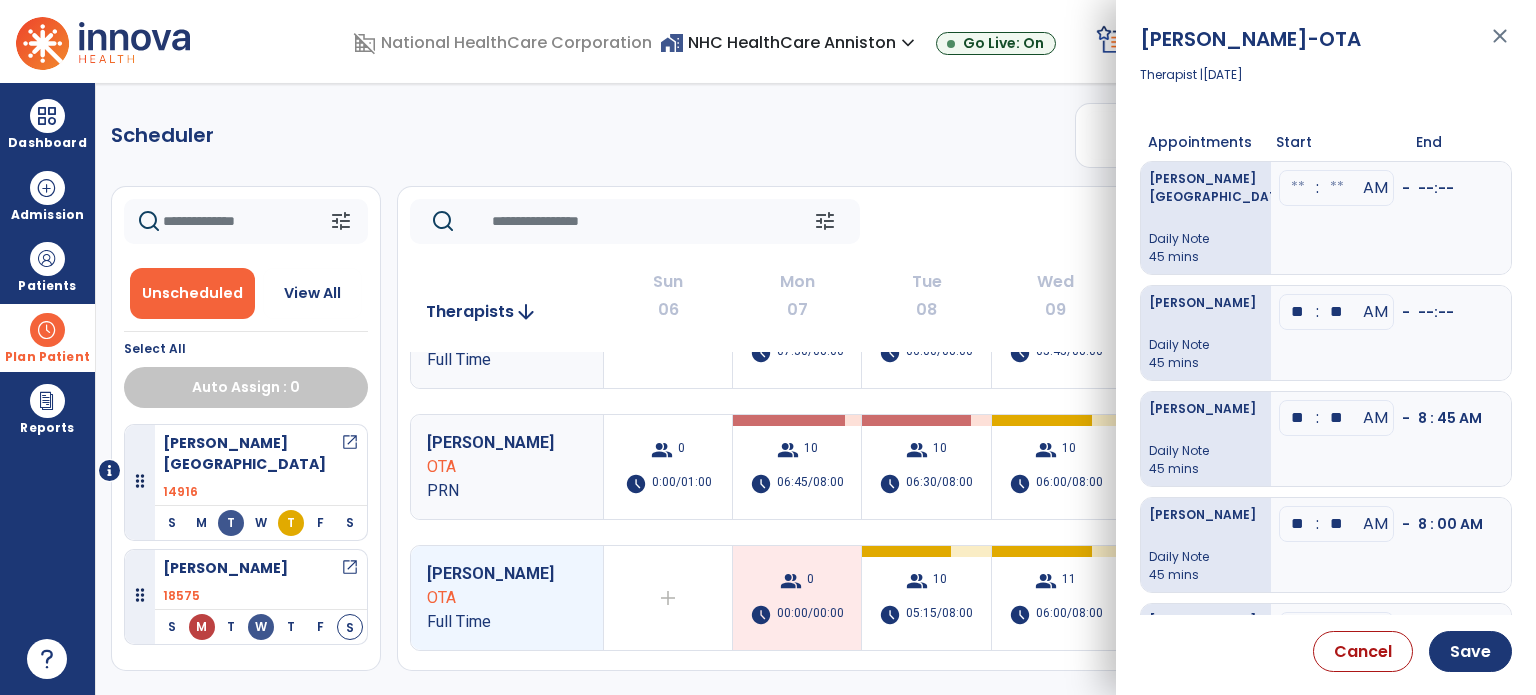type on "**" 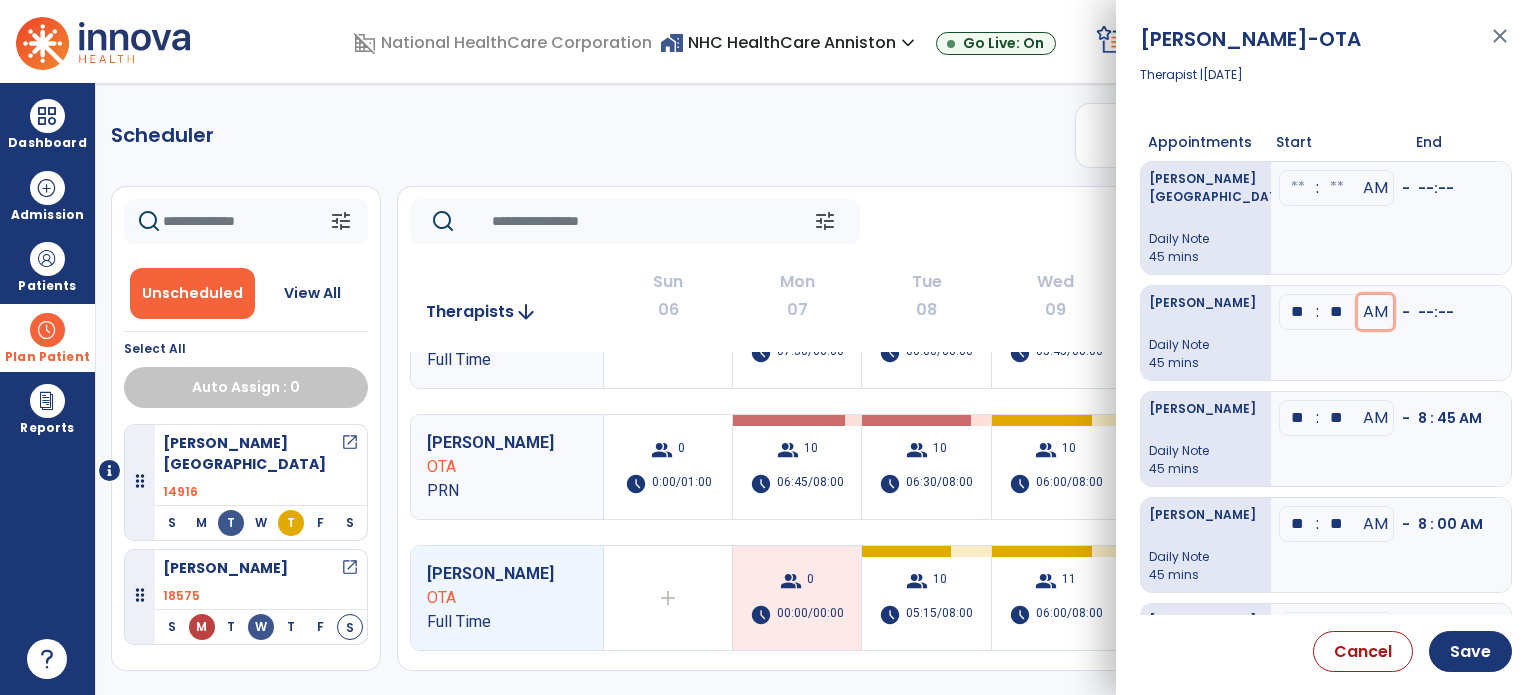 type 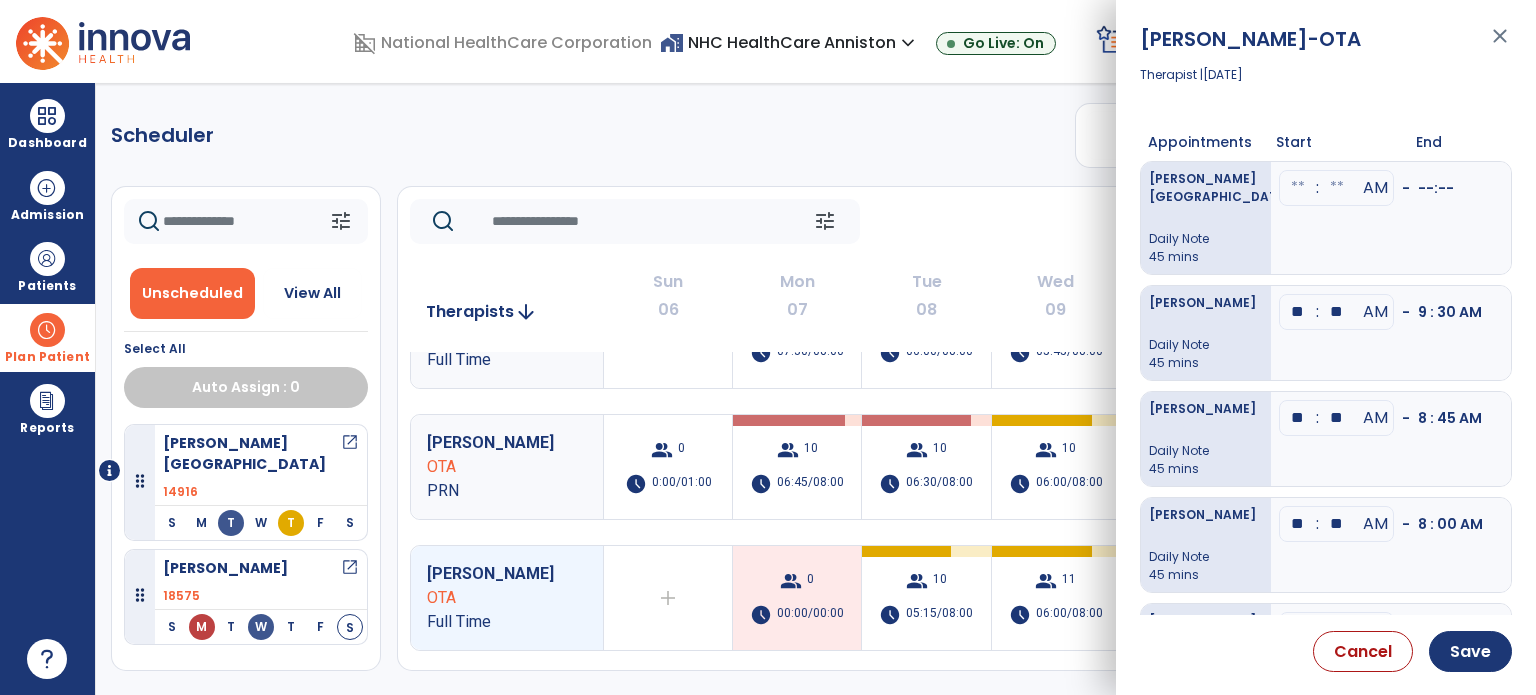 click at bounding box center [1298, 188] 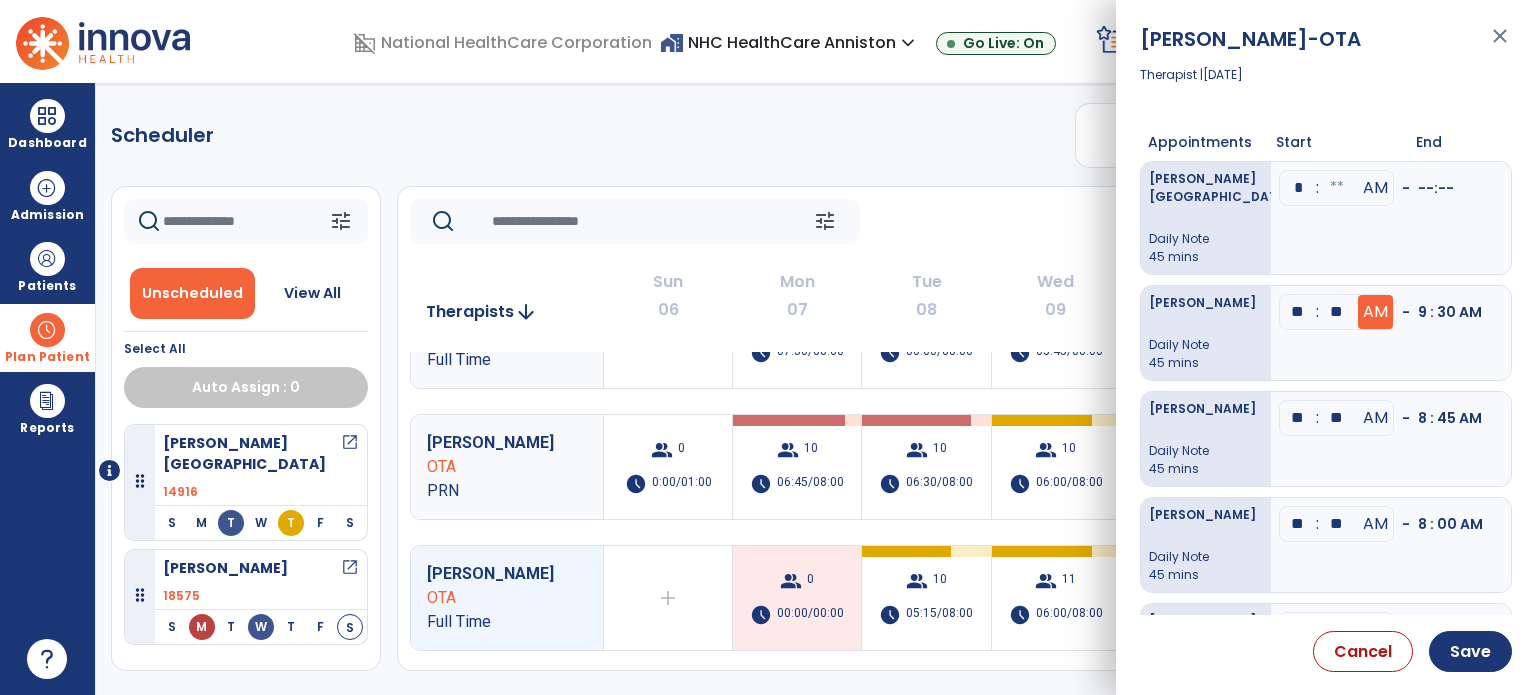 type on "**" 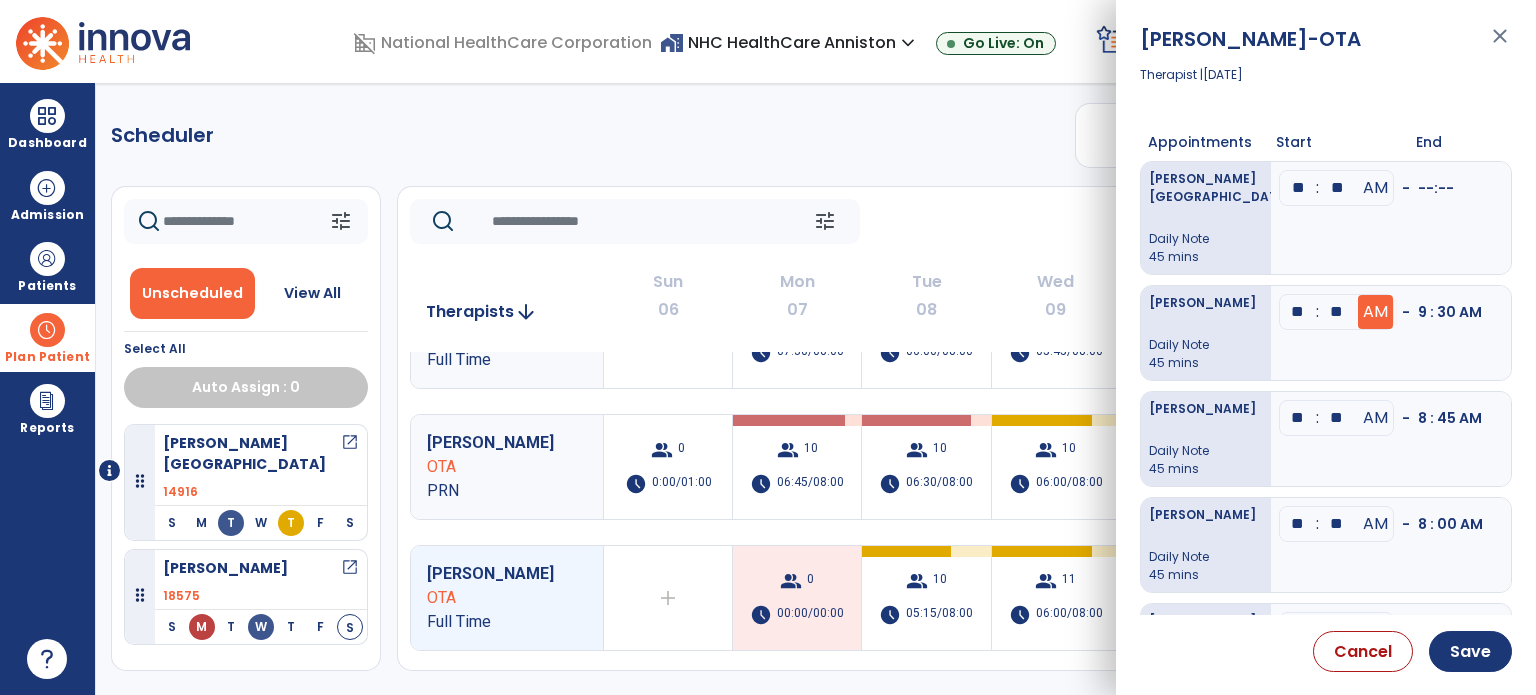 type on "**" 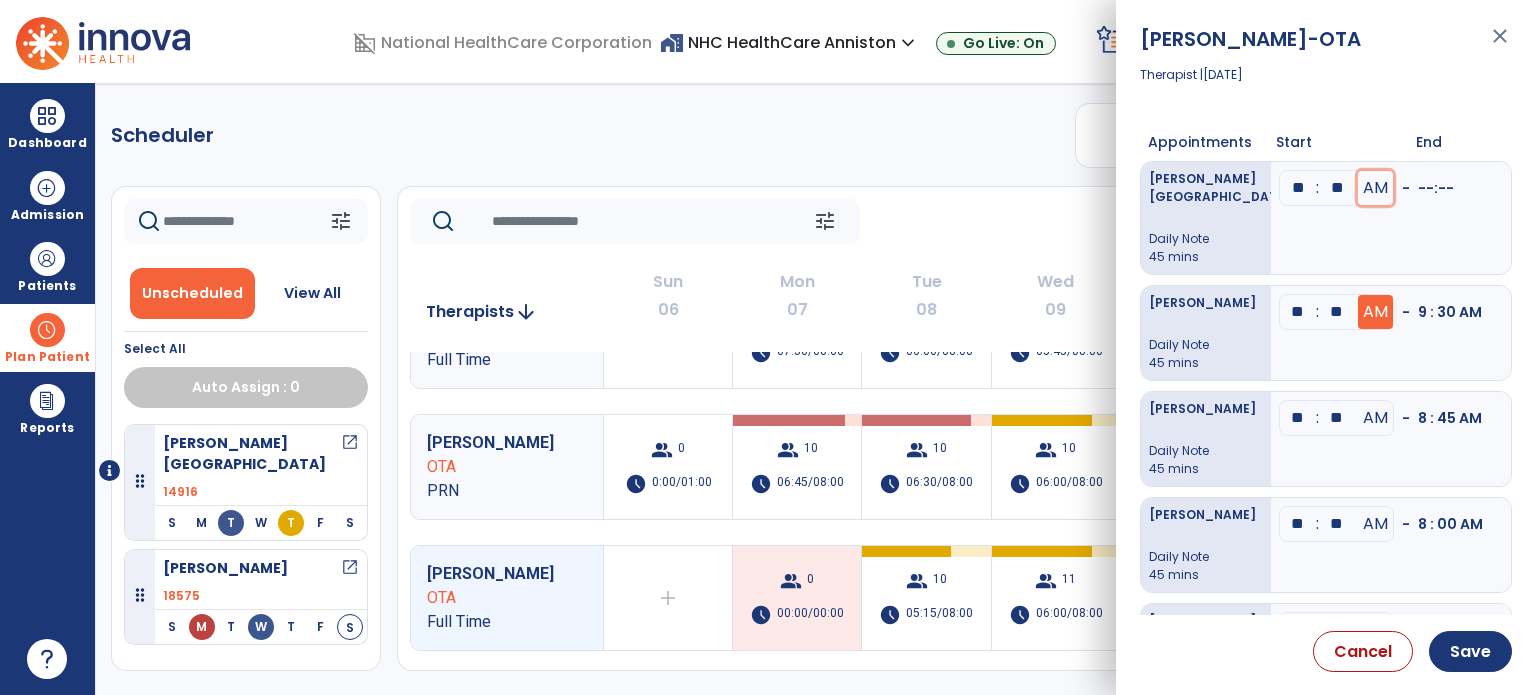 type 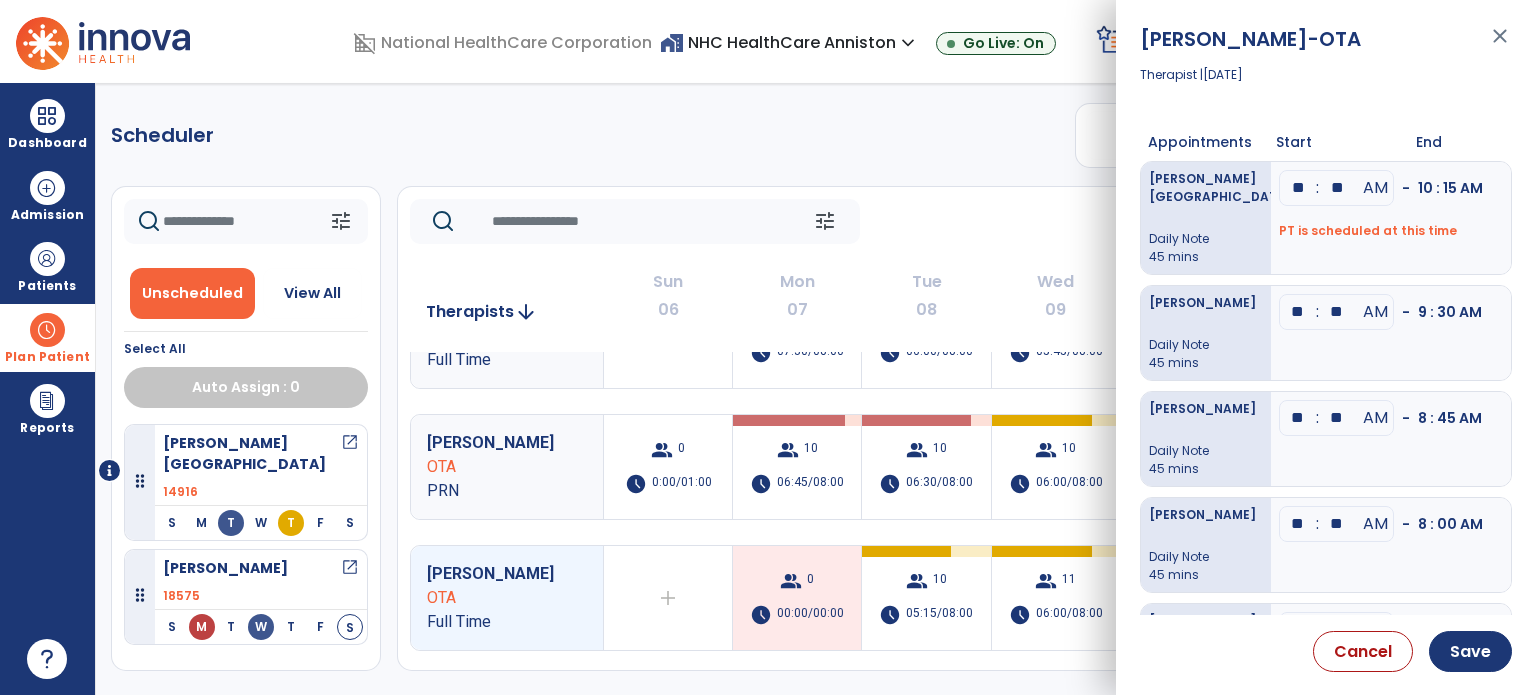 drag, startPoint x: 1335, startPoint y: 185, endPoint x: 1348, endPoint y: 187, distance: 13.152946 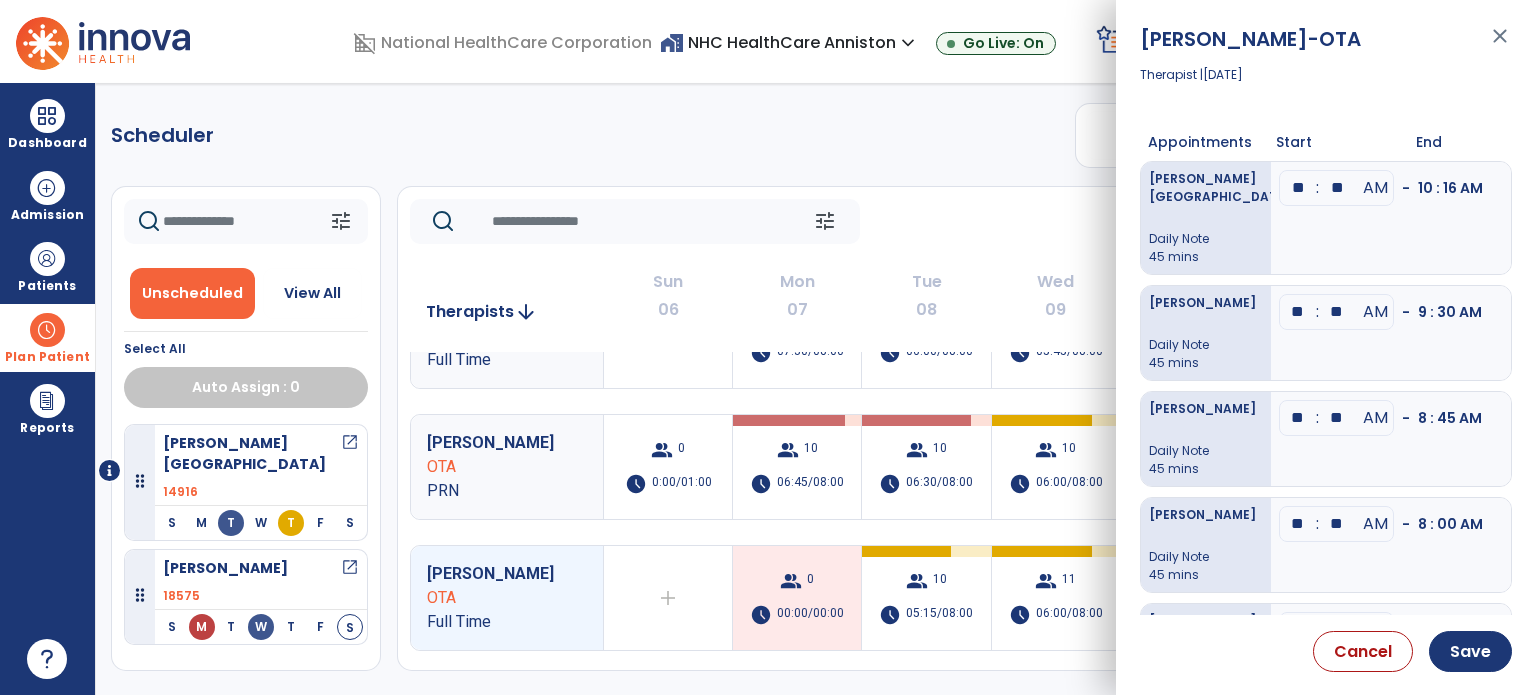 click on "**" at bounding box center (1337, 188) 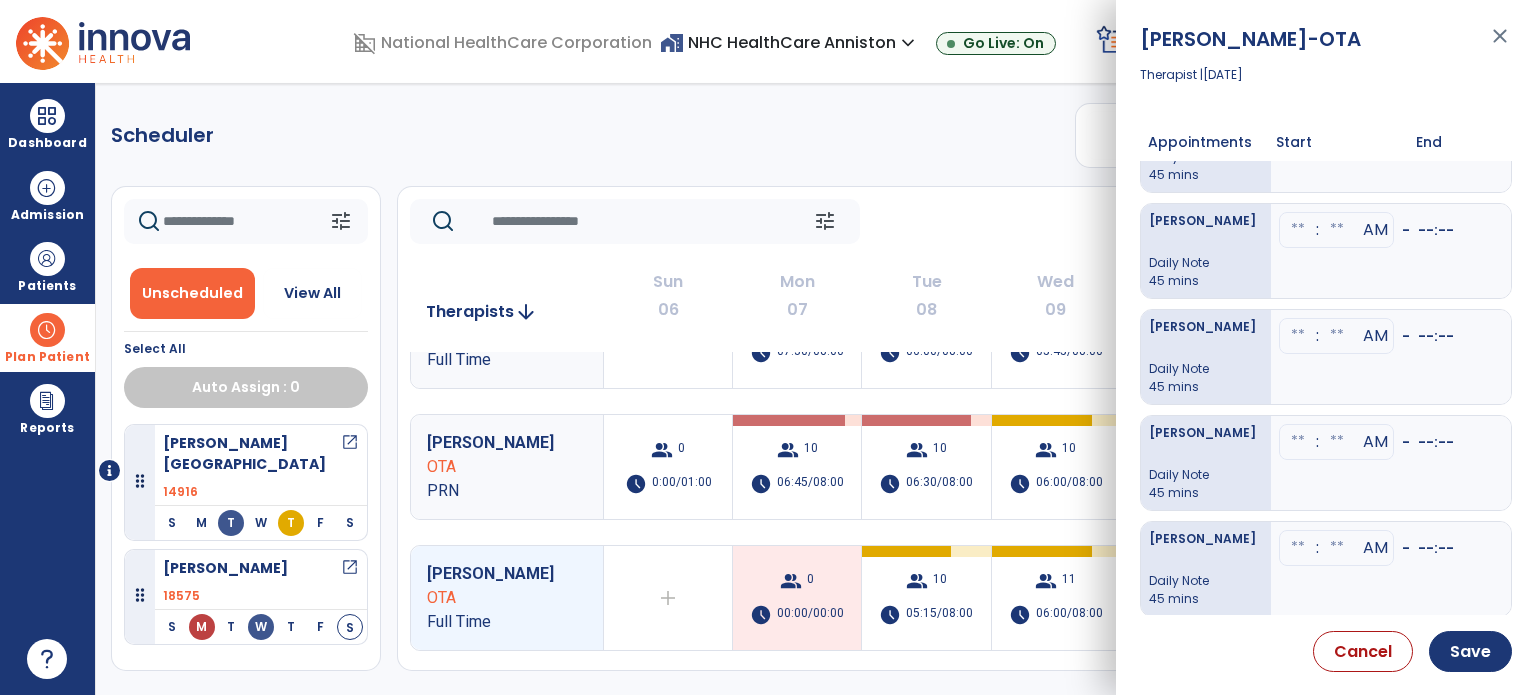 scroll, scrollTop: 500, scrollLeft: 0, axis: vertical 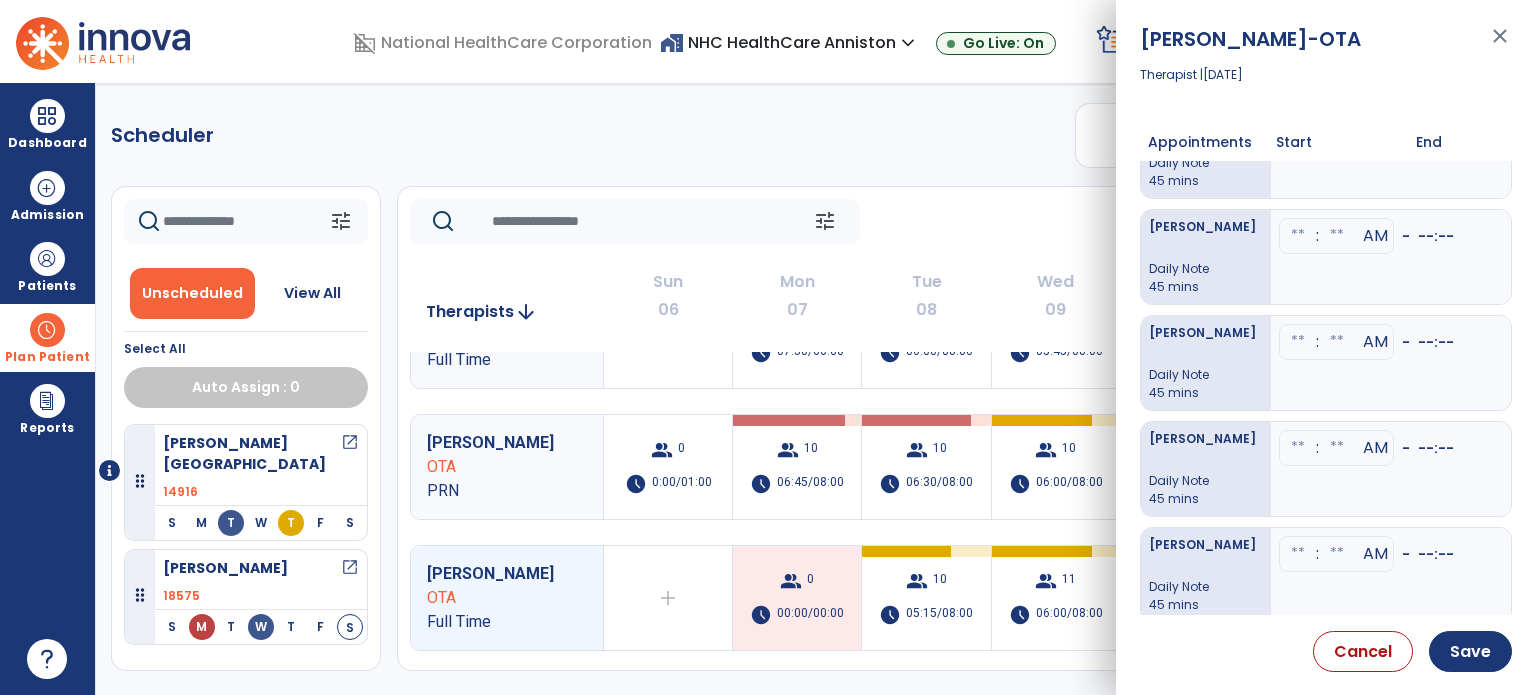 click at bounding box center [1298, 130] 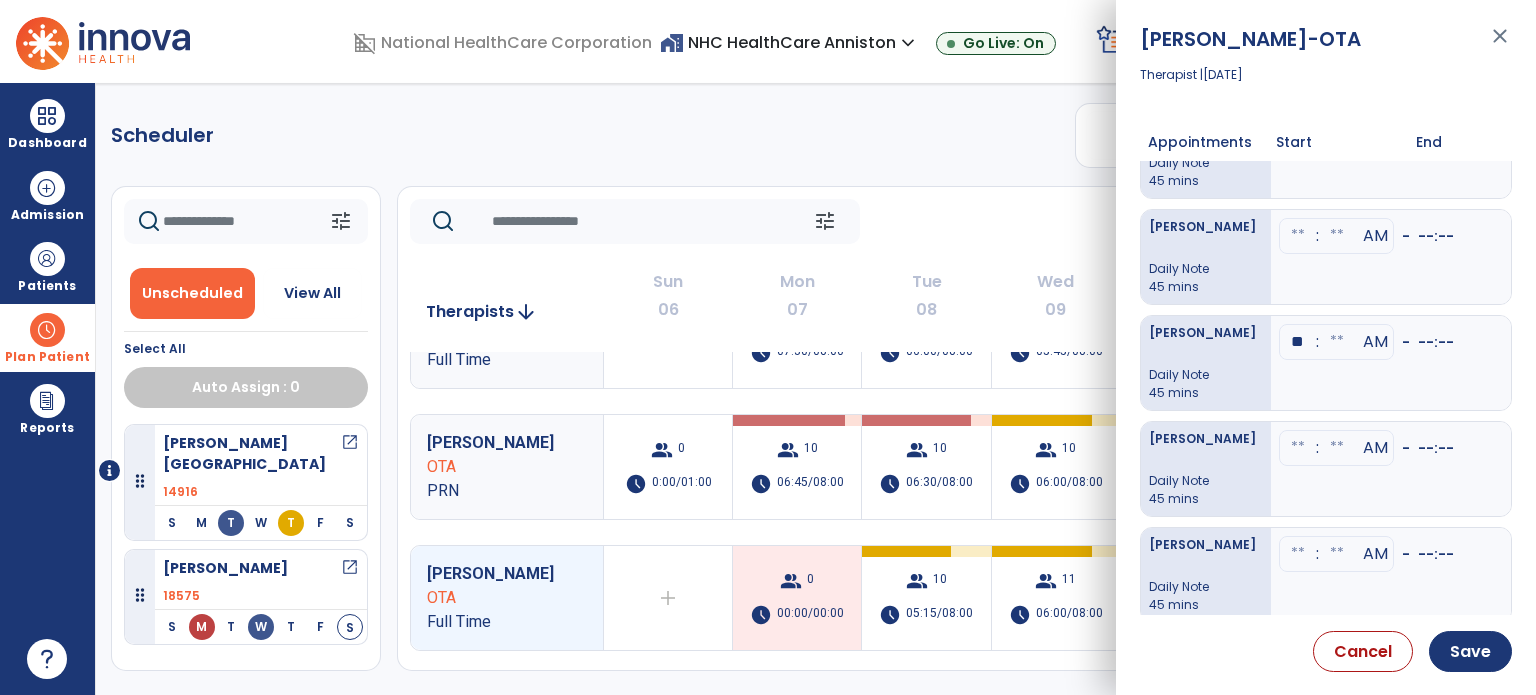 type on "**" 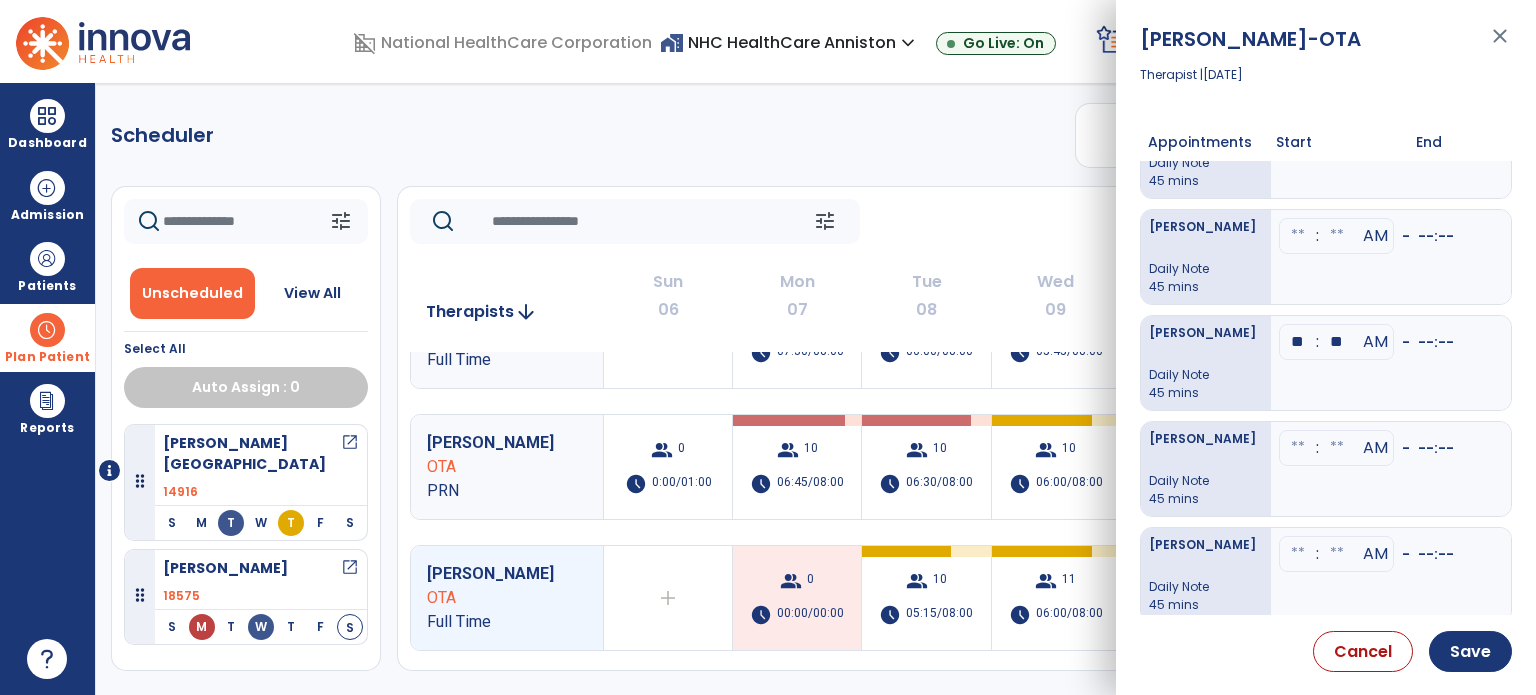 type on "**" 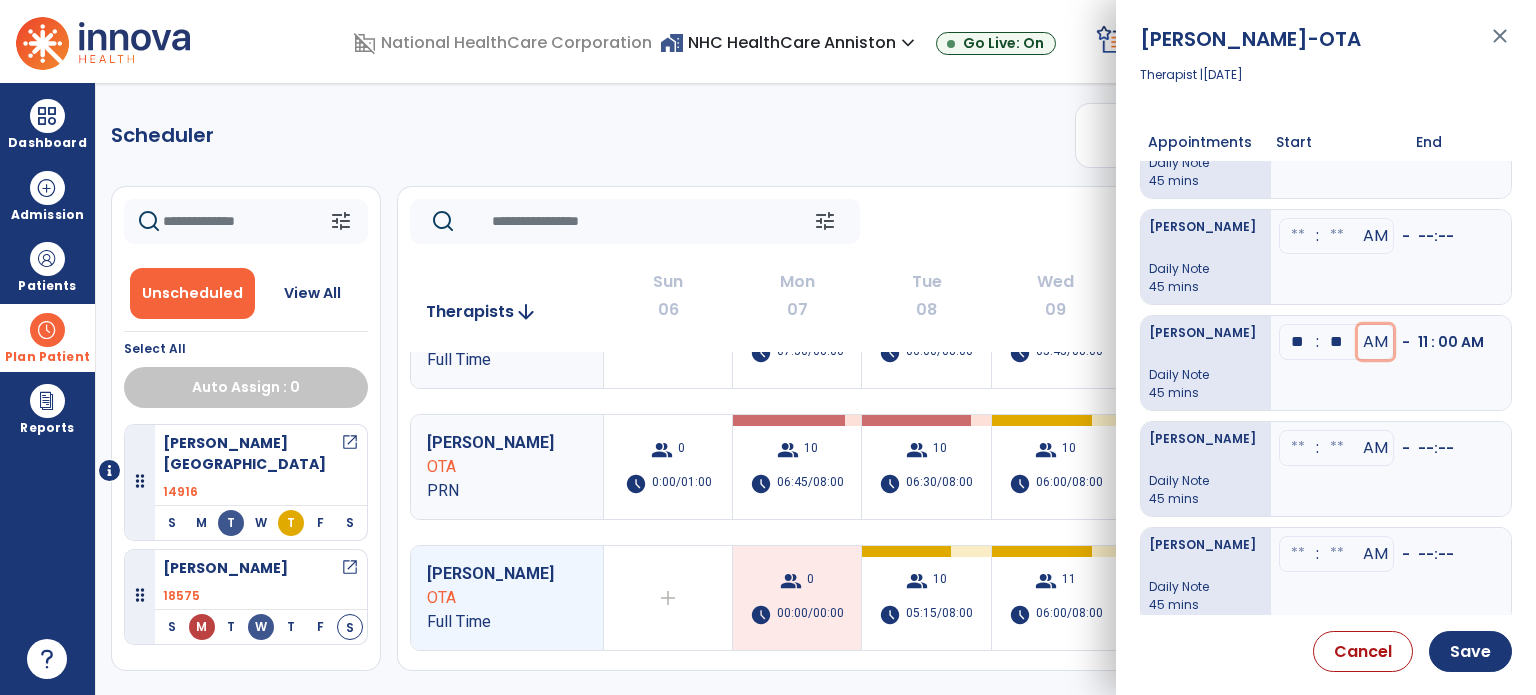 type 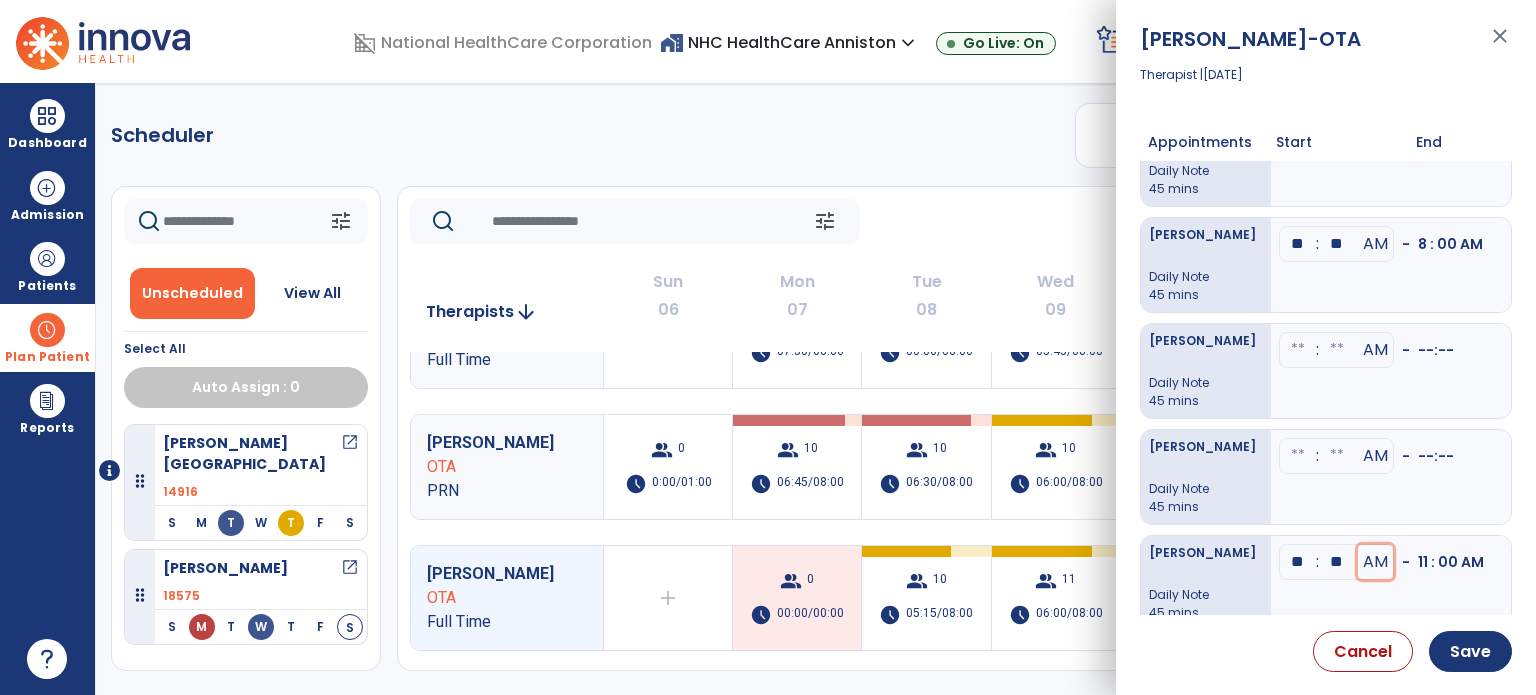 scroll, scrollTop: 300, scrollLeft: 0, axis: vertical 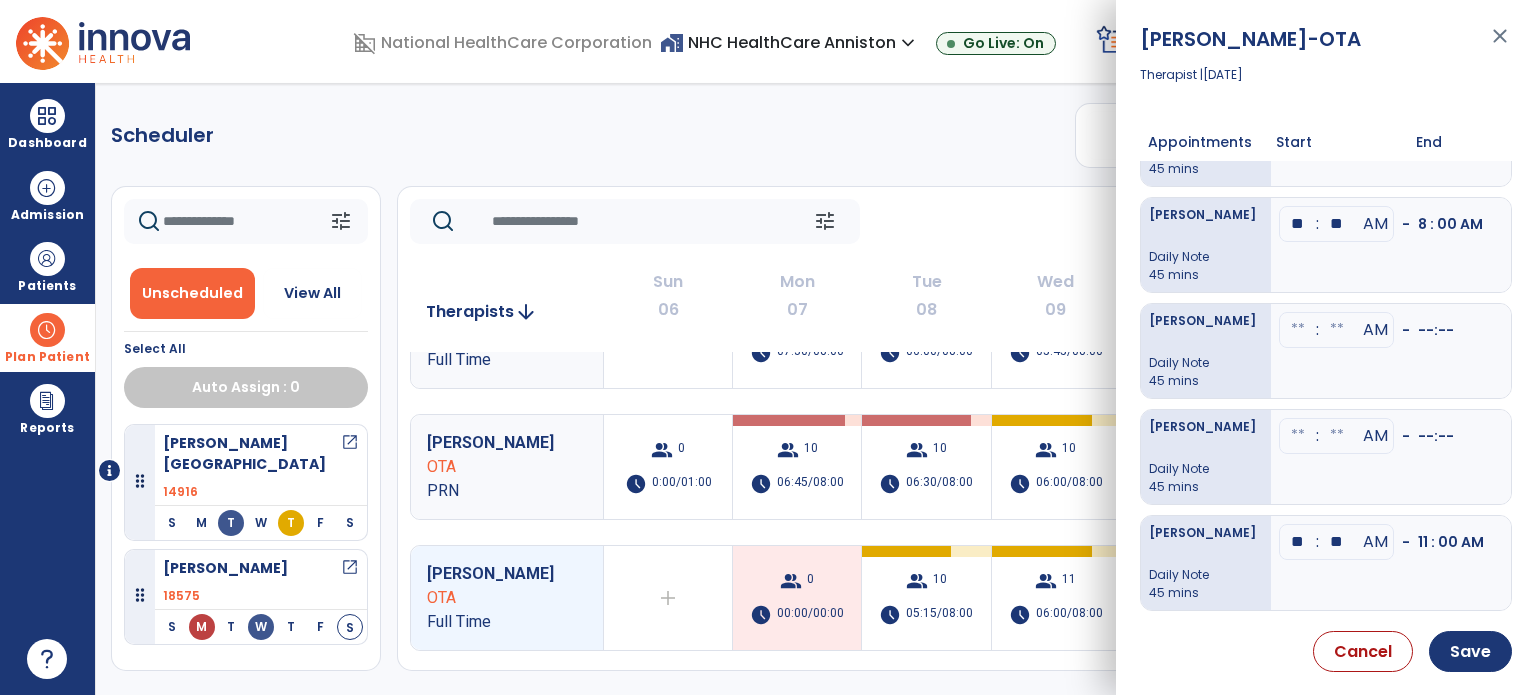 click at bounding box center (1298, 330) 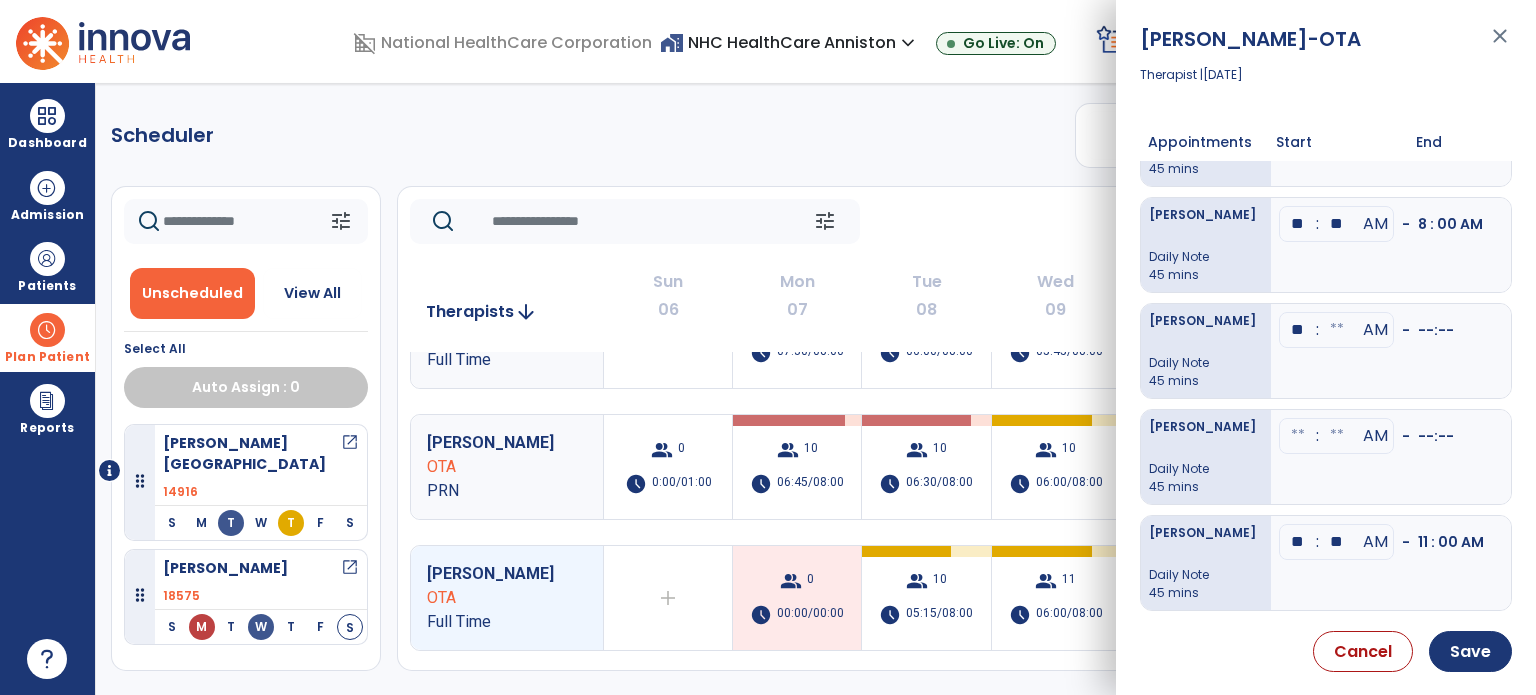 type on "**" 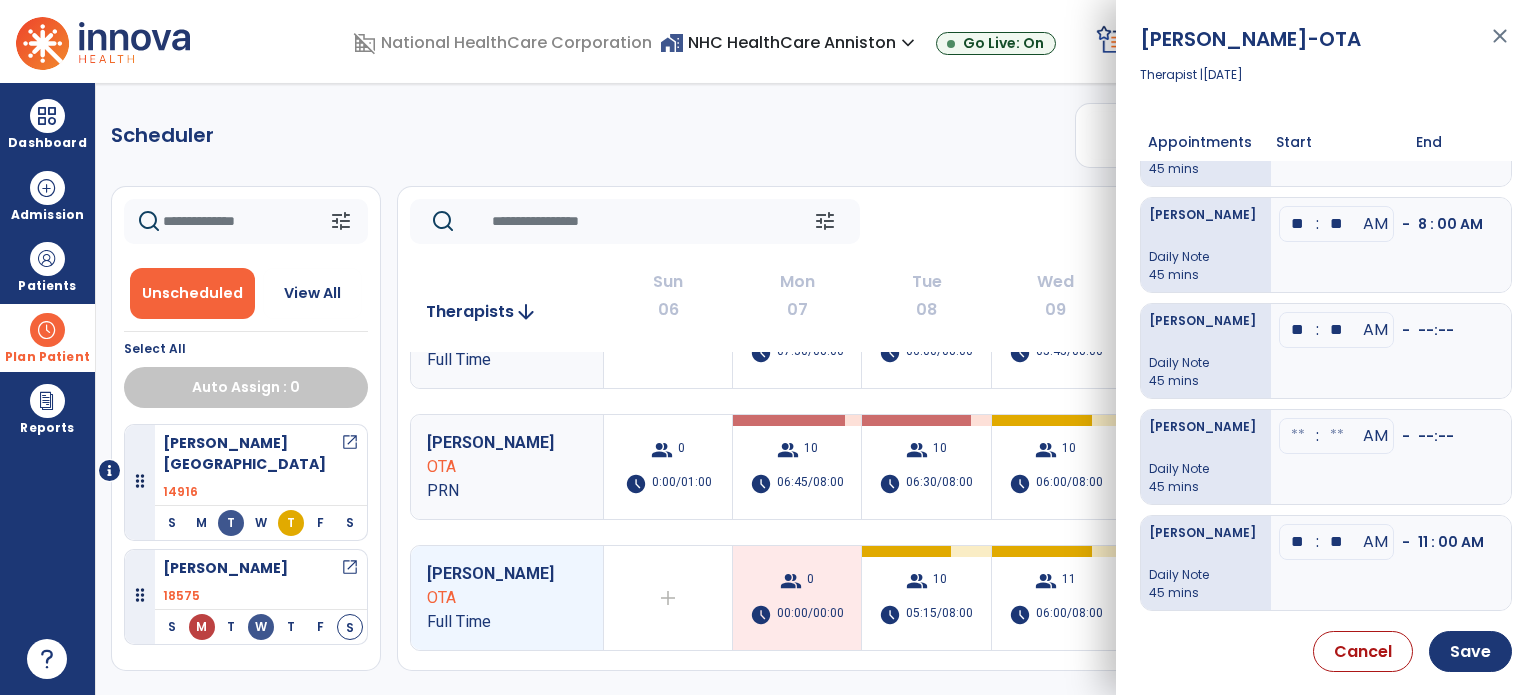 type on "**" 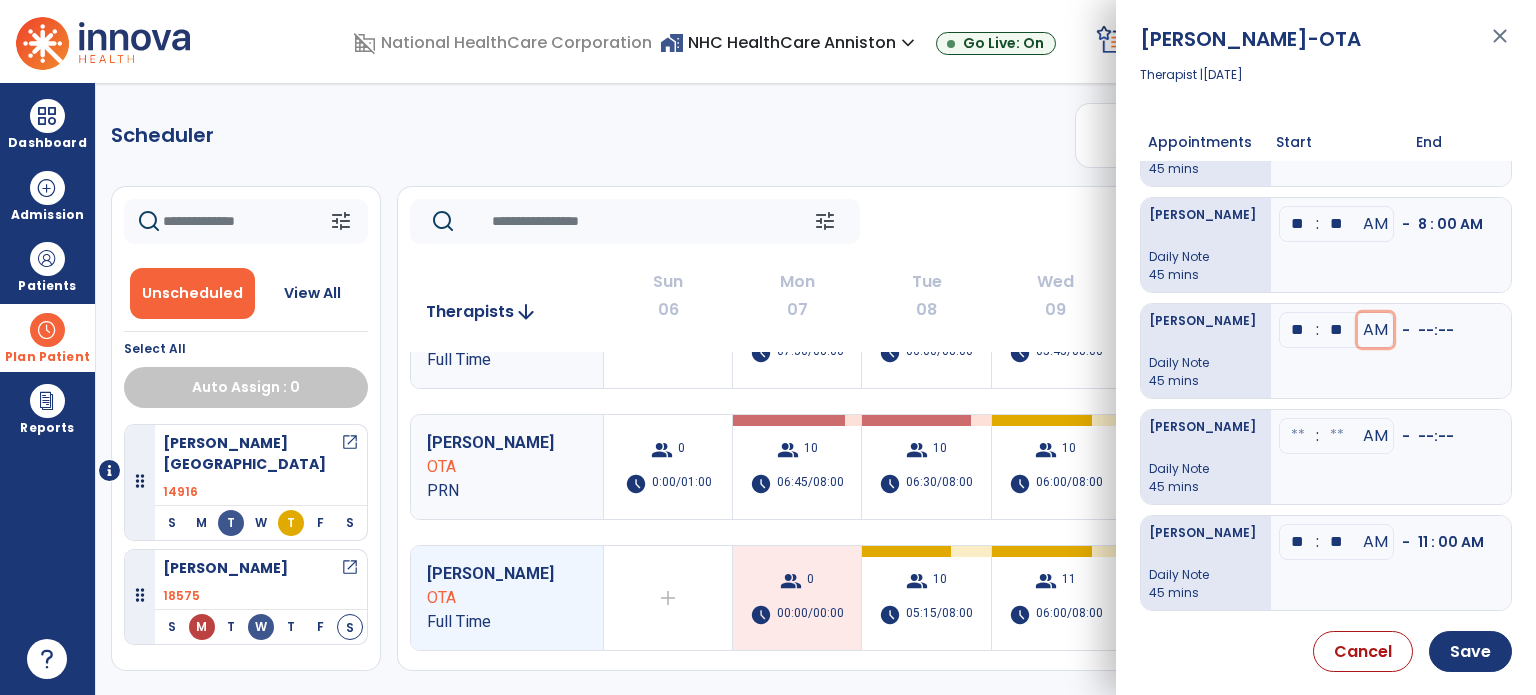 type 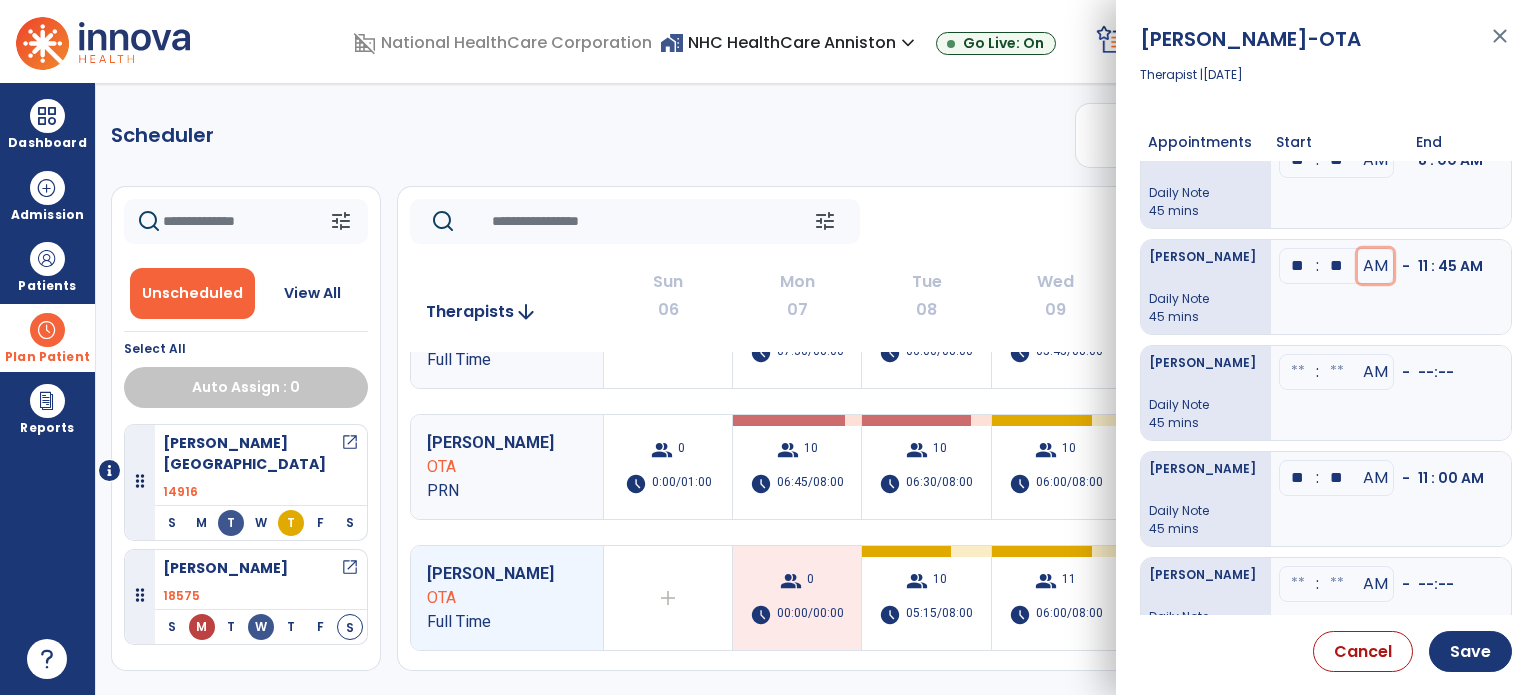 scroll, scrollTop: 400, scrollLeft: 0, axis: vertical 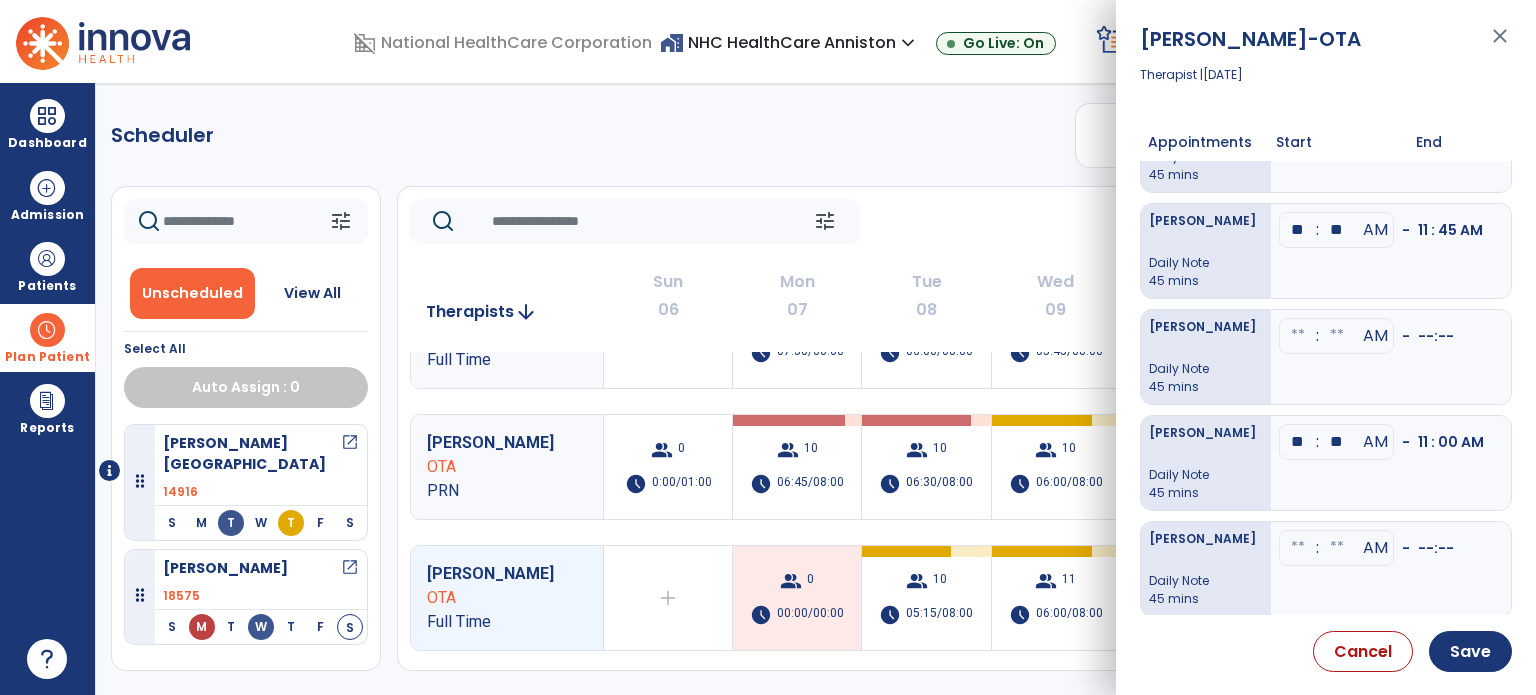 click at bounding box center (1298, 336) 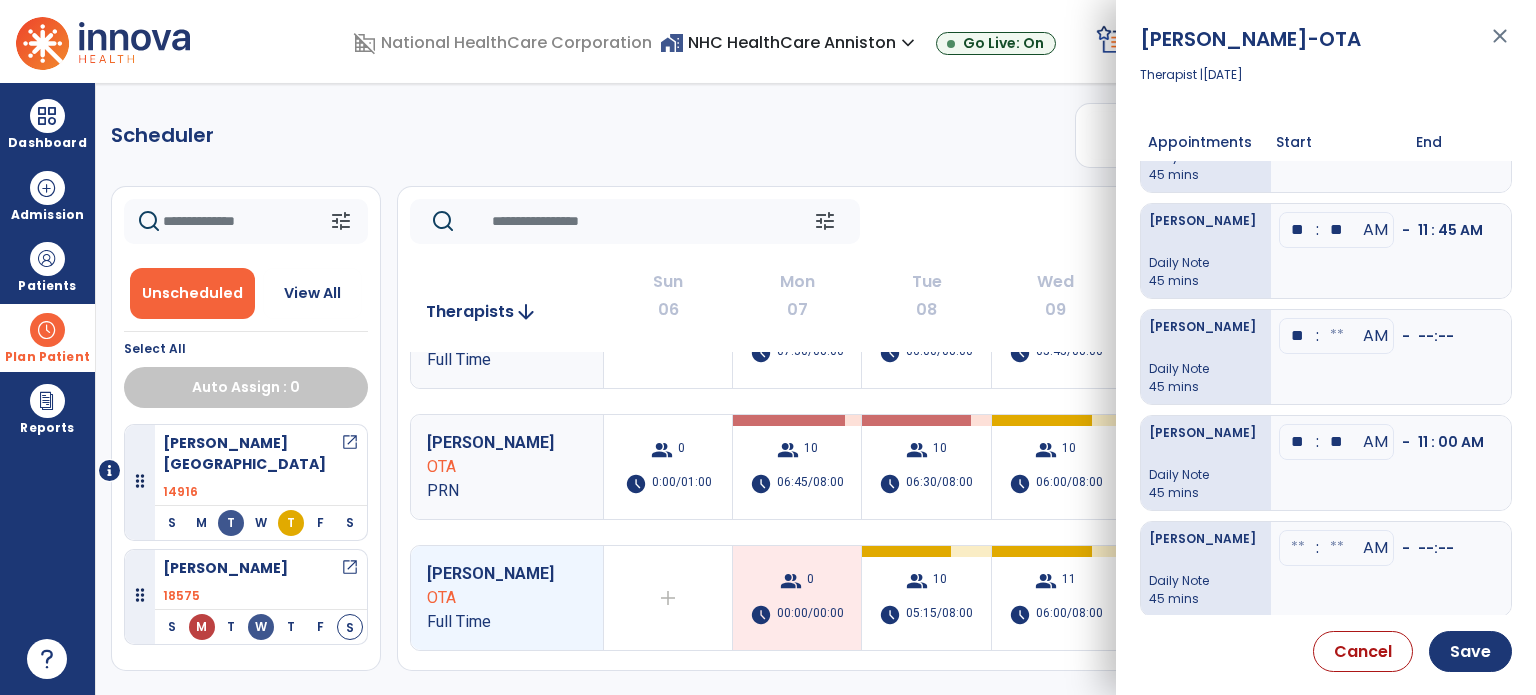 type on "**" 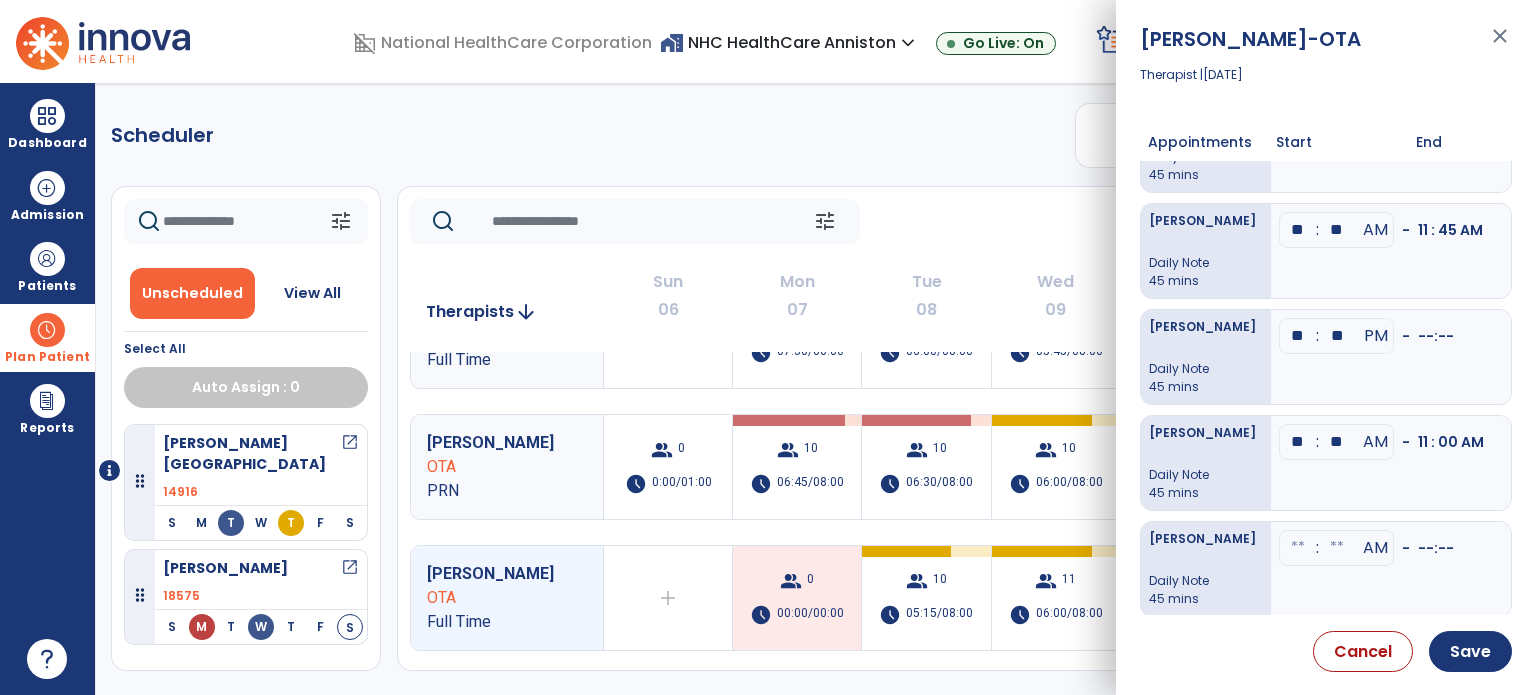type on "**" 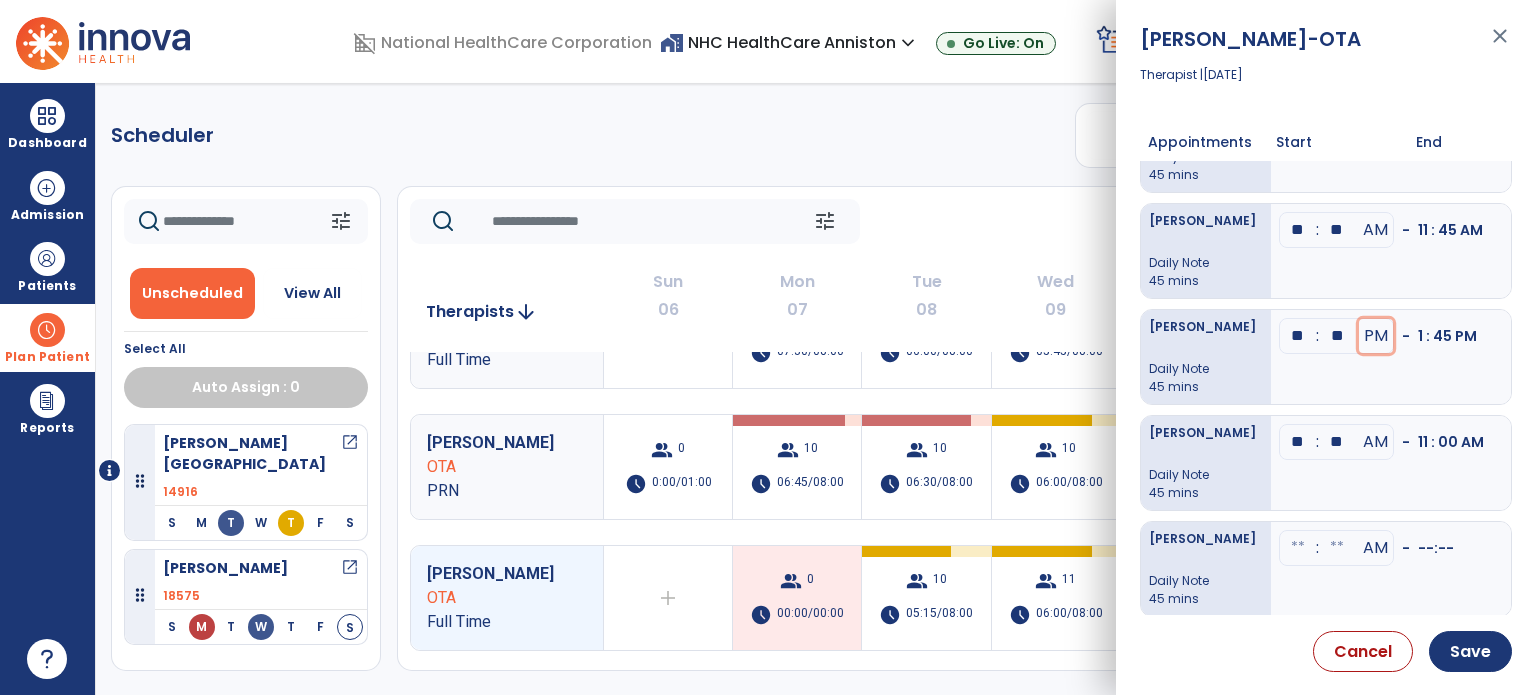 type 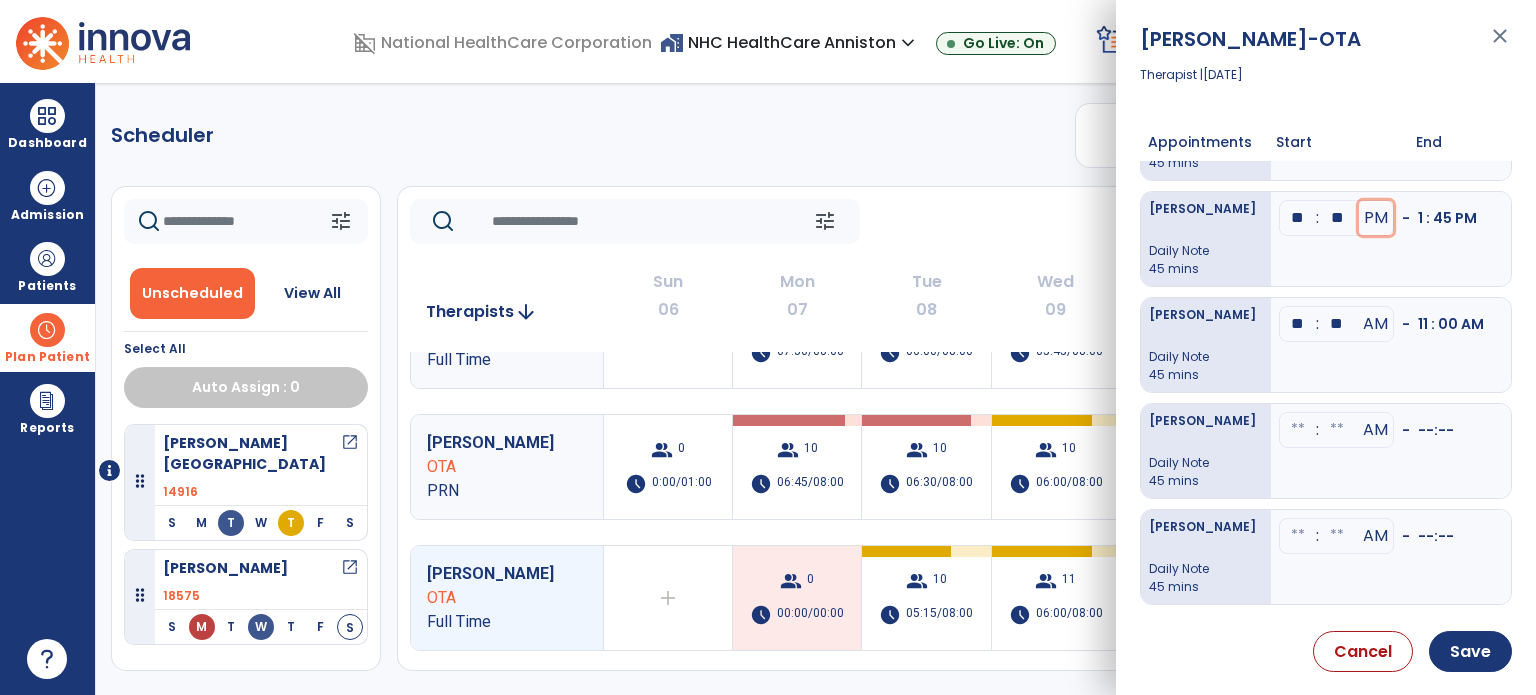 scroll, scrollTop: 532, scrollLeft: 0, axis: vertical 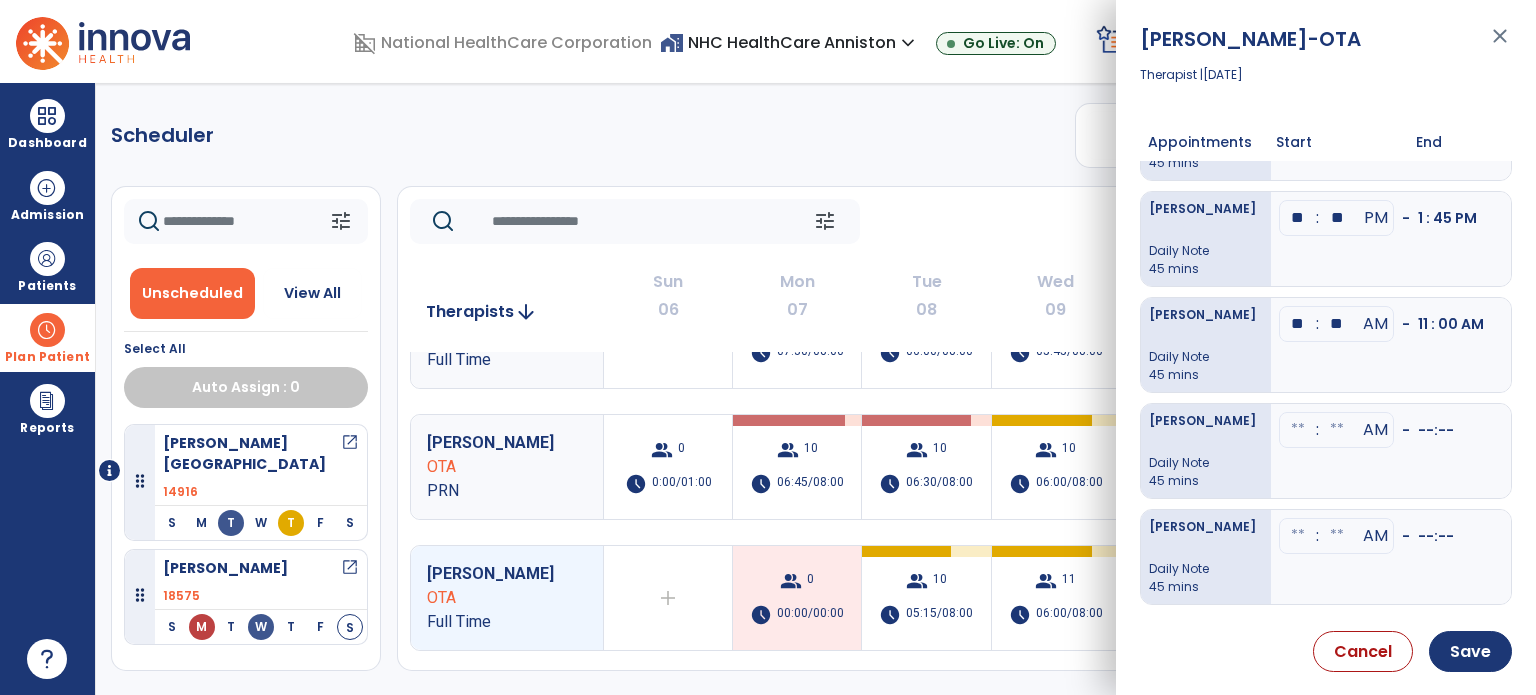 click at bounding box center [1298, 430] 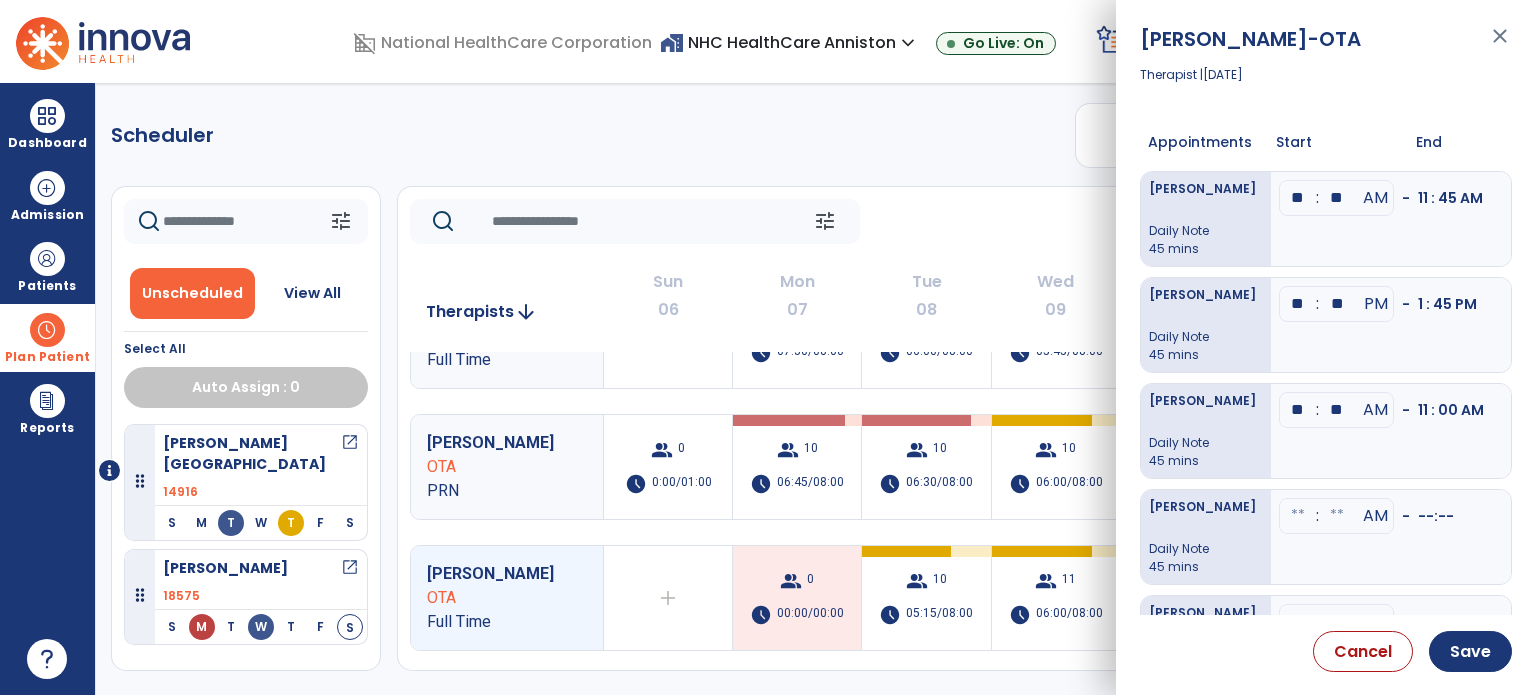 scroll, scrollTop: 532, scrollLeft: 0, axis: vertical 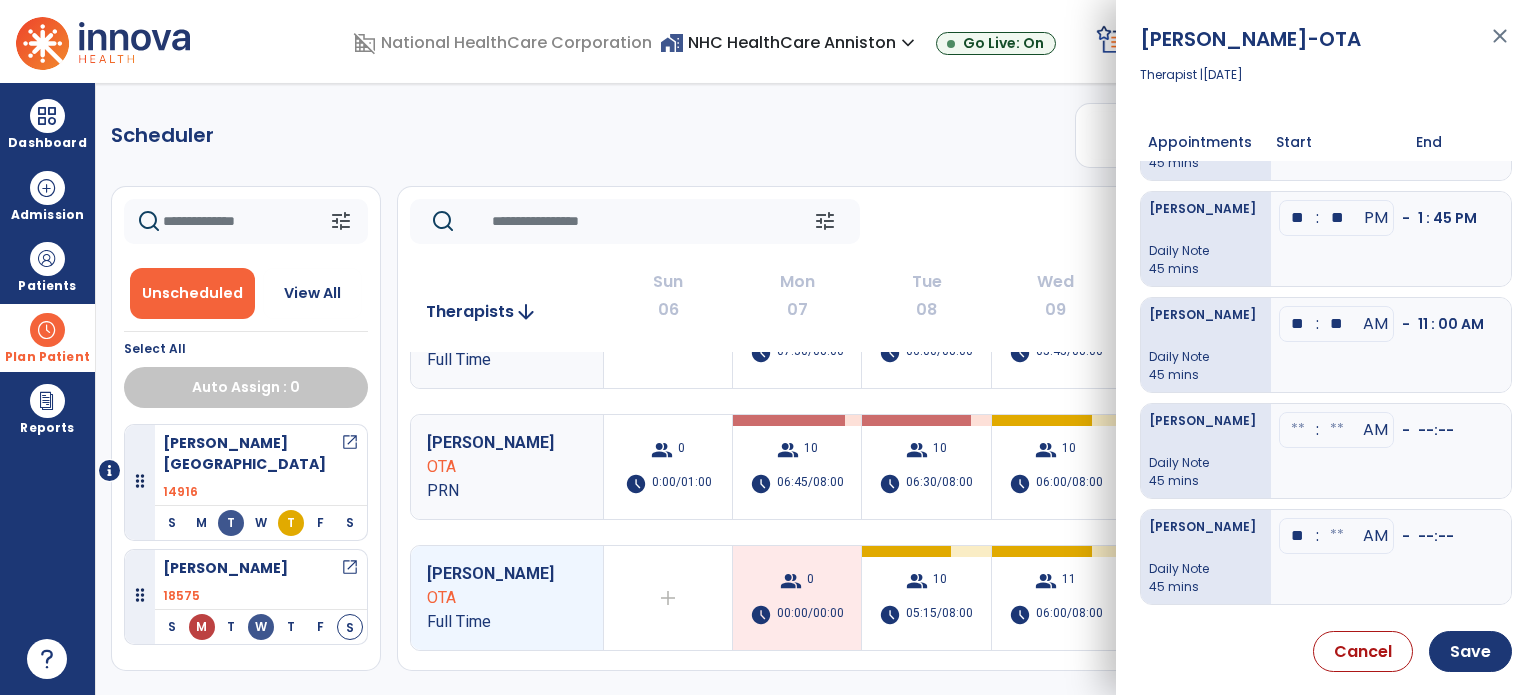 type on "**" 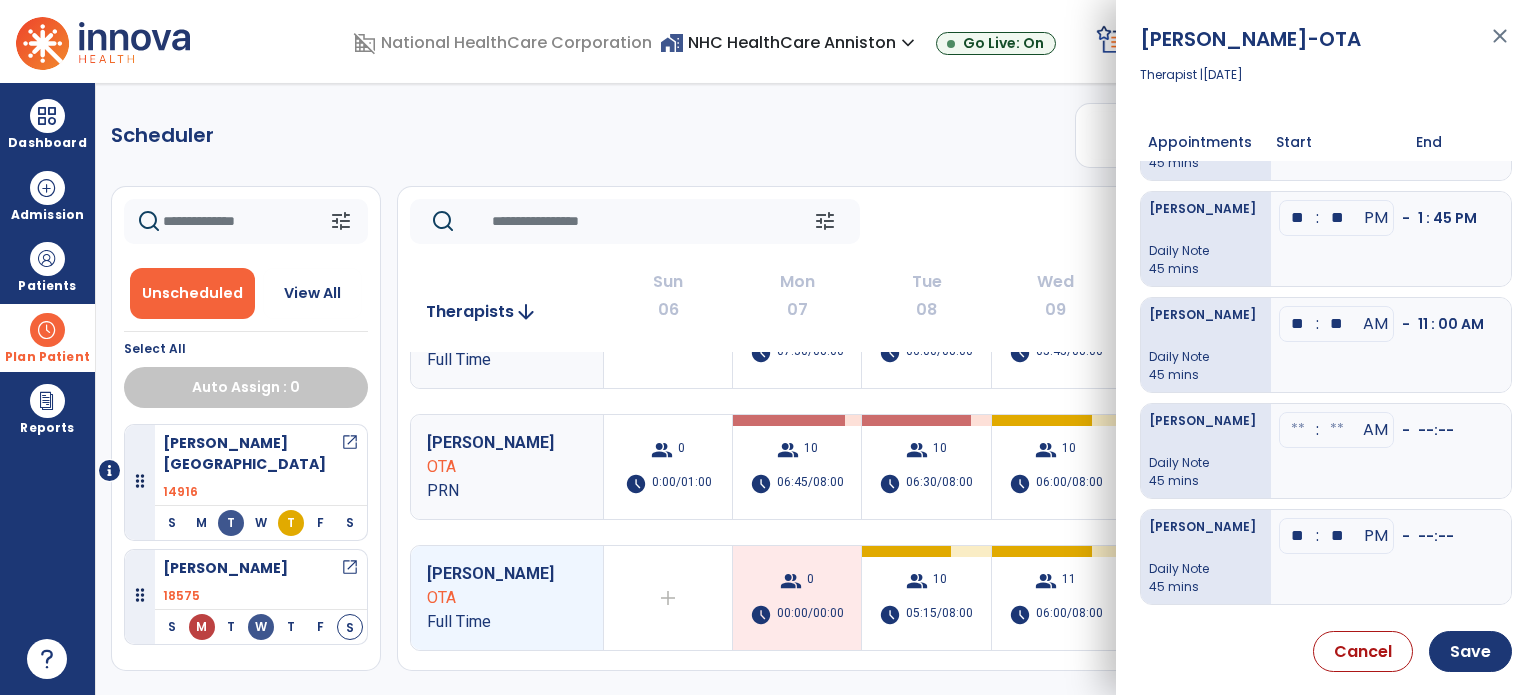 type on "**" 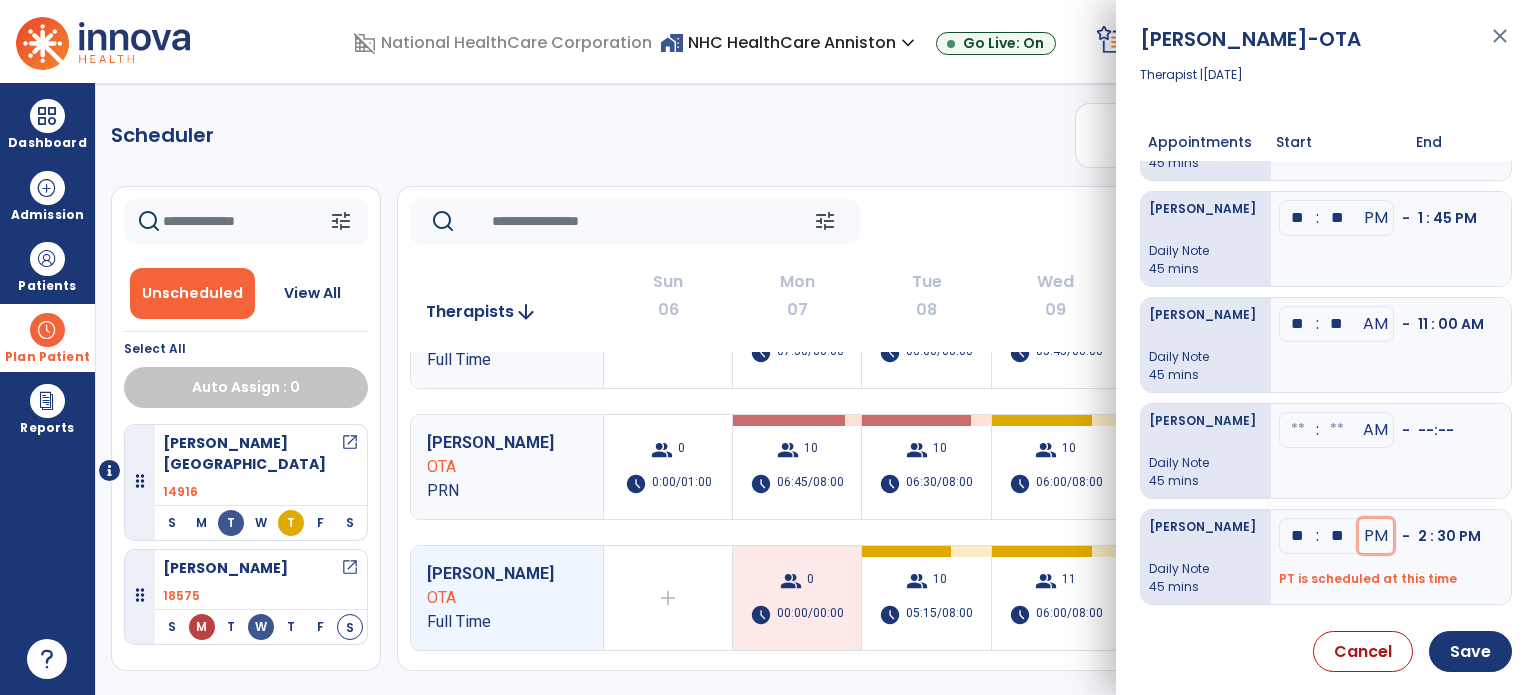 type 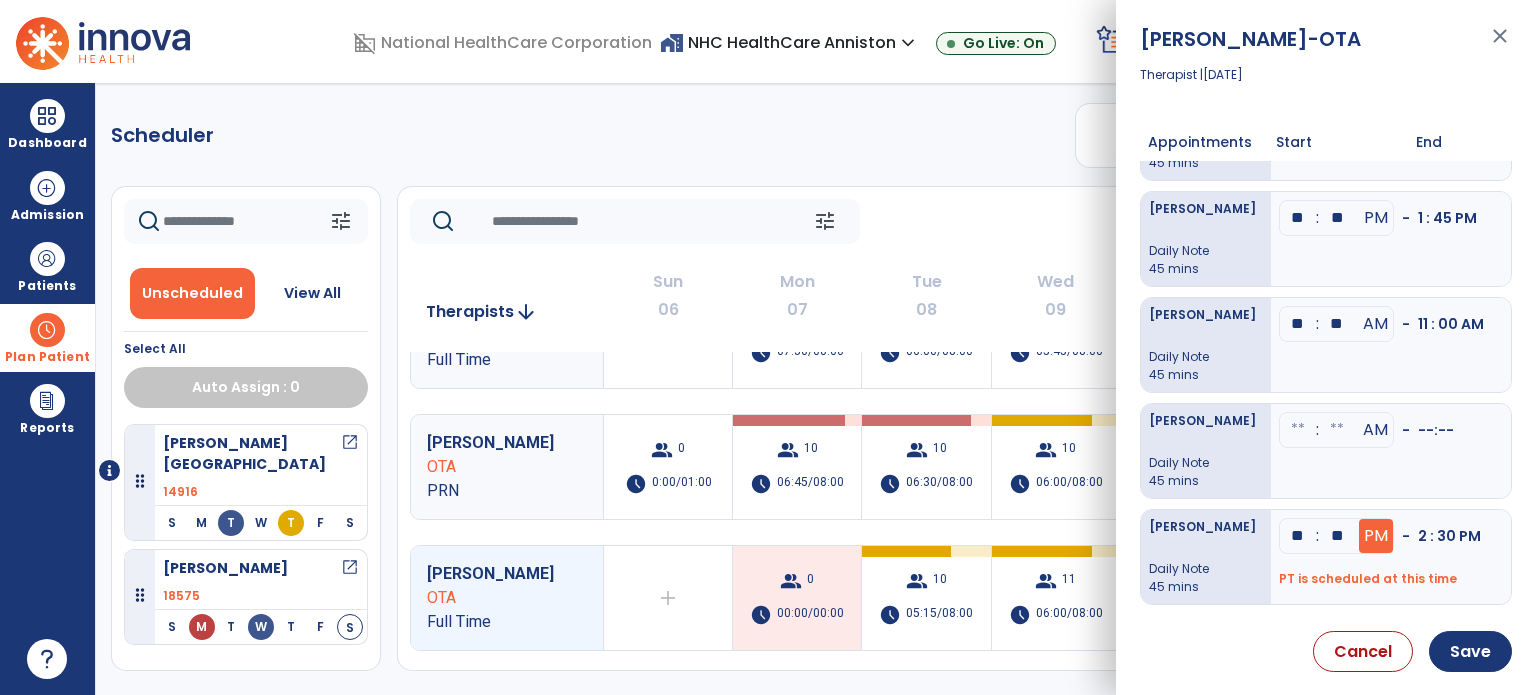 drag, startPoint x: 1339, startPoint y: 545, endPoint x: 1363, endPoint y: 539, distance: 24.738634 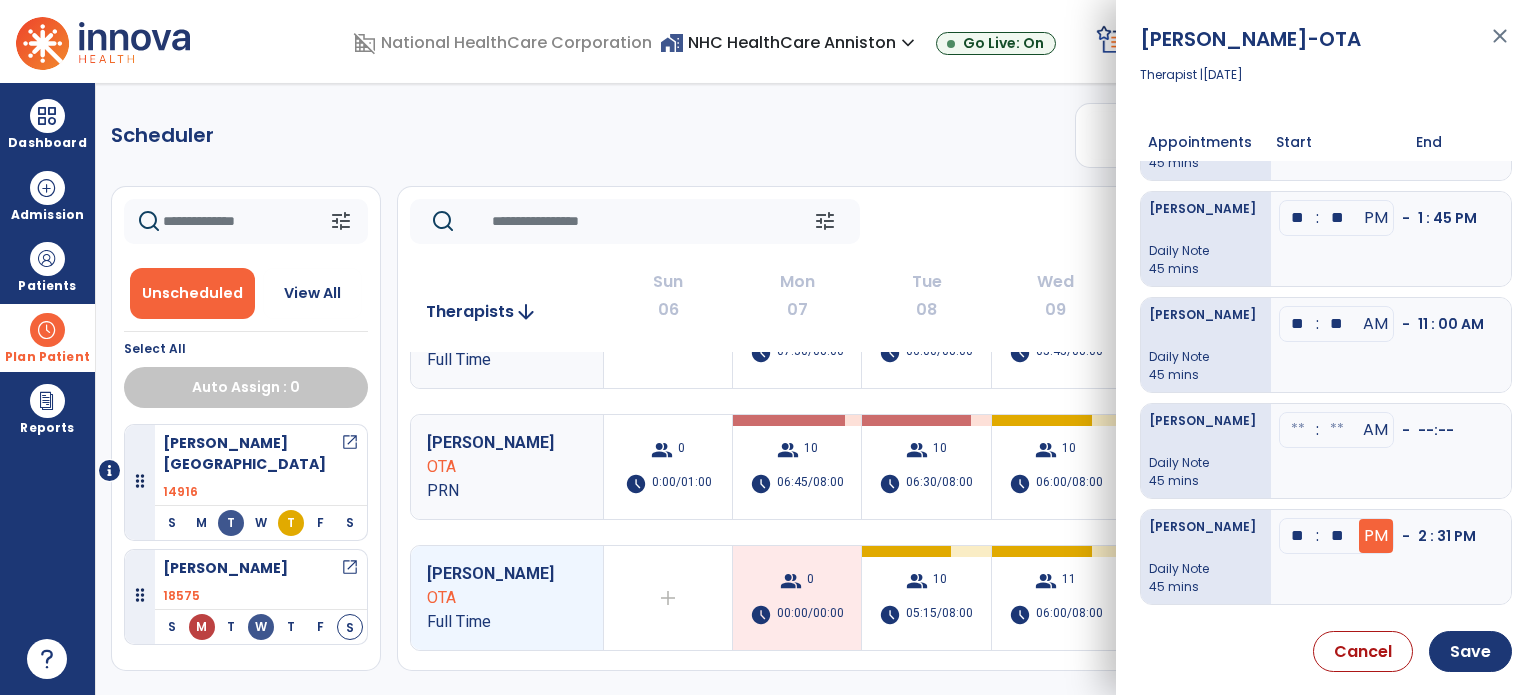 drag, startPoint x: 1333, startPoint y: 531, endPoint x: 1360, endPoint y: 532, distance: 27.018513 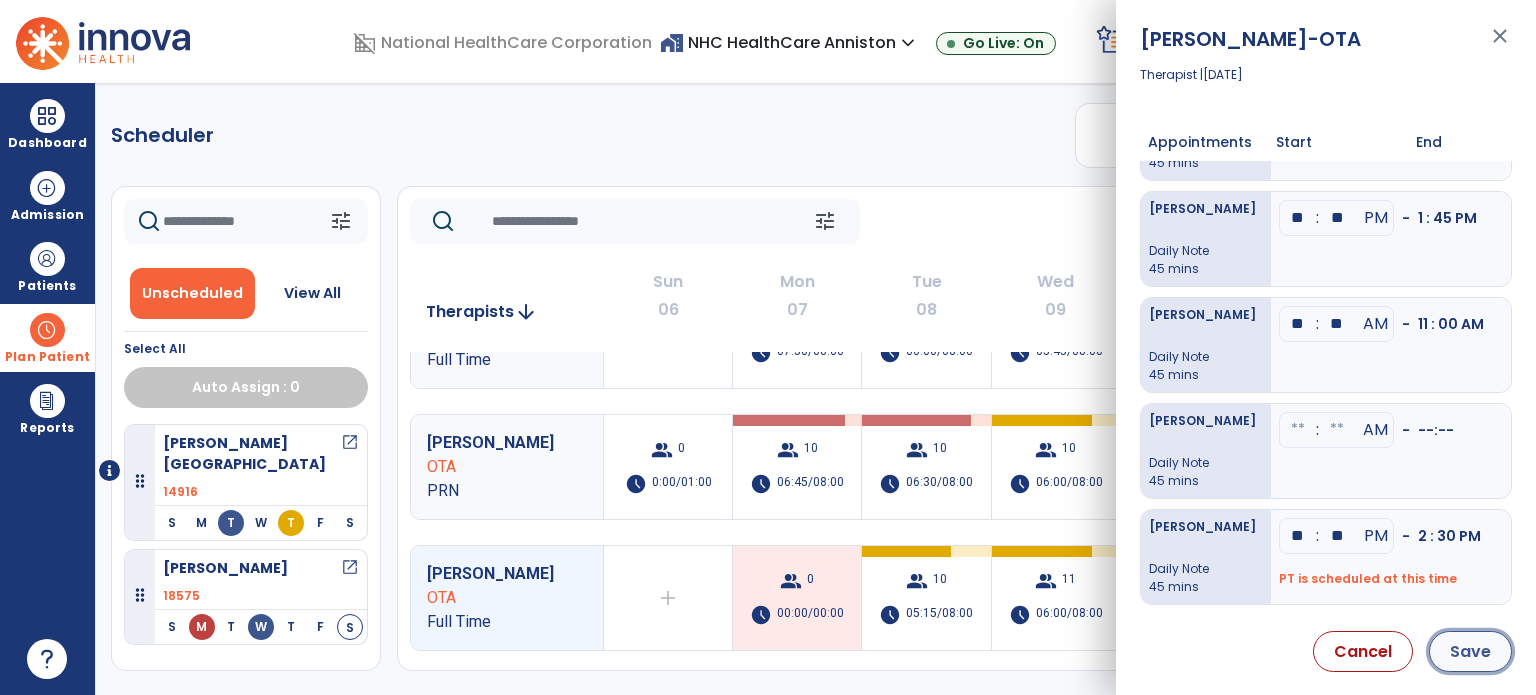 click on "Save" at bounding box center [1470, 651] 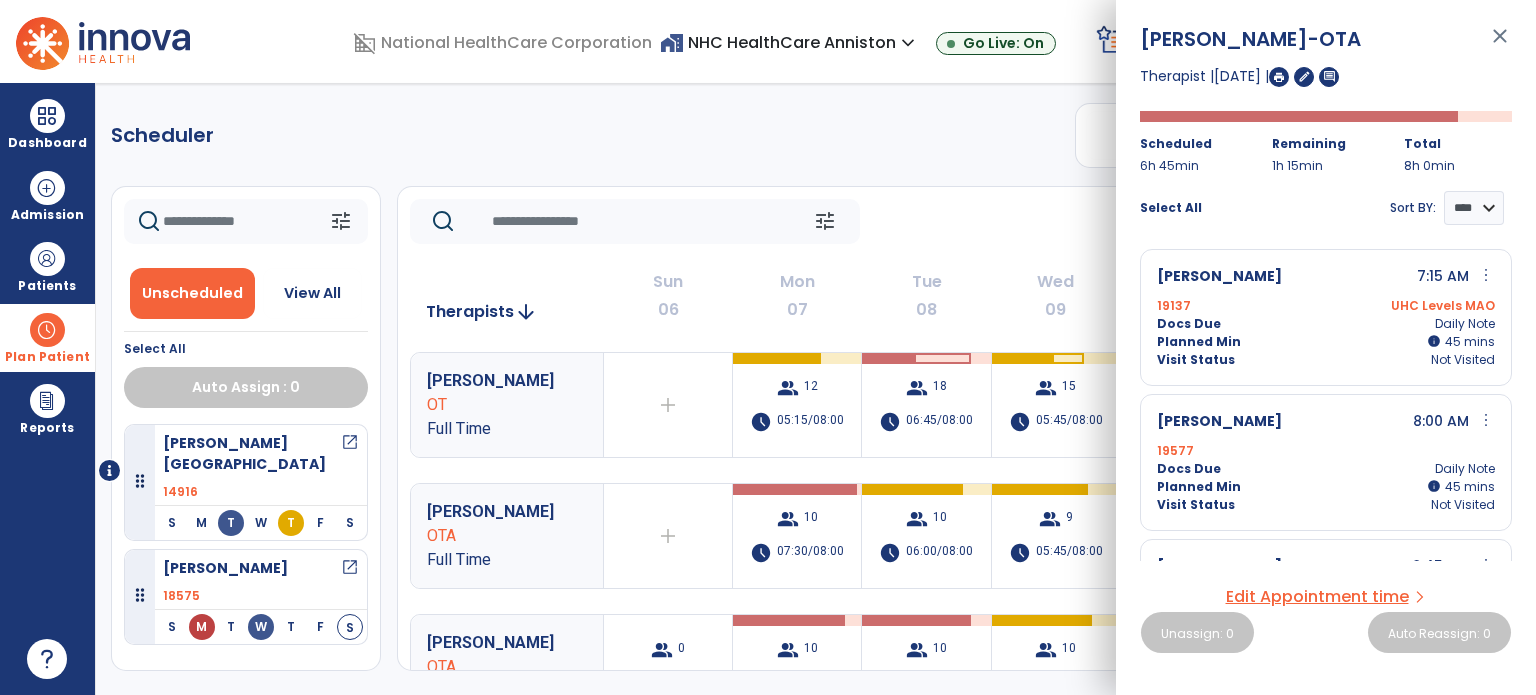 click on "Scheduler   PT   OT   ST  **** *** more_vert  Manage Labor   View All Therapists   Print" 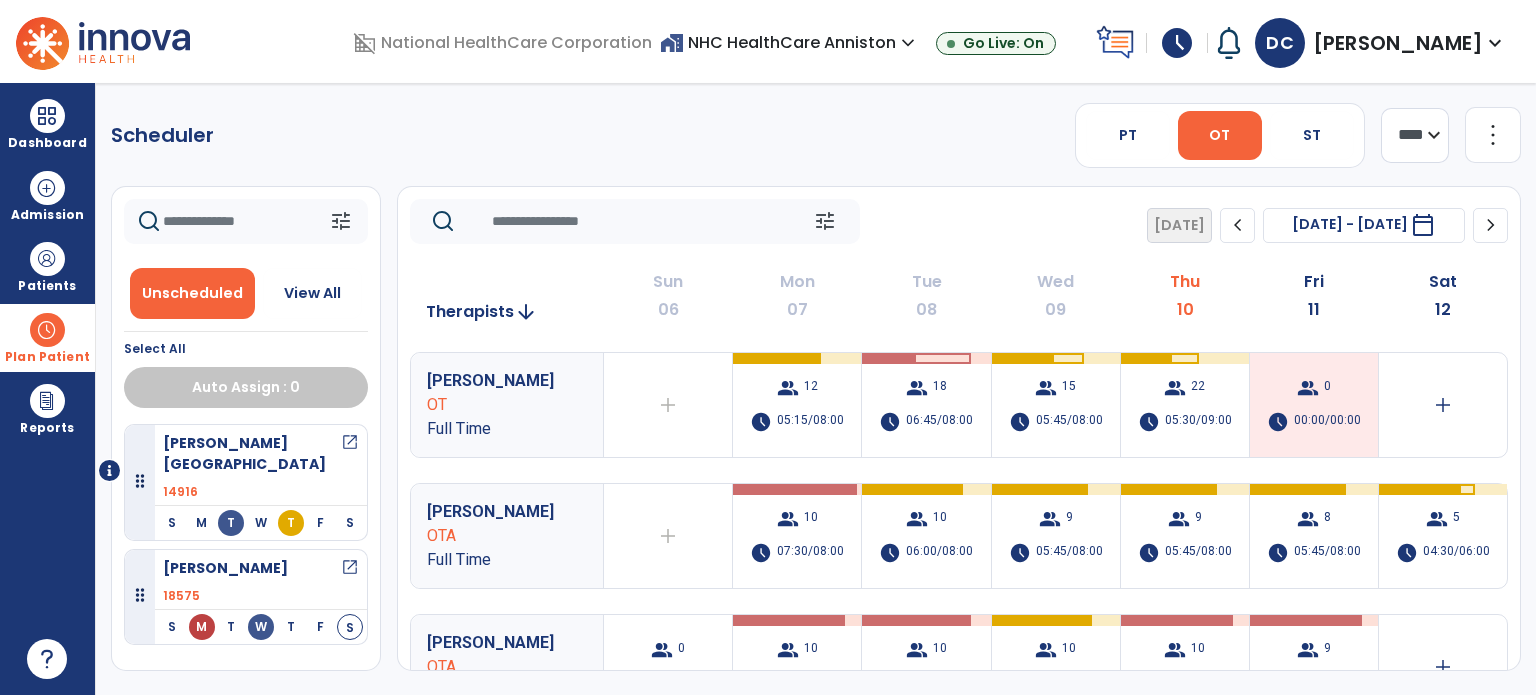 scroll, scrollTop: 0, scrollLeft: 0, axis: both 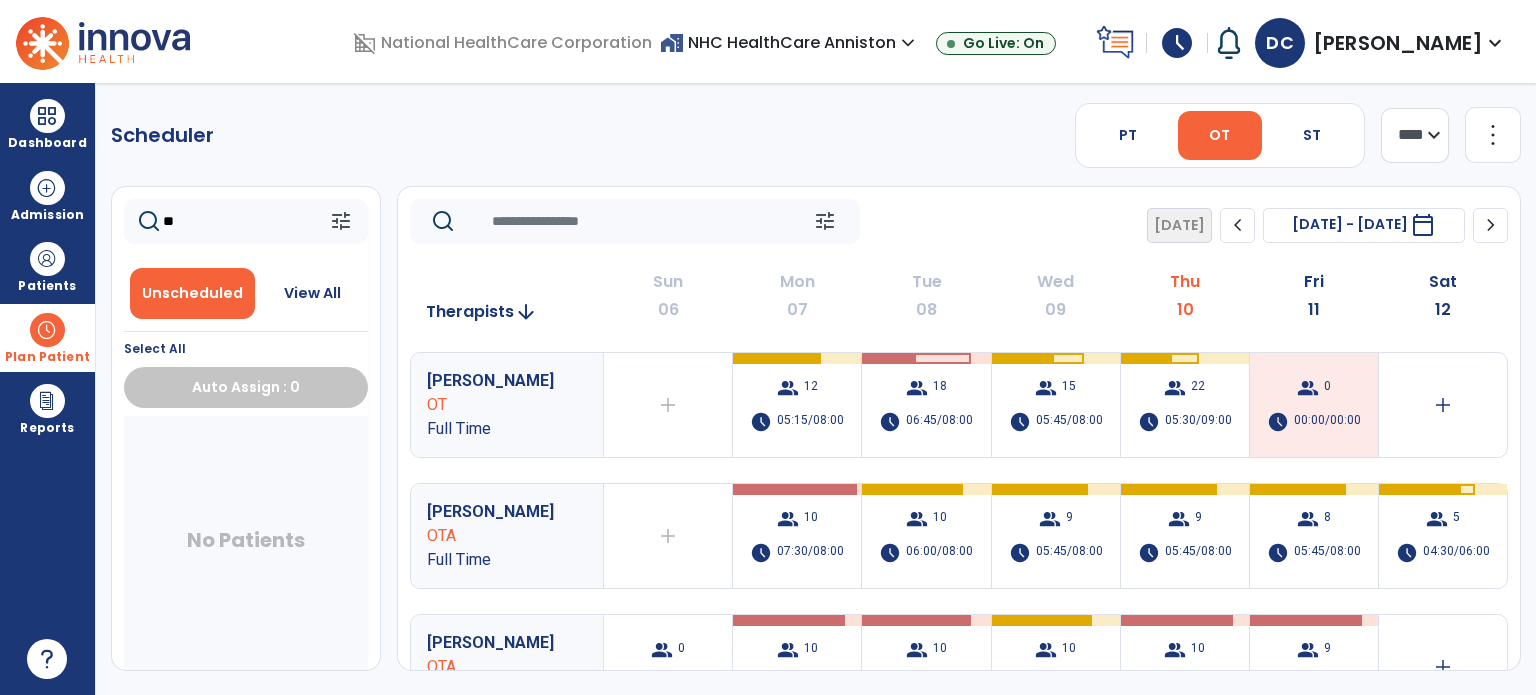 type on "*" 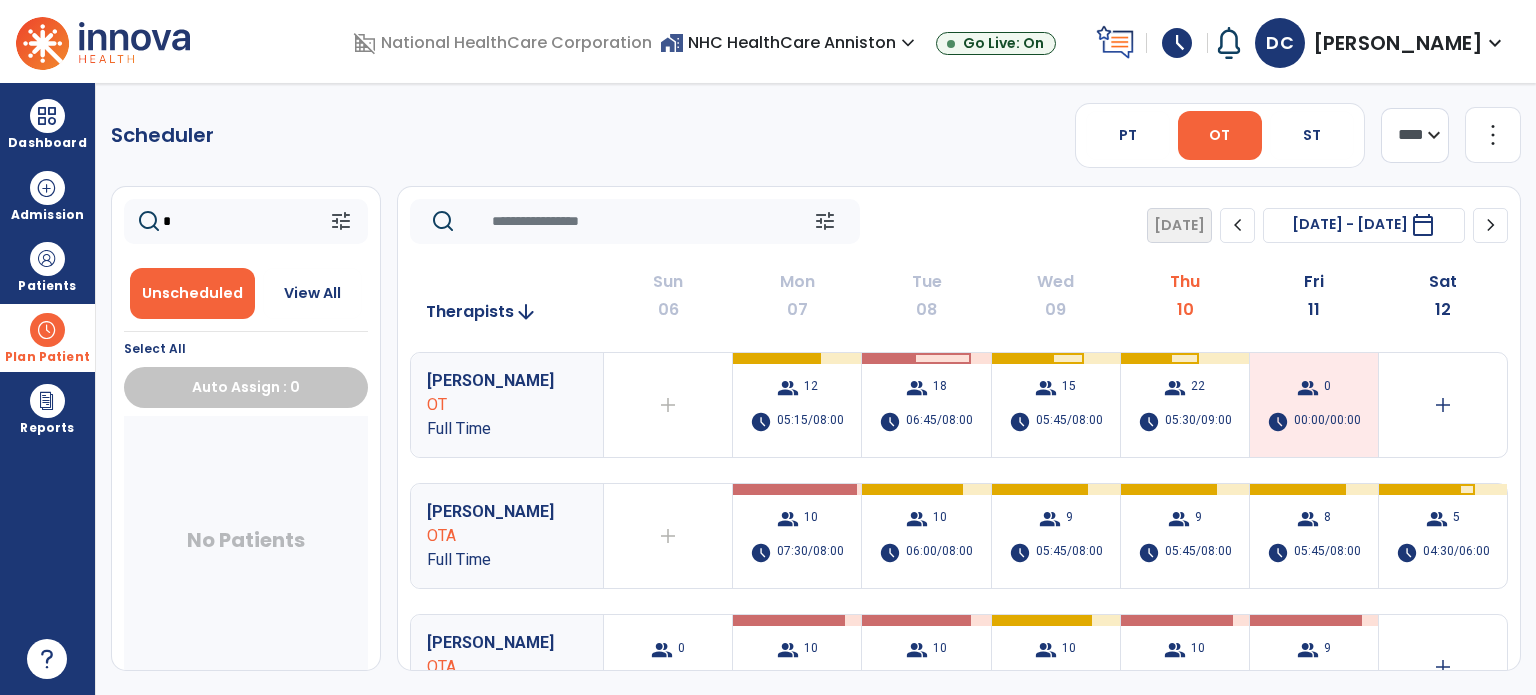 type 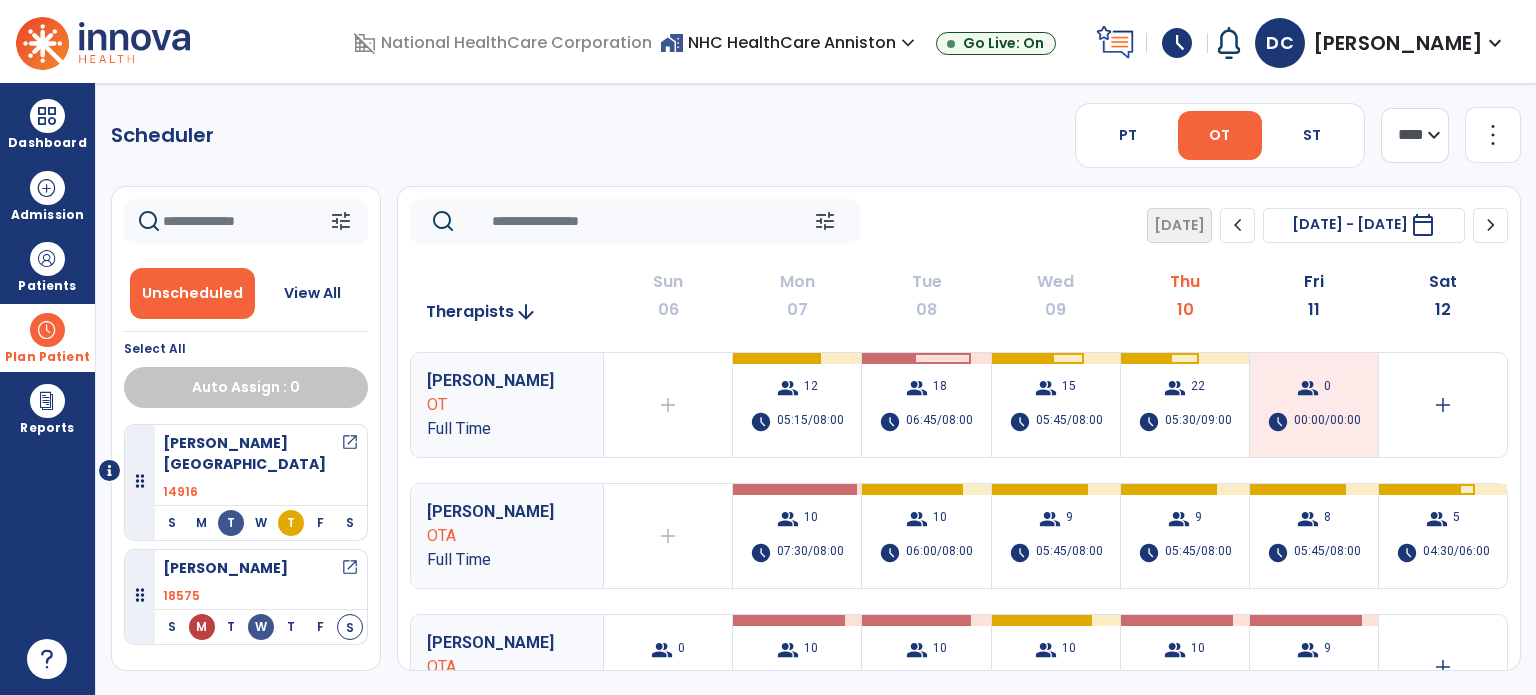 click at bounding box center (47, 330) 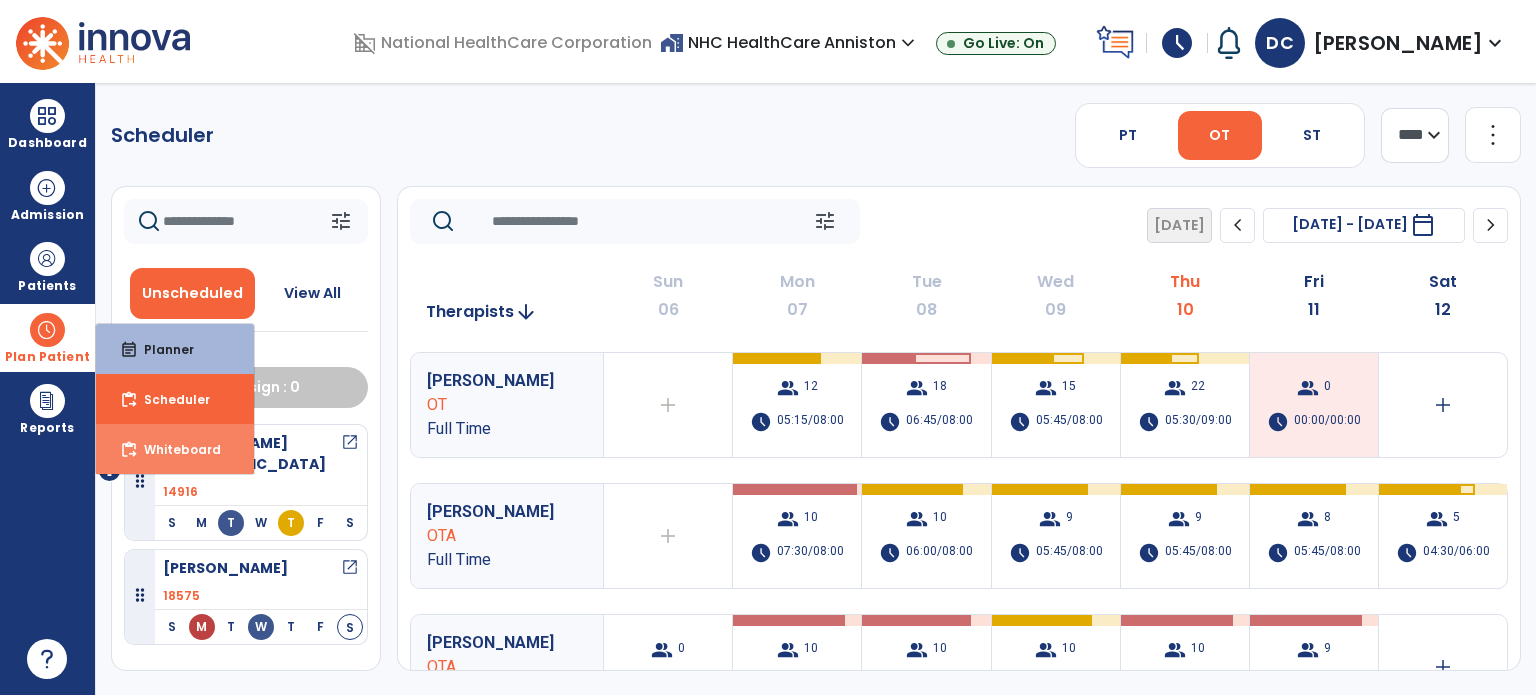 click on "Whiteboard" at bounding box center [174, 449] 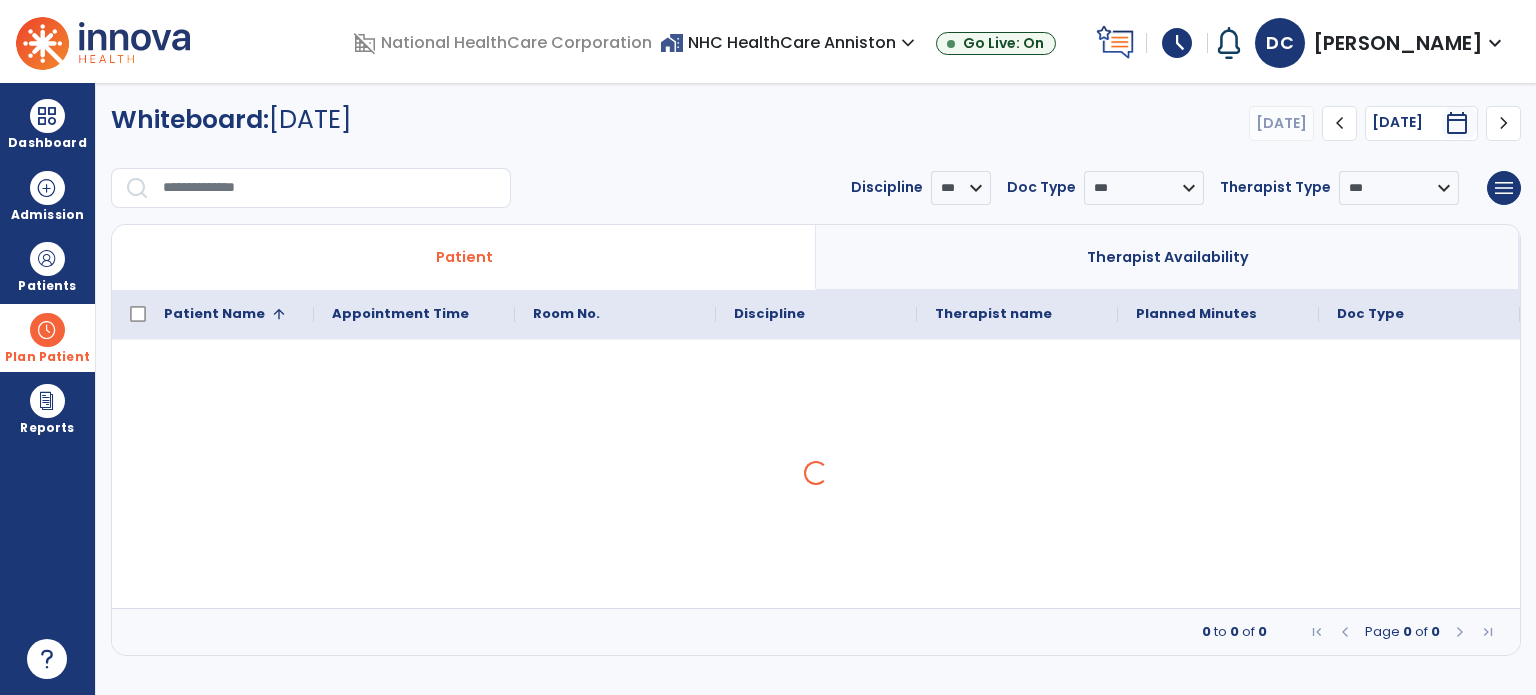 click 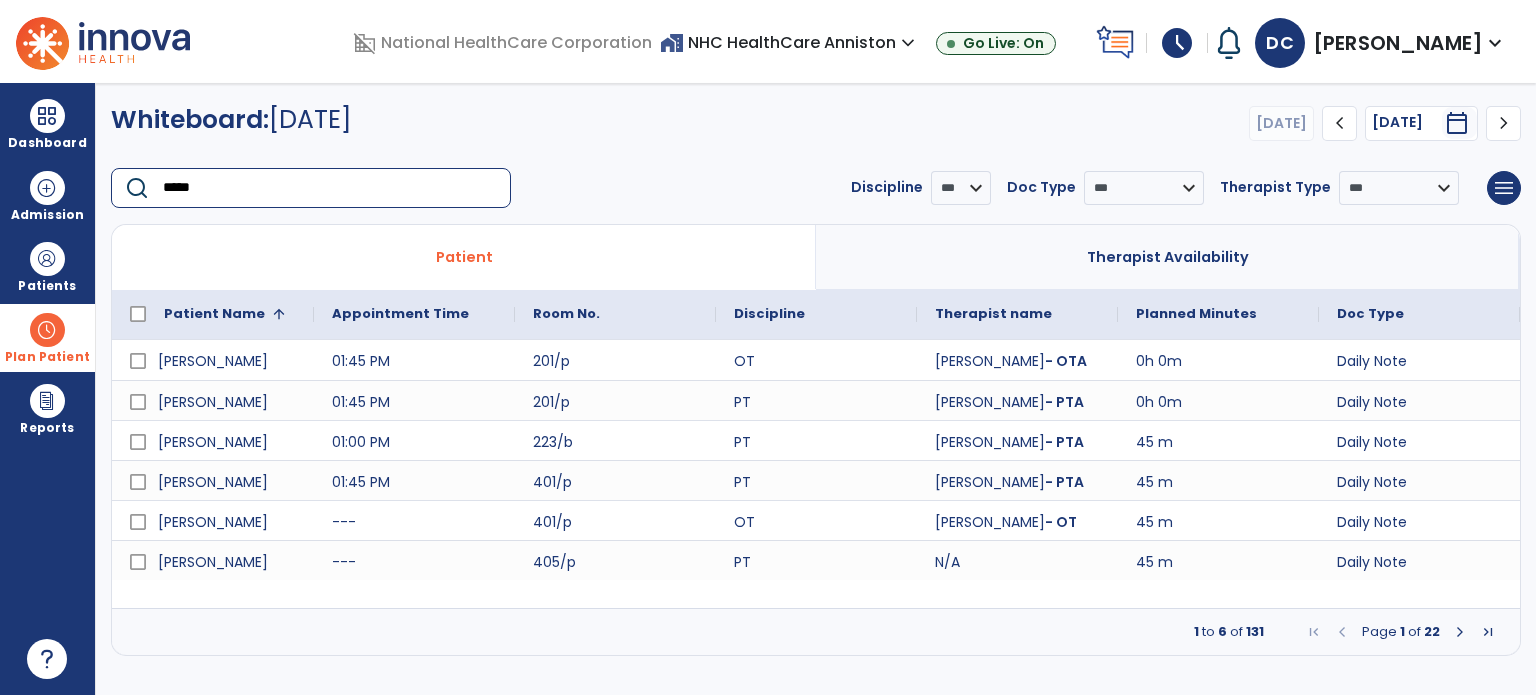 type on "******" 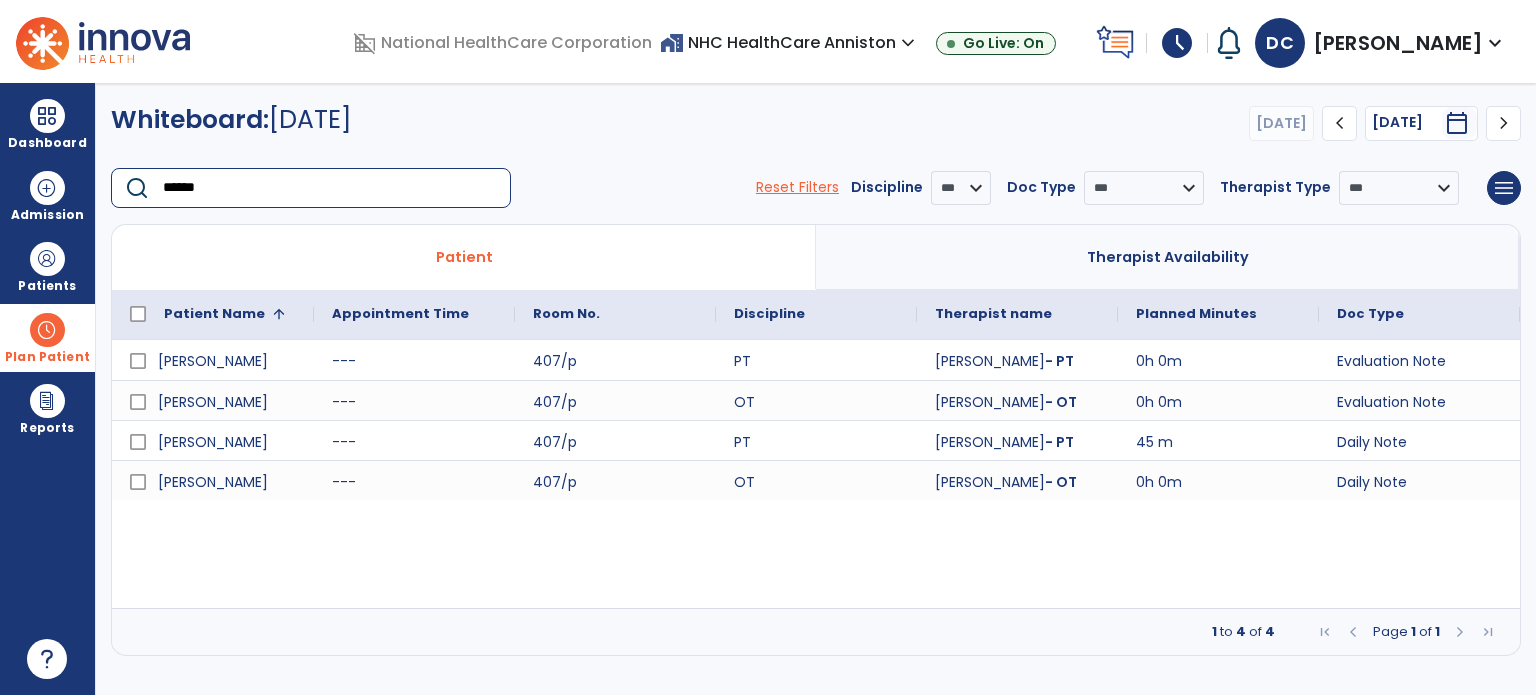 click on "******" 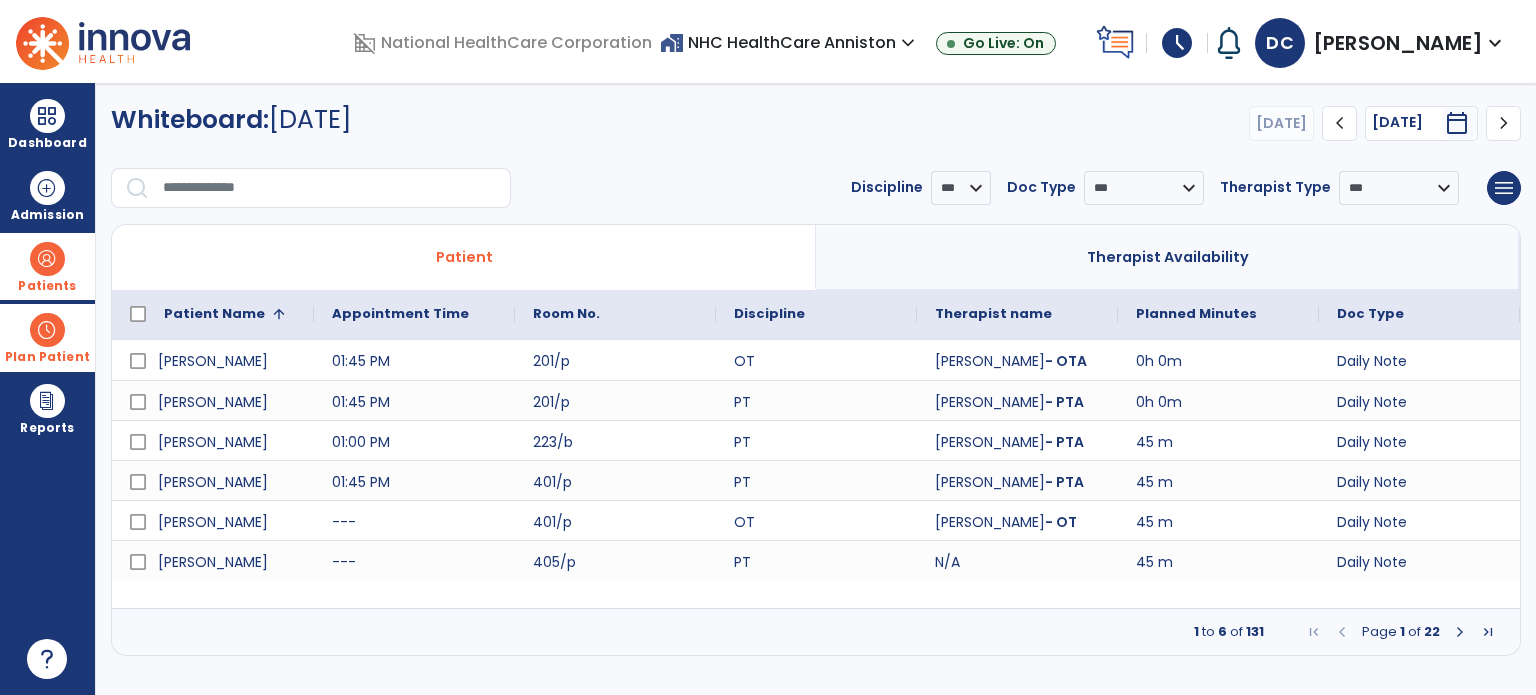 click at bounding box center (47, 259) 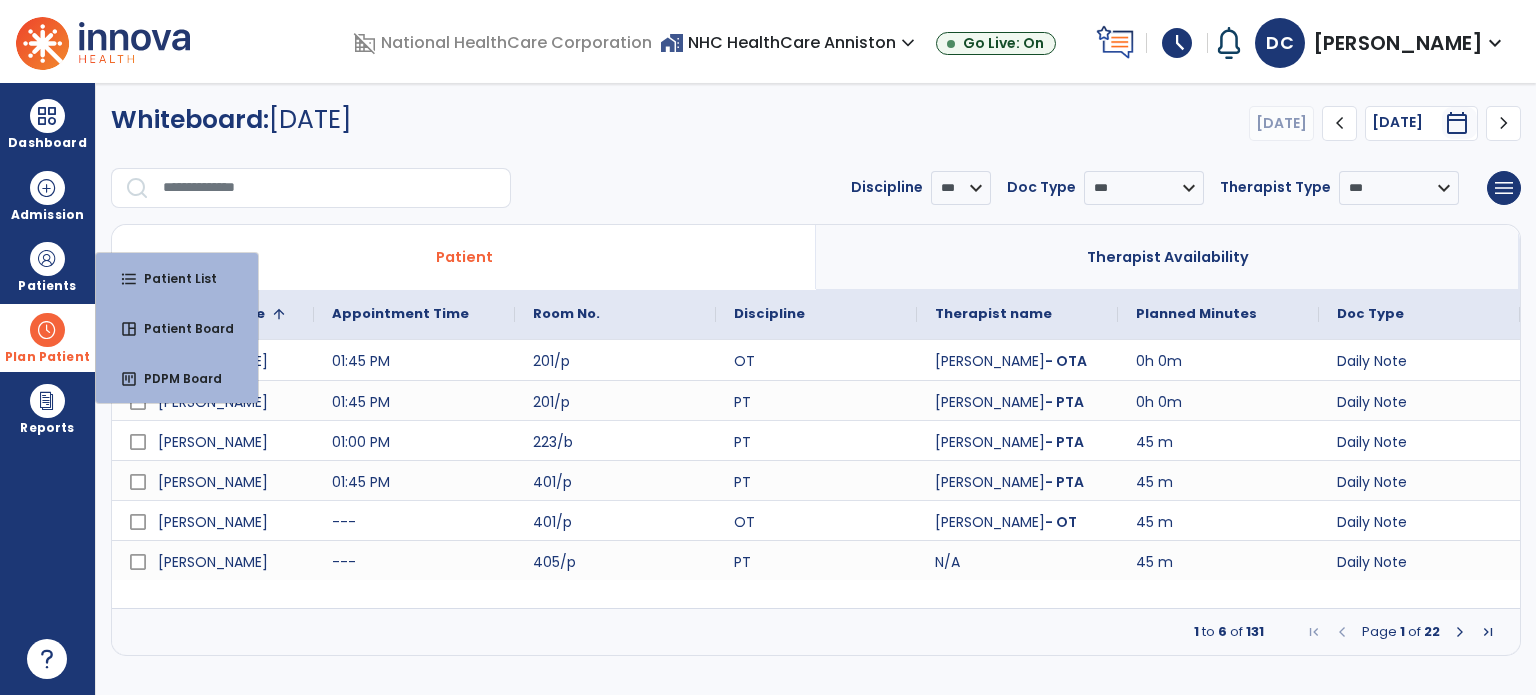 click on "Plan Patient" at bounding box center [47, 337] 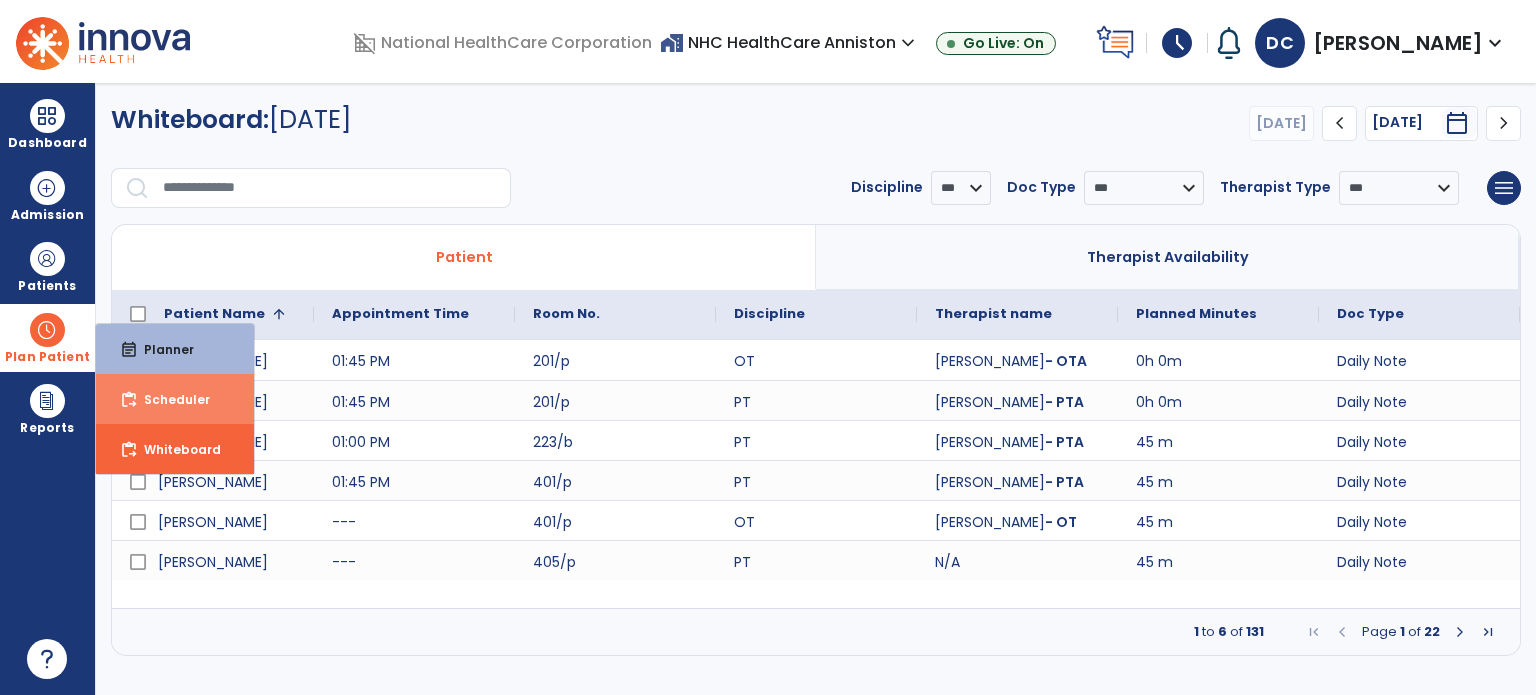 click on "Scheduler" at bounding box center [169, 399] 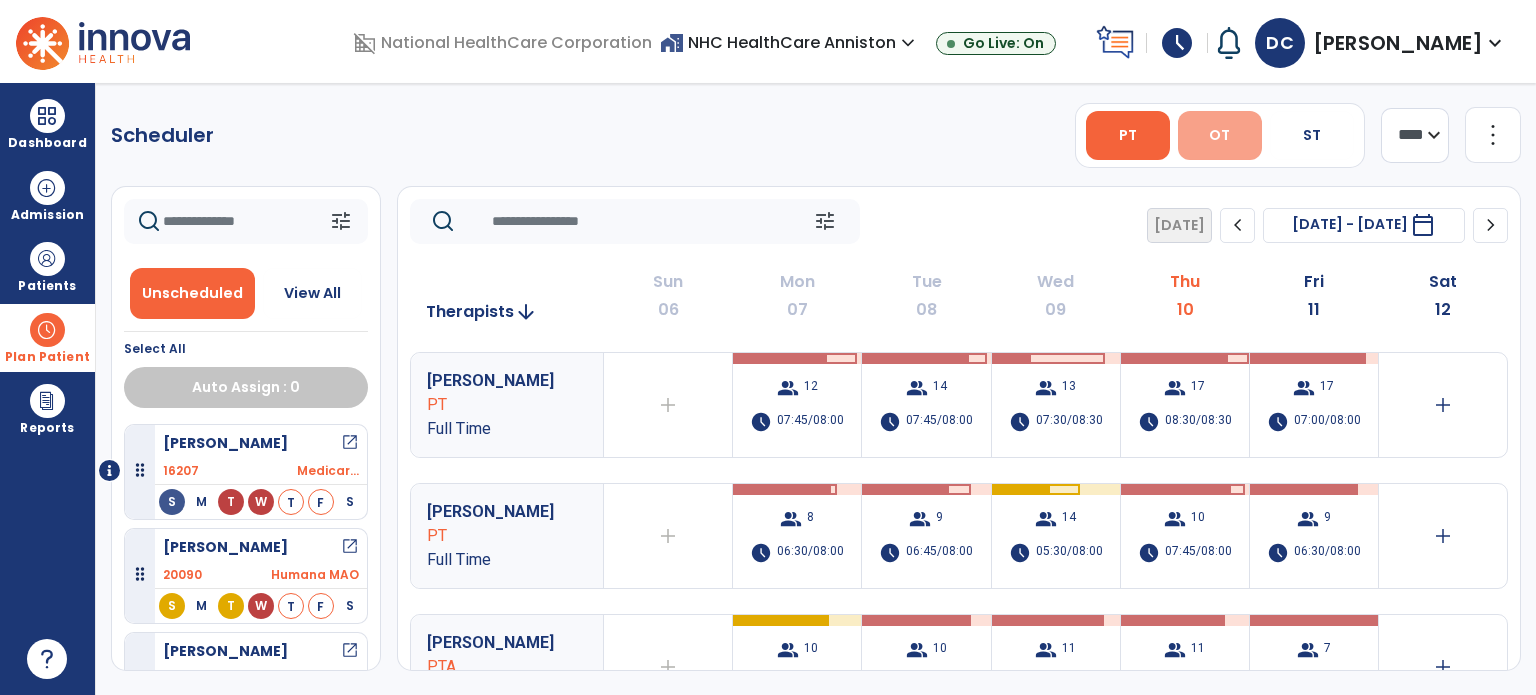 click on "OT" at bounding box center [1220, 135] 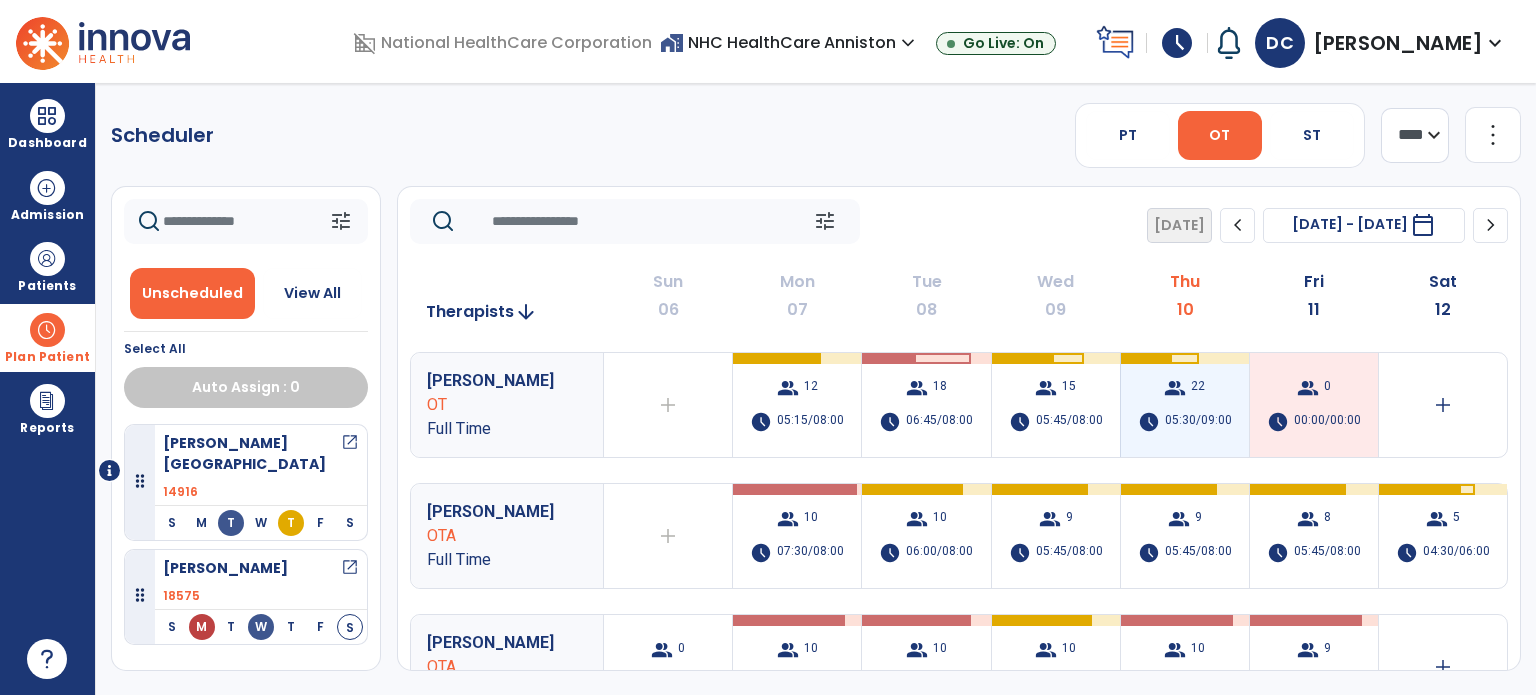 click on "group  22  schedule  05:30/09:00" at bounding box center (1185, 405) 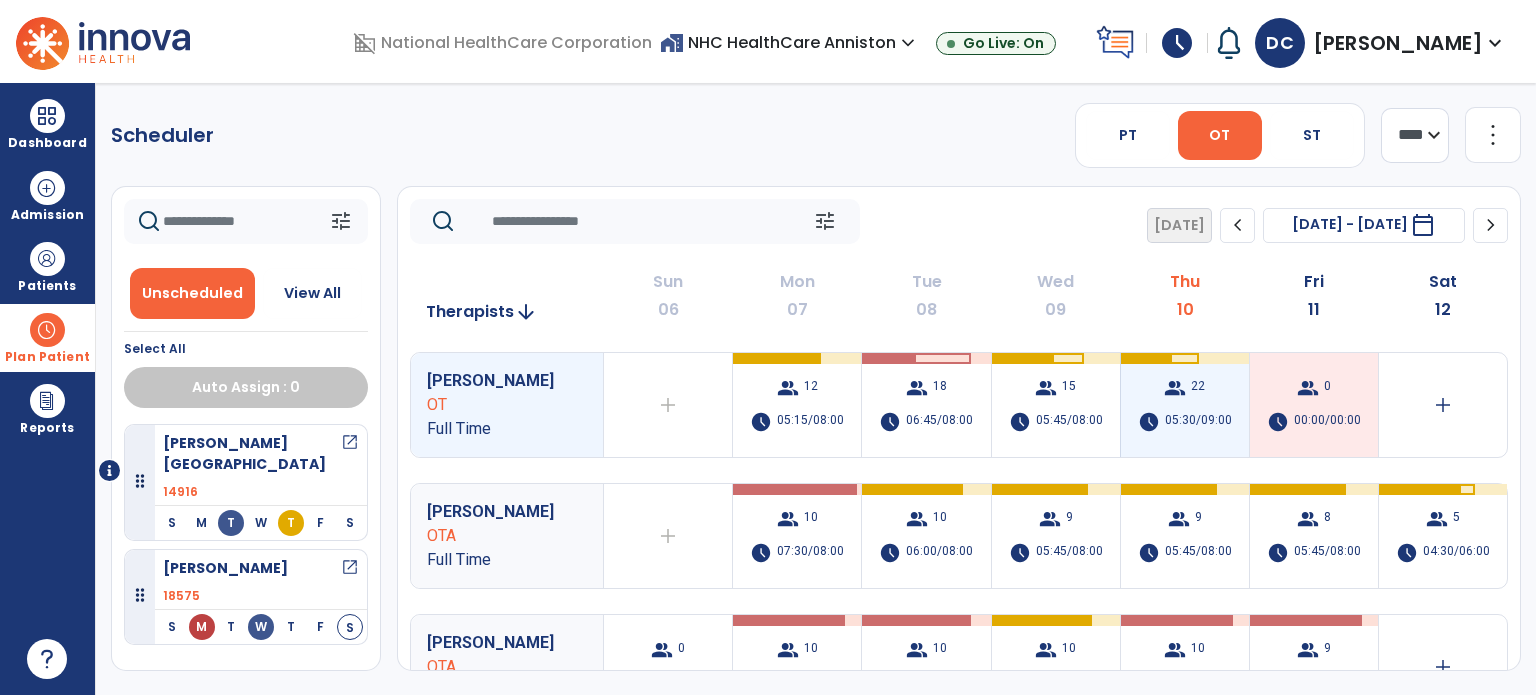 click on "group  22  schedule  05:30/09:00" at bounding box center (1185, 405) 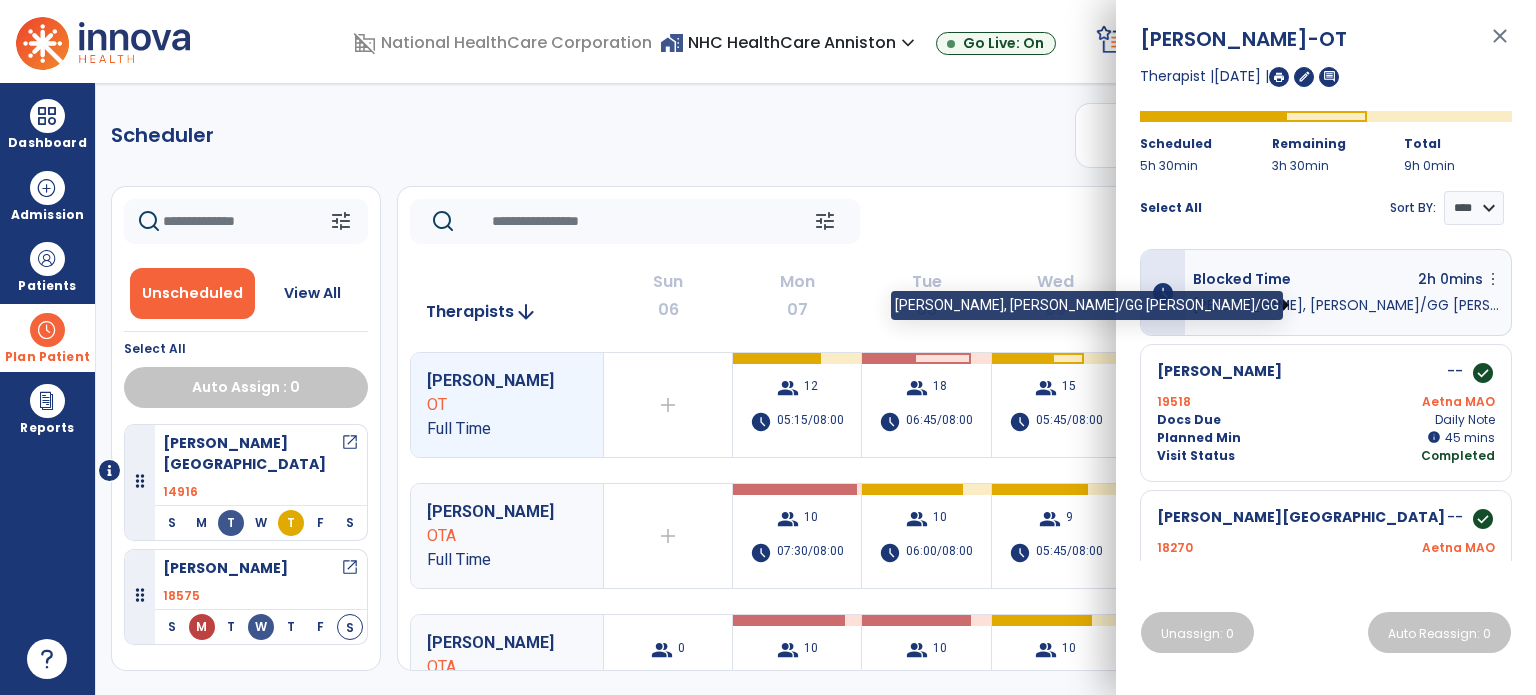 click on "[PERSON_NAME], [PERSON_NAME]/GG
[PERSON_NAME]/GG" at bounding box center (1348, 305) 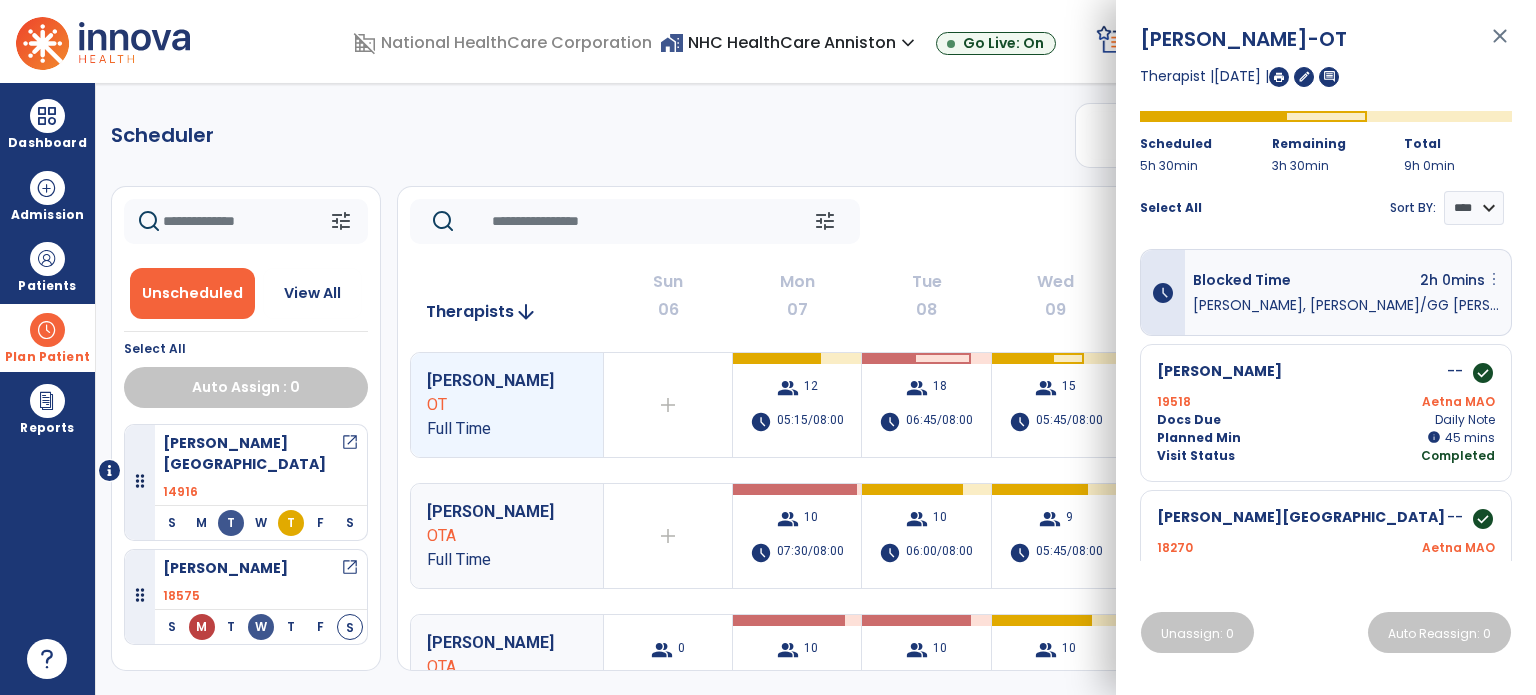 click on "more_vert" at bounding box center [1494, 279] 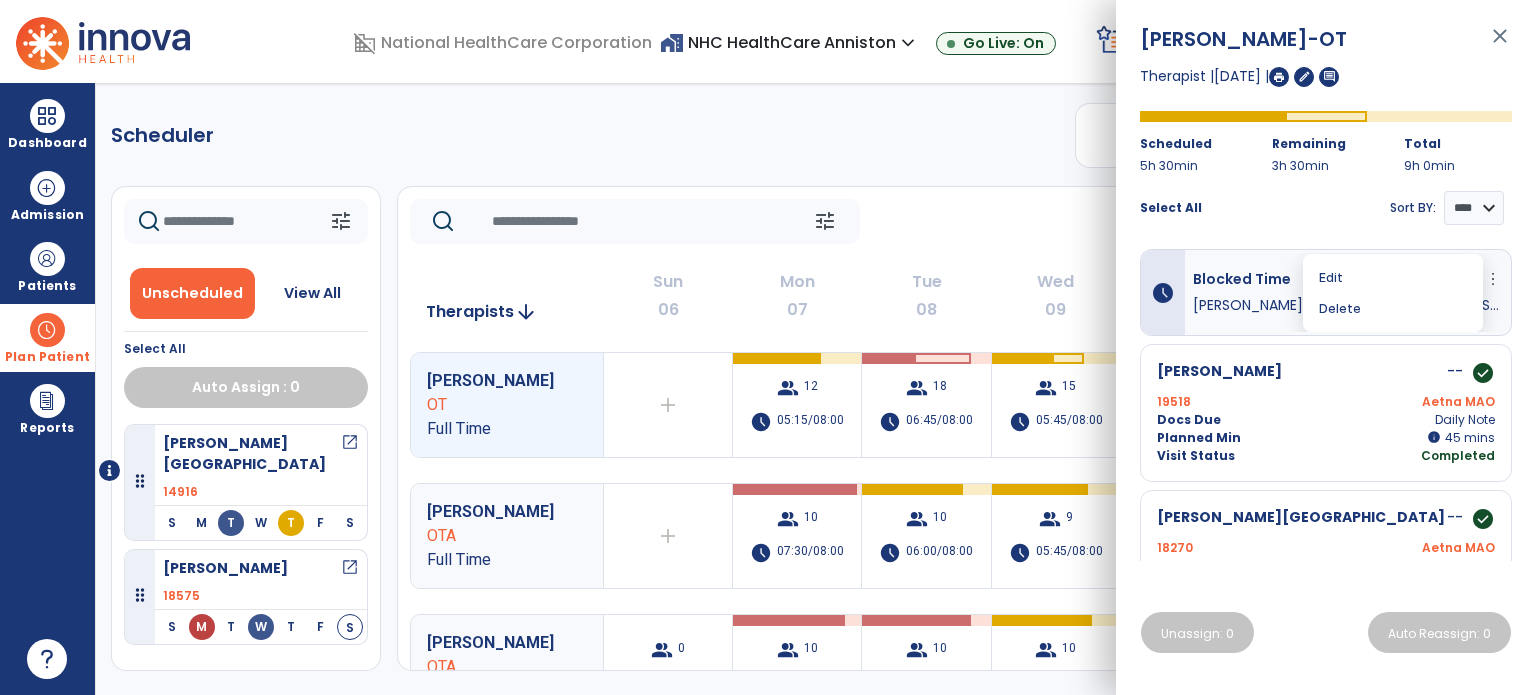 click on "Select All   Sort BY:  **** ****" at bounding box center [1326, 200] 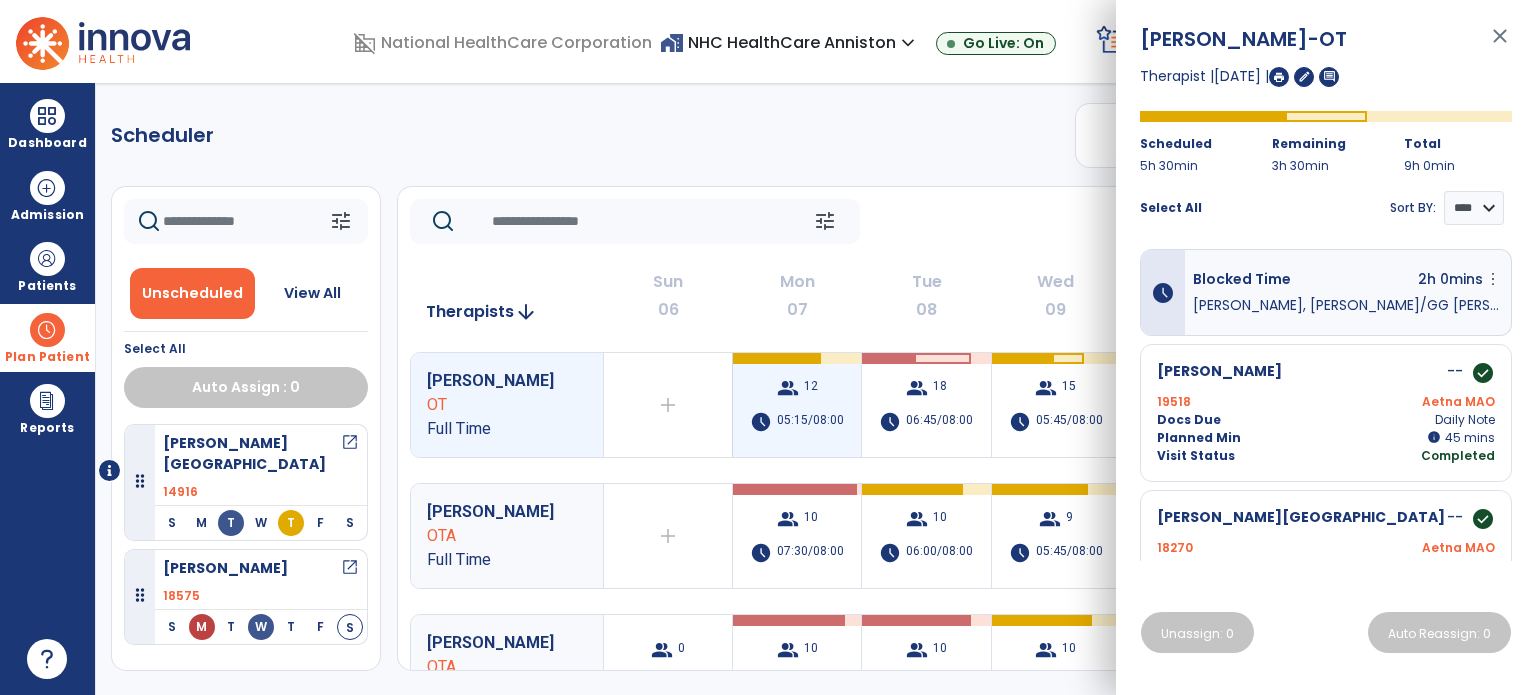 scroll, scrollTop: 100, scrollLeft: 0, axis: vertical 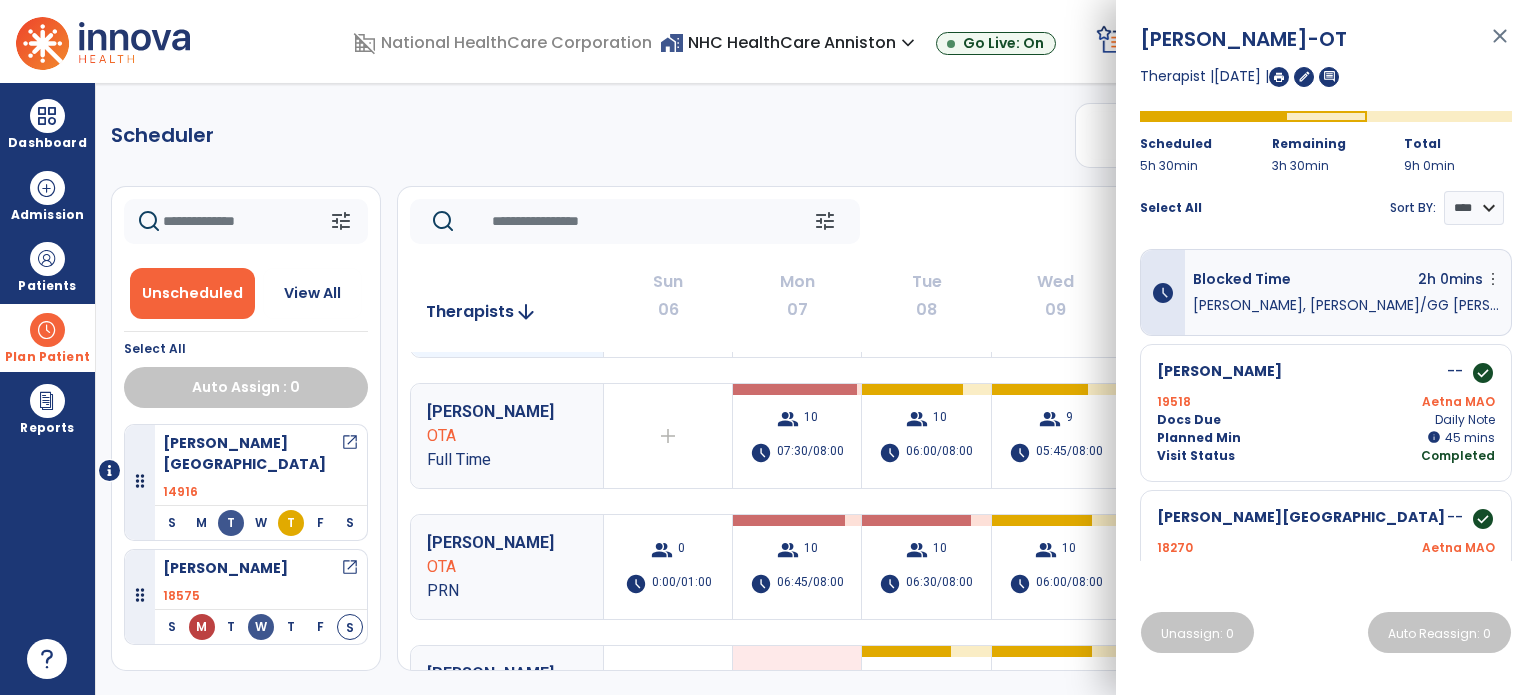 click on "Scheduler   PT   OT   ST  **** *** more_vert  Manage Labor   View All Therapists   Print" 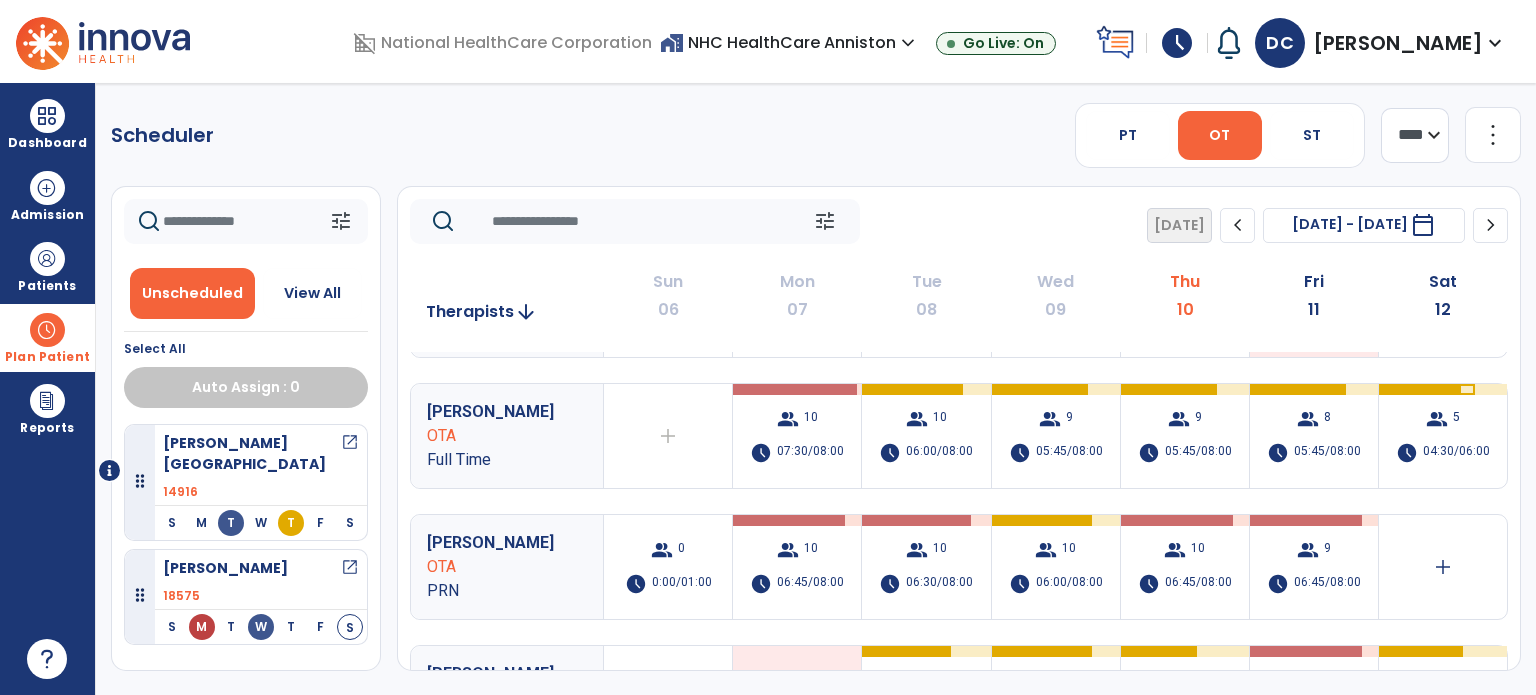 scroll, scrollTop: 0, scrollLeft: 0, axis: both 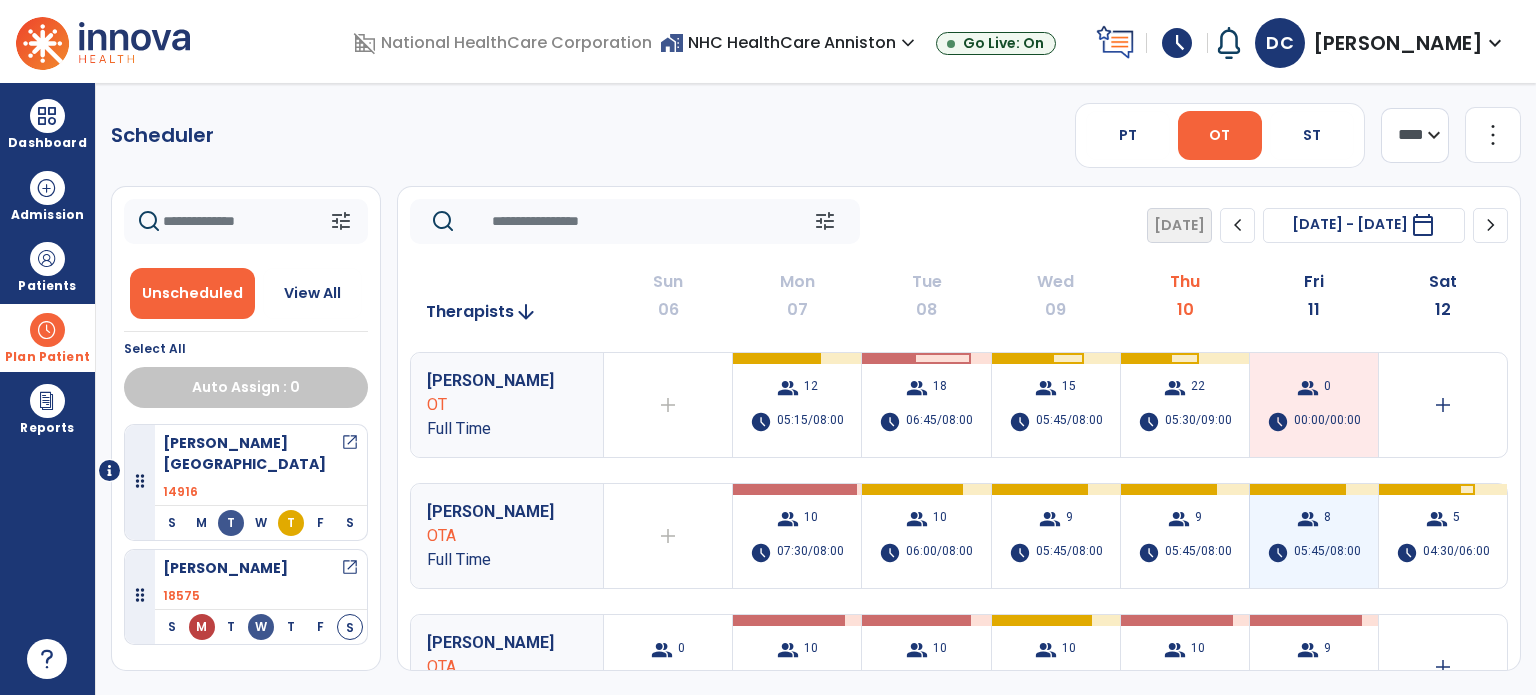 click on "group  8  schedule  05:45/08:00" at bounding box center (1314, 536) 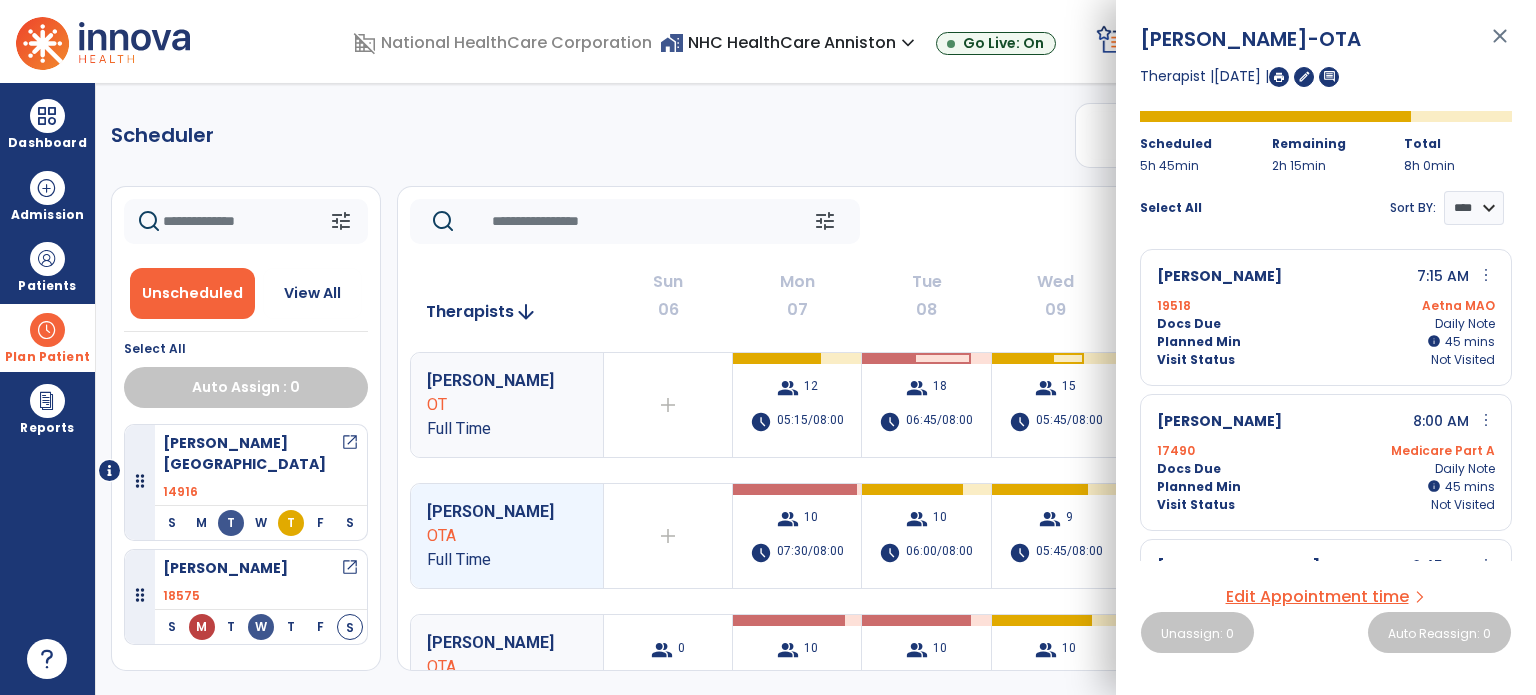 scroll, scrollTop: 100, scrollLeft: 0, axis: vertical 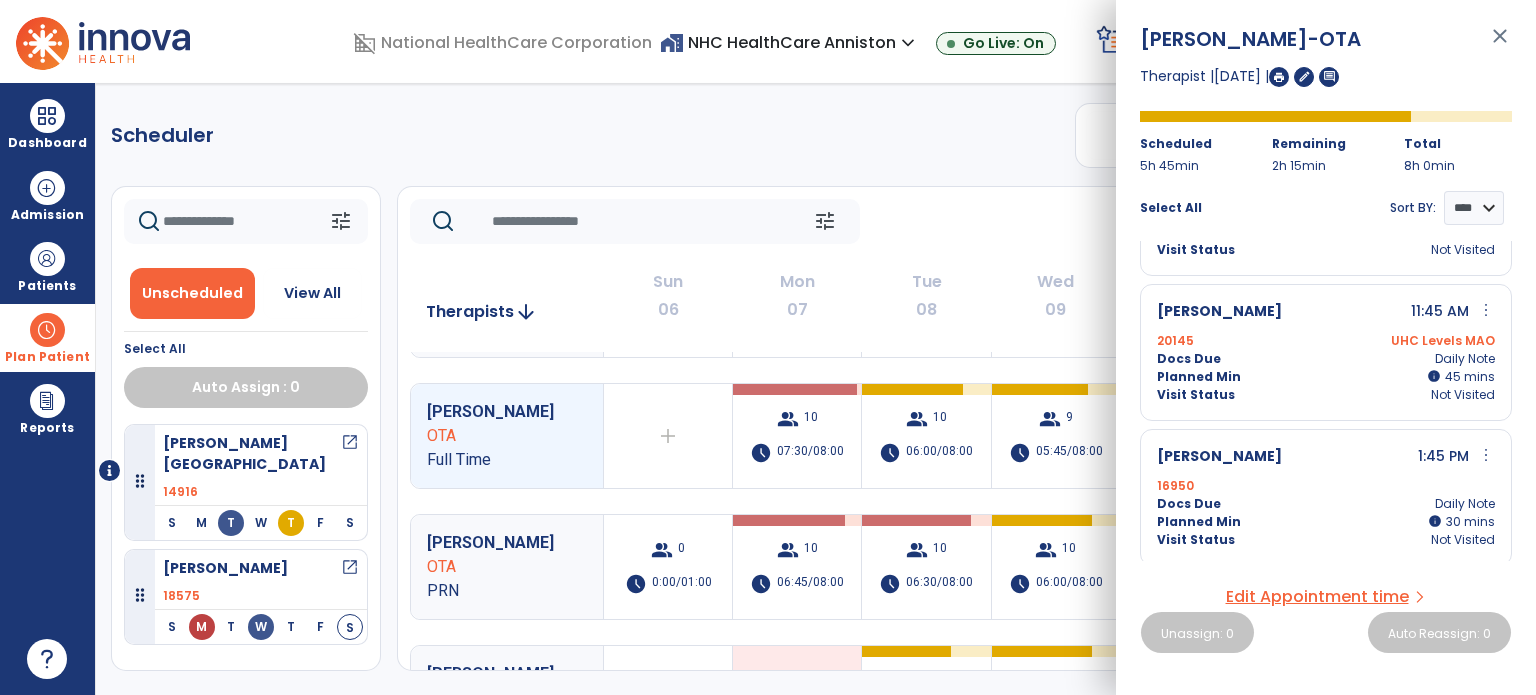 click on "Scheduler   PT   OT   ST  **** *** more_vert  Manage Labor   View All Therapists   Print" 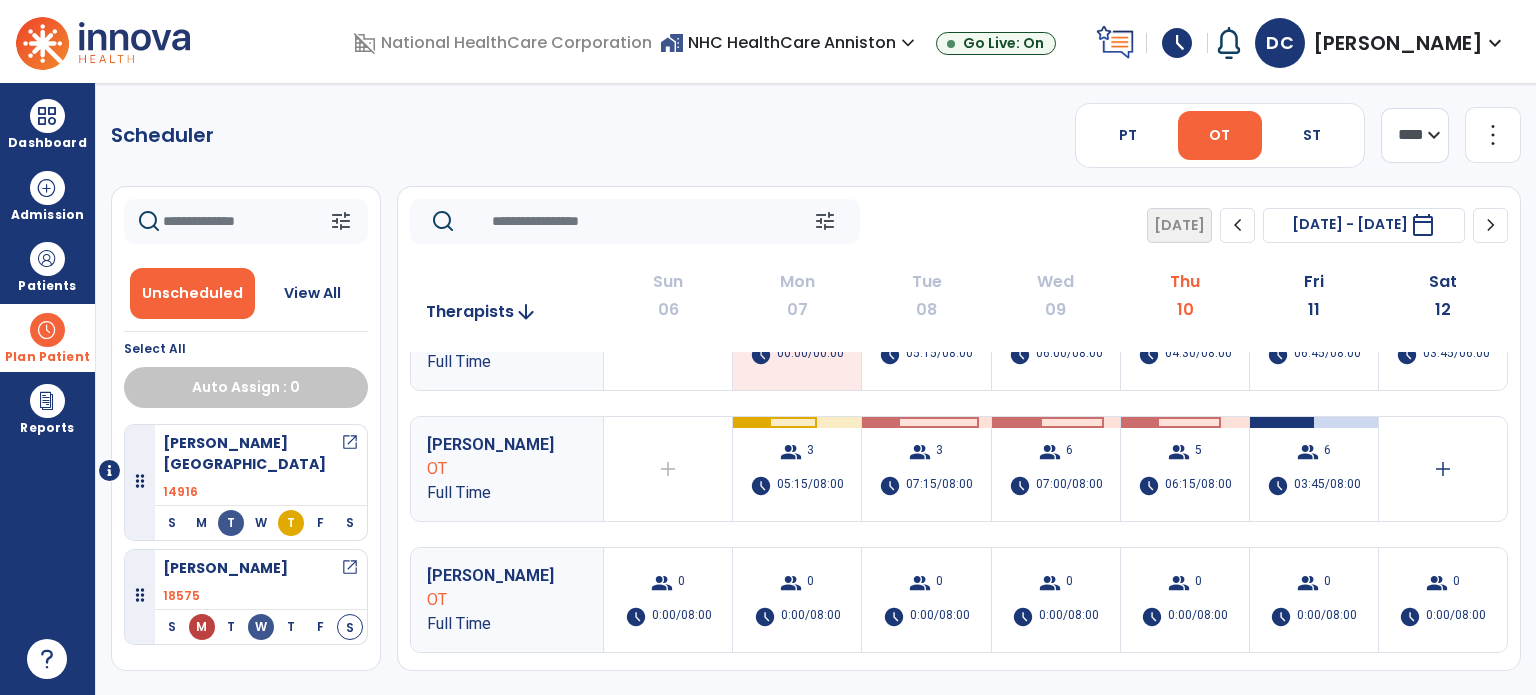scroll, scrollTop: 500, scrollLeft: 0, axis: vertical 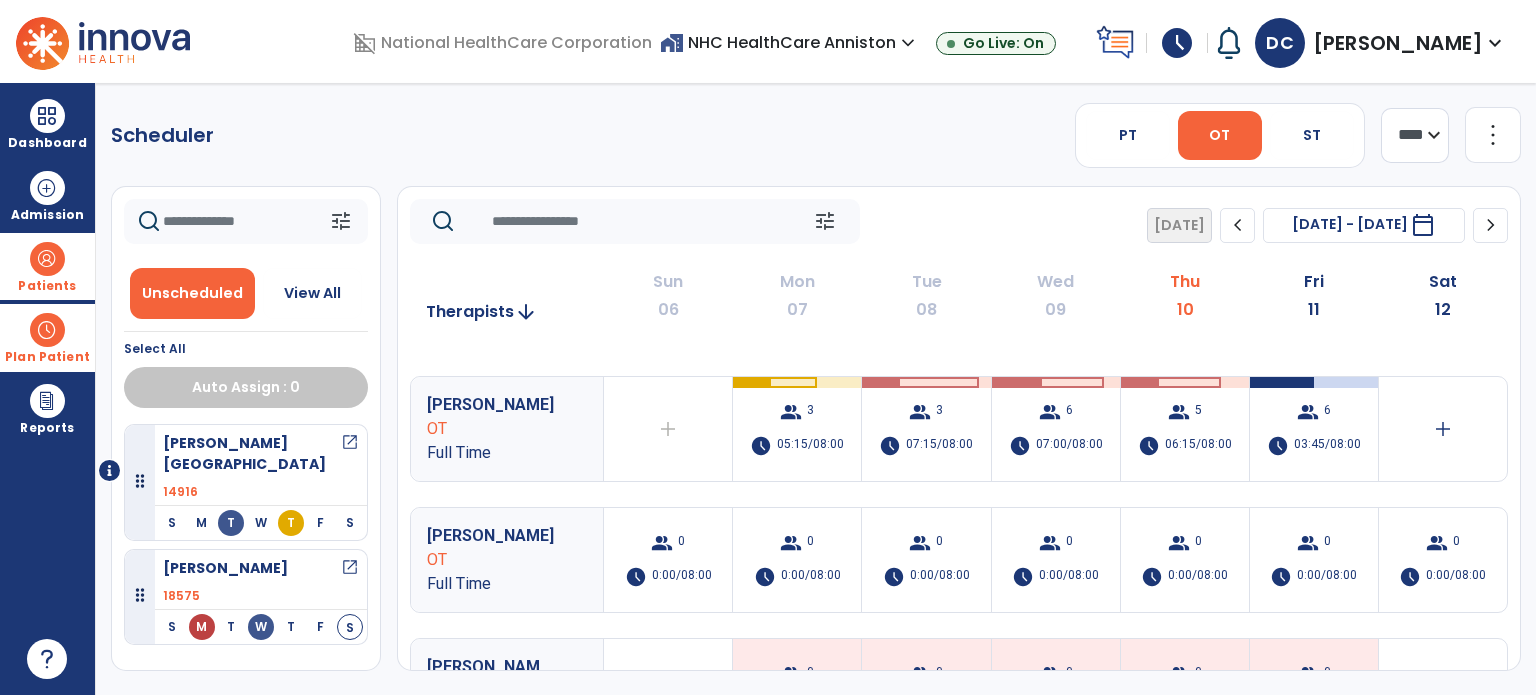 click on "Patients" at bounding box center (47, 286) 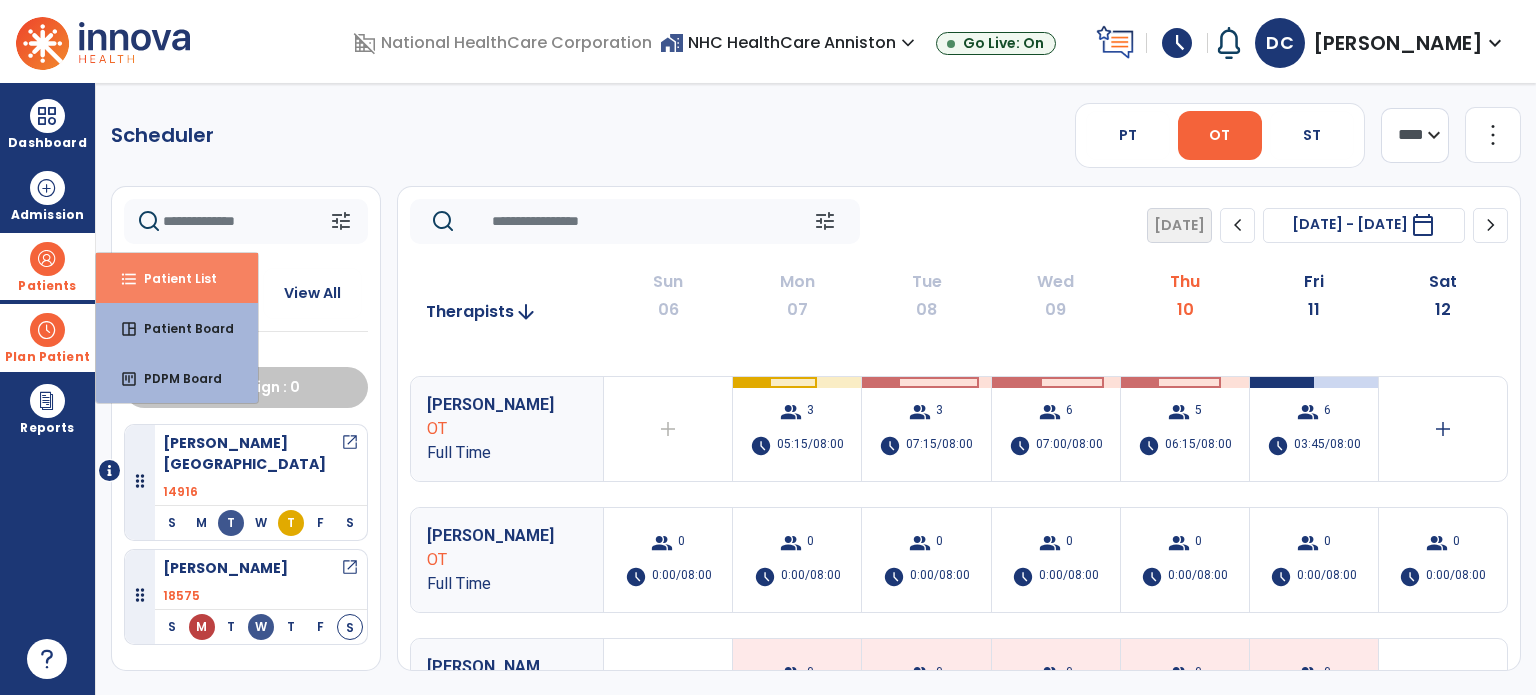 click on "Patient List" at bounding box center [172, 278] 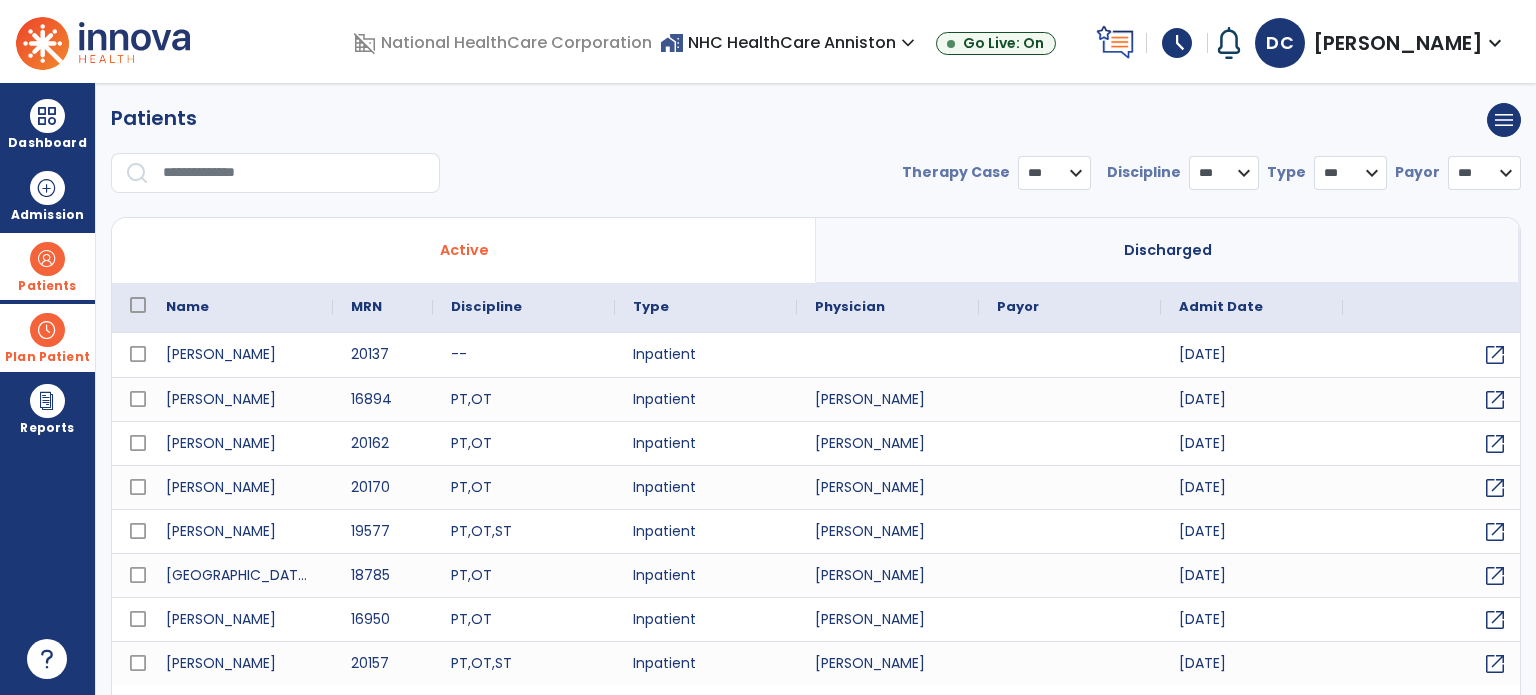 select on "***" 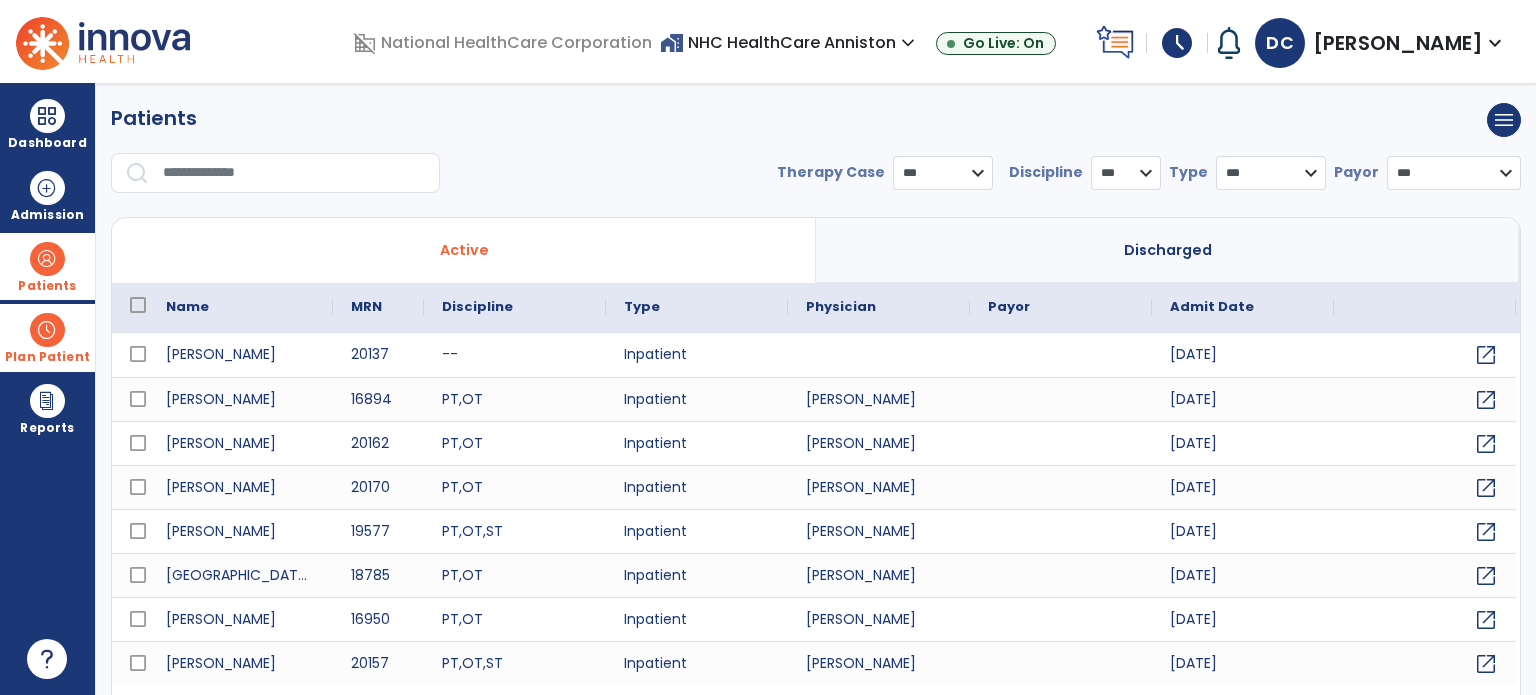 click at bounding box center [47, 259] 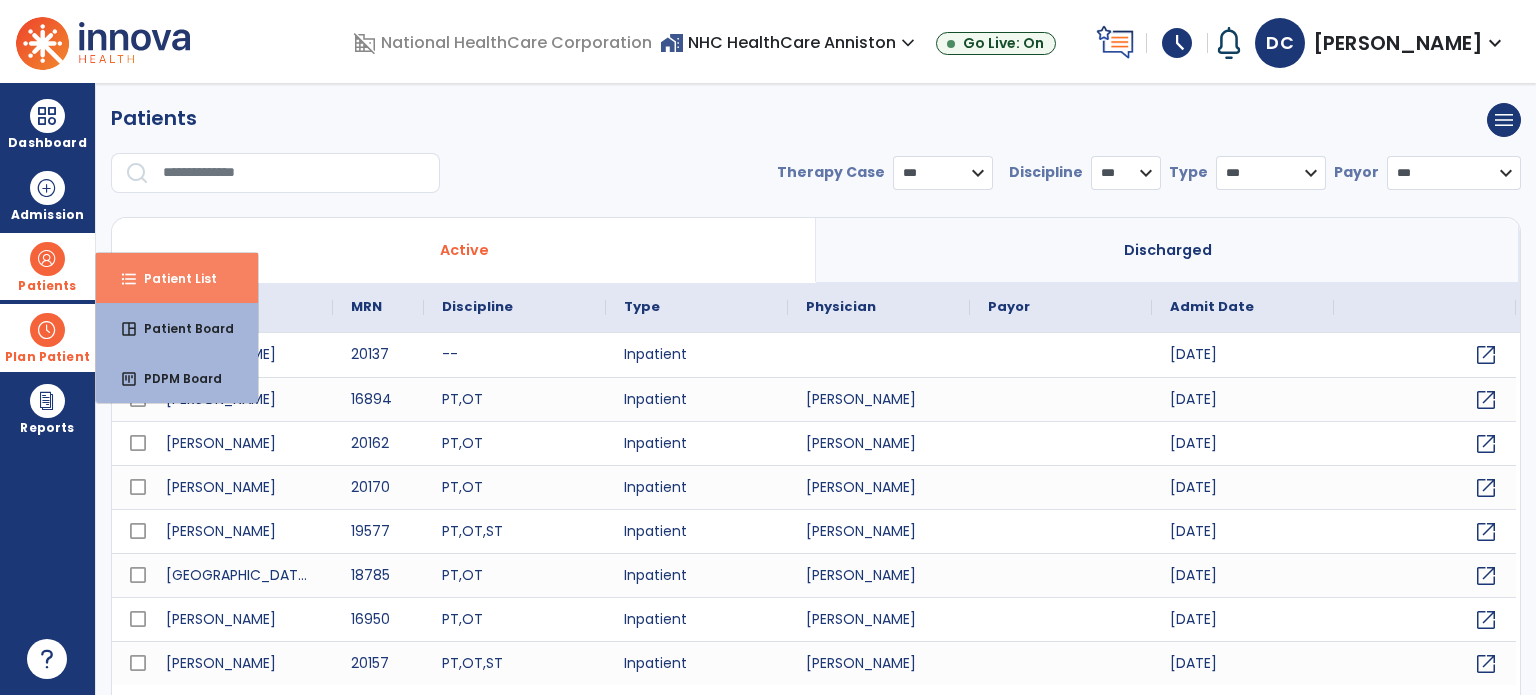 click on "Patient List" at bounding box center (172, 278) 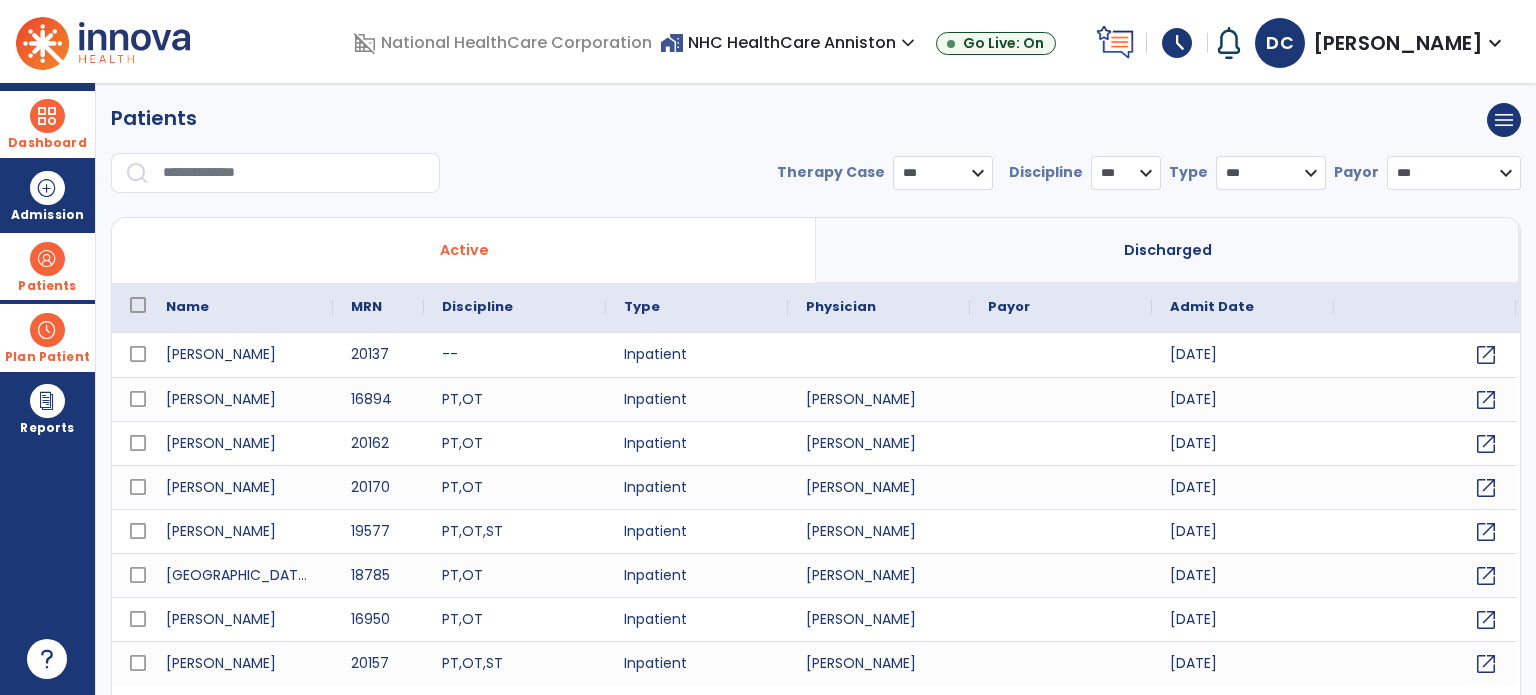 click at bounding box center (47, 116) 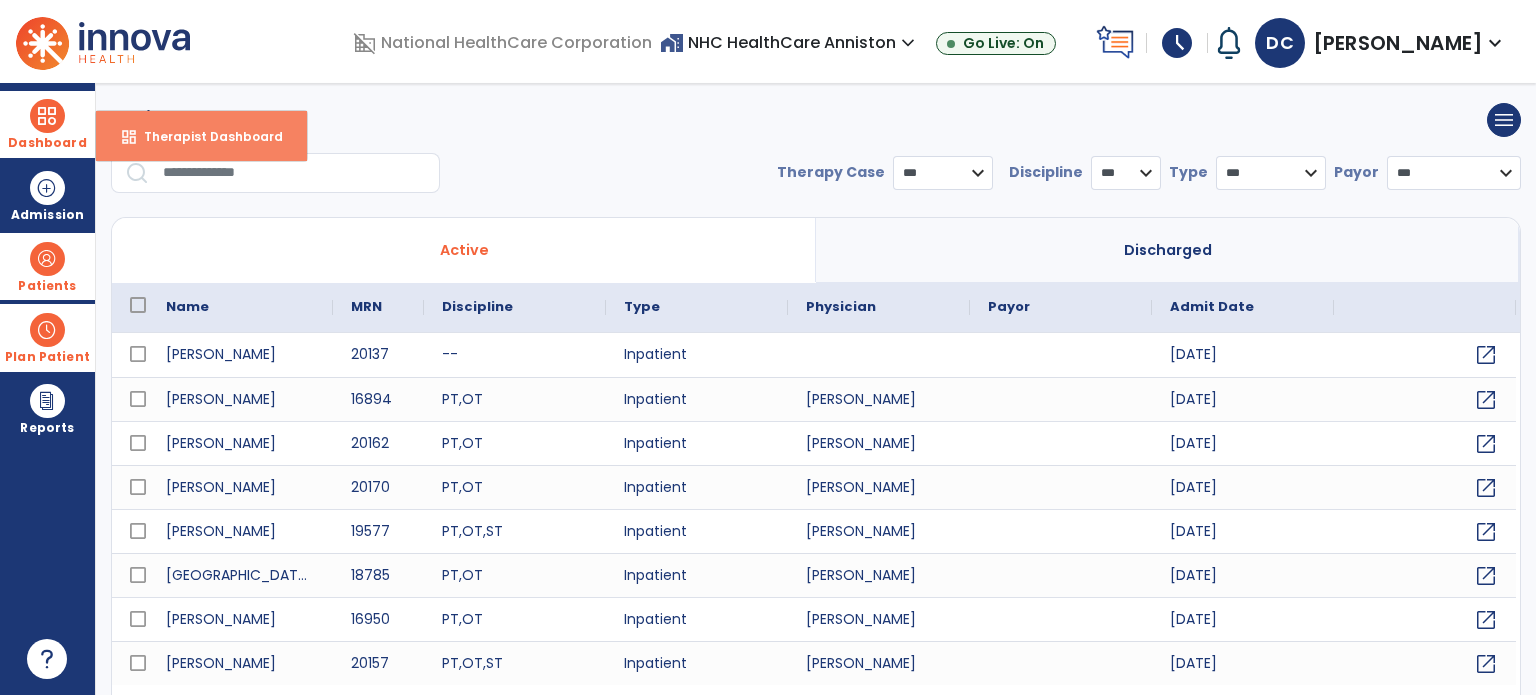 click on "Therapist Dashboard" at bounding box center [205, 136] 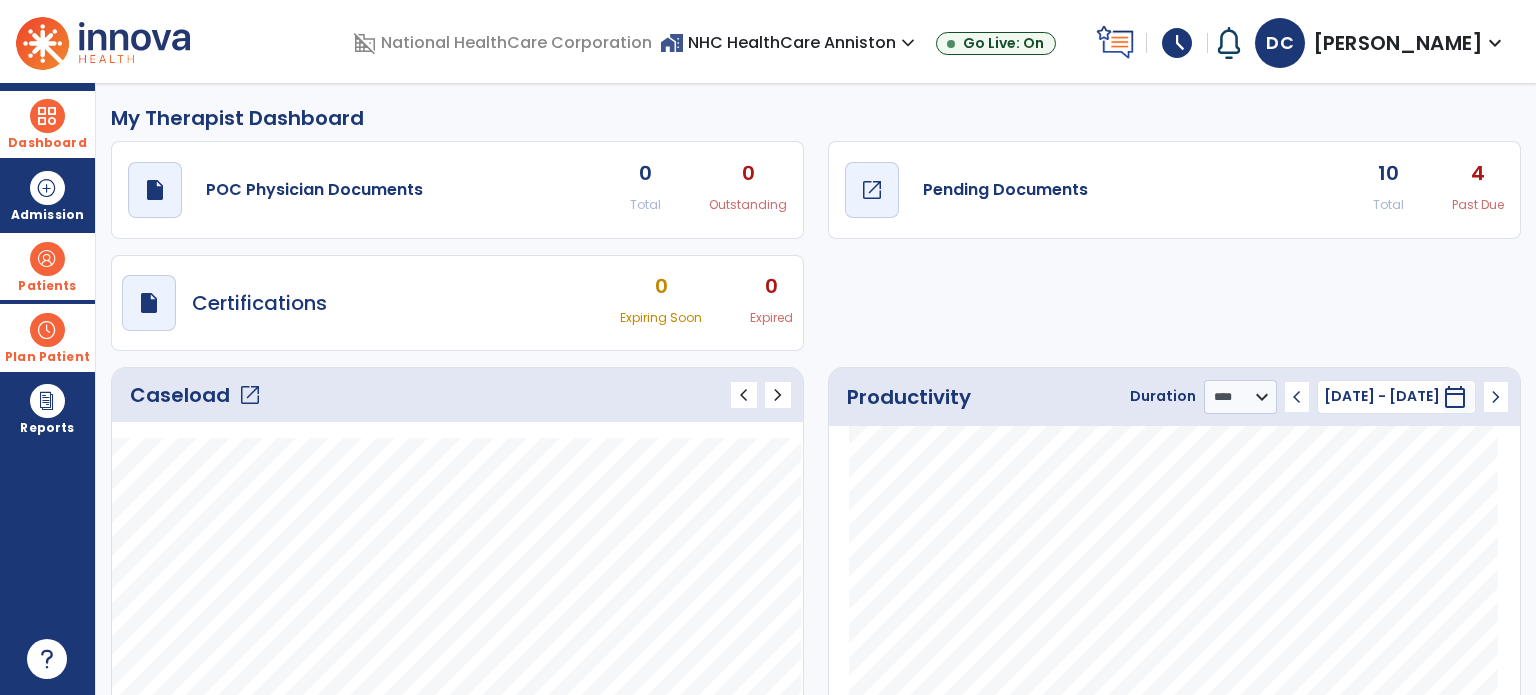 click on "Pending Documents" 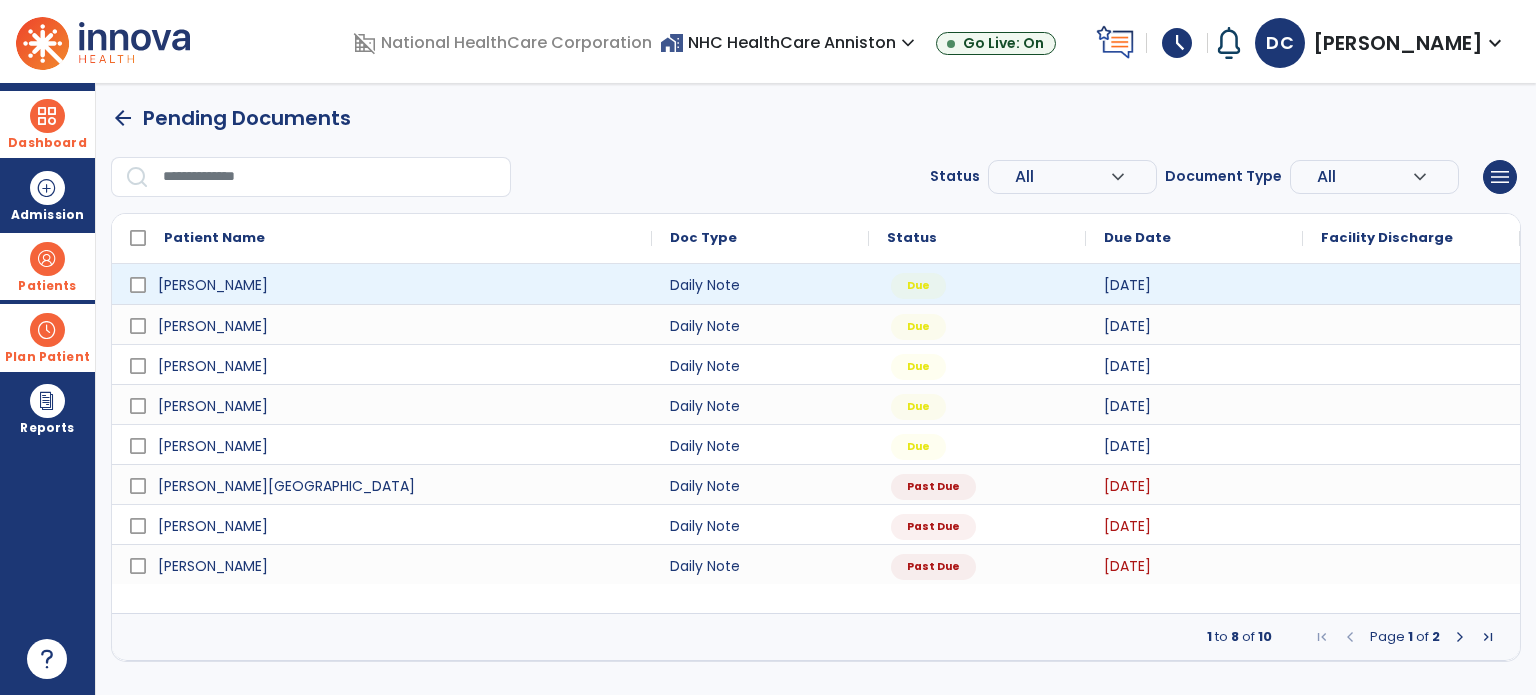 click at bounding box center (1411, 284) 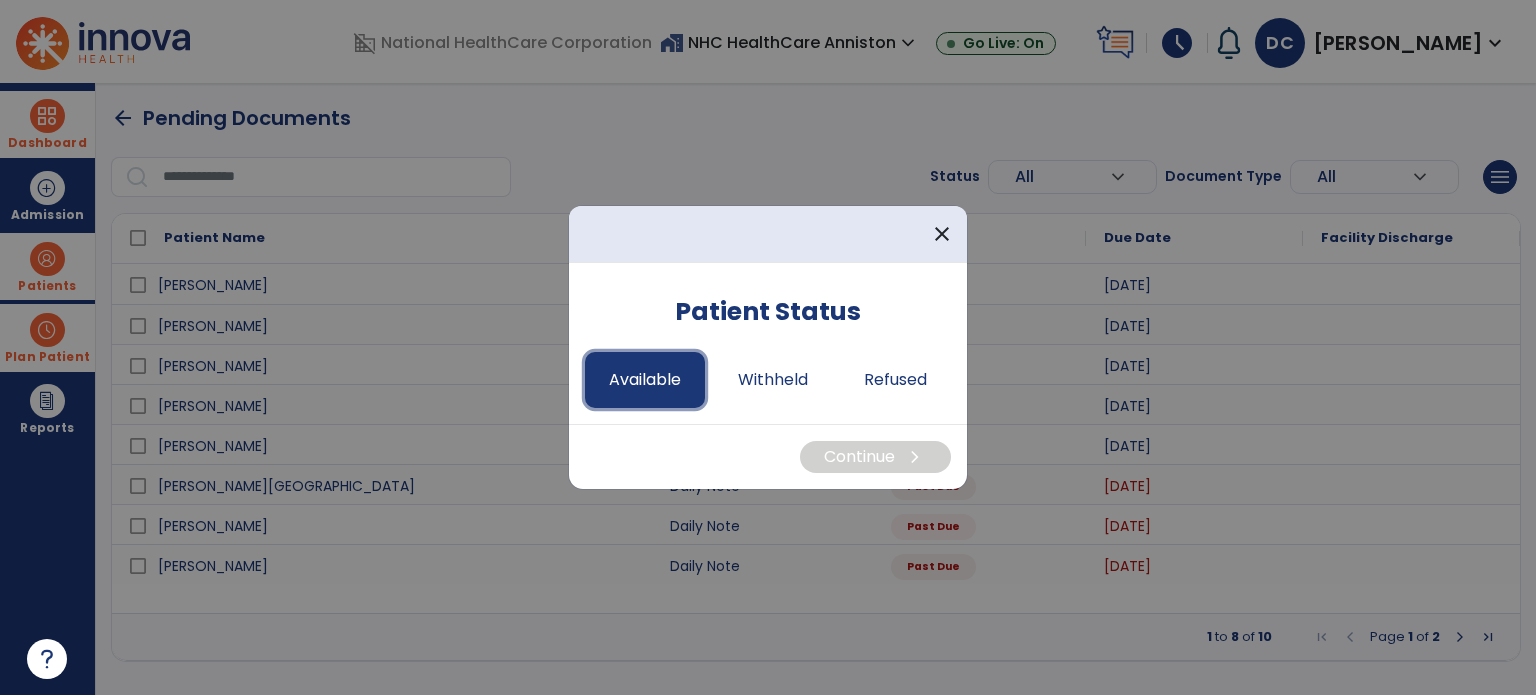 click on "Available" at bounding box center [645, 380] 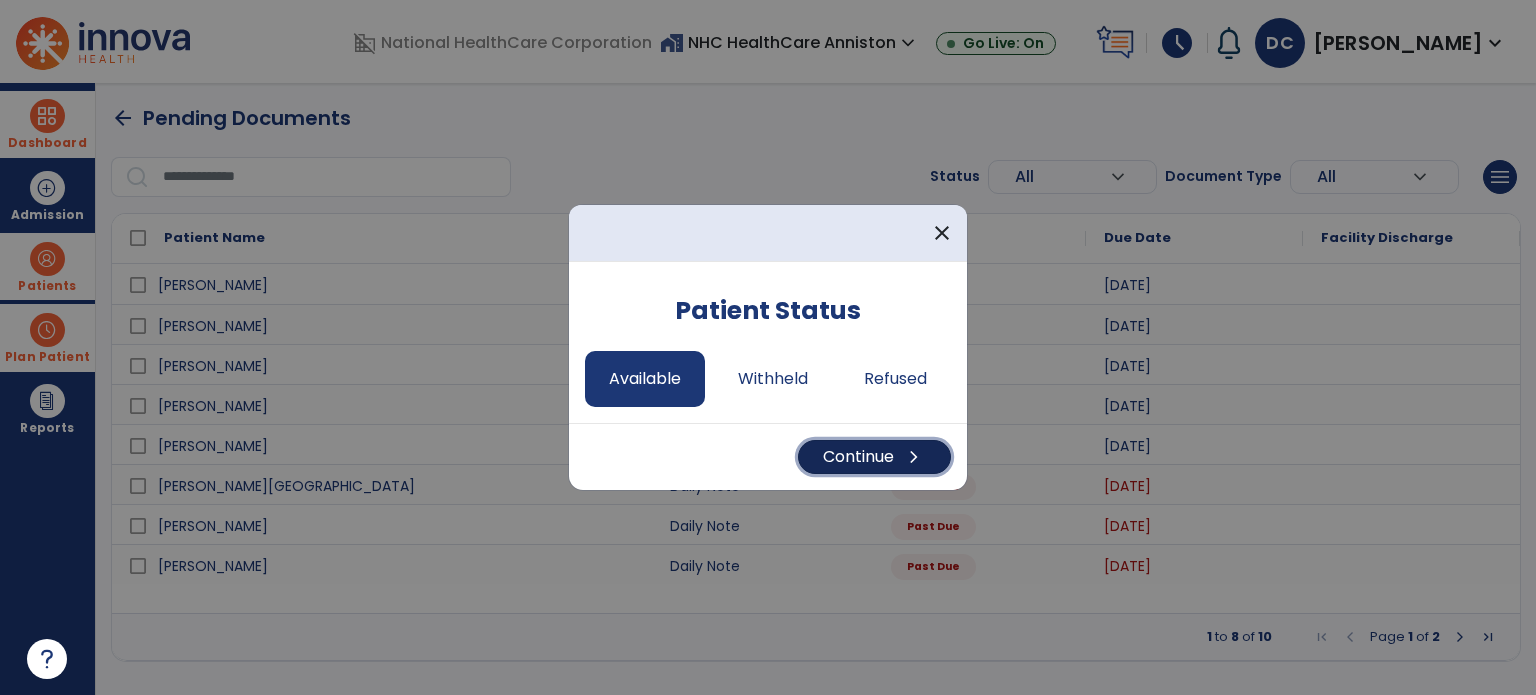 click on "Continue   chevron_right" at bounding box center (874, 457) 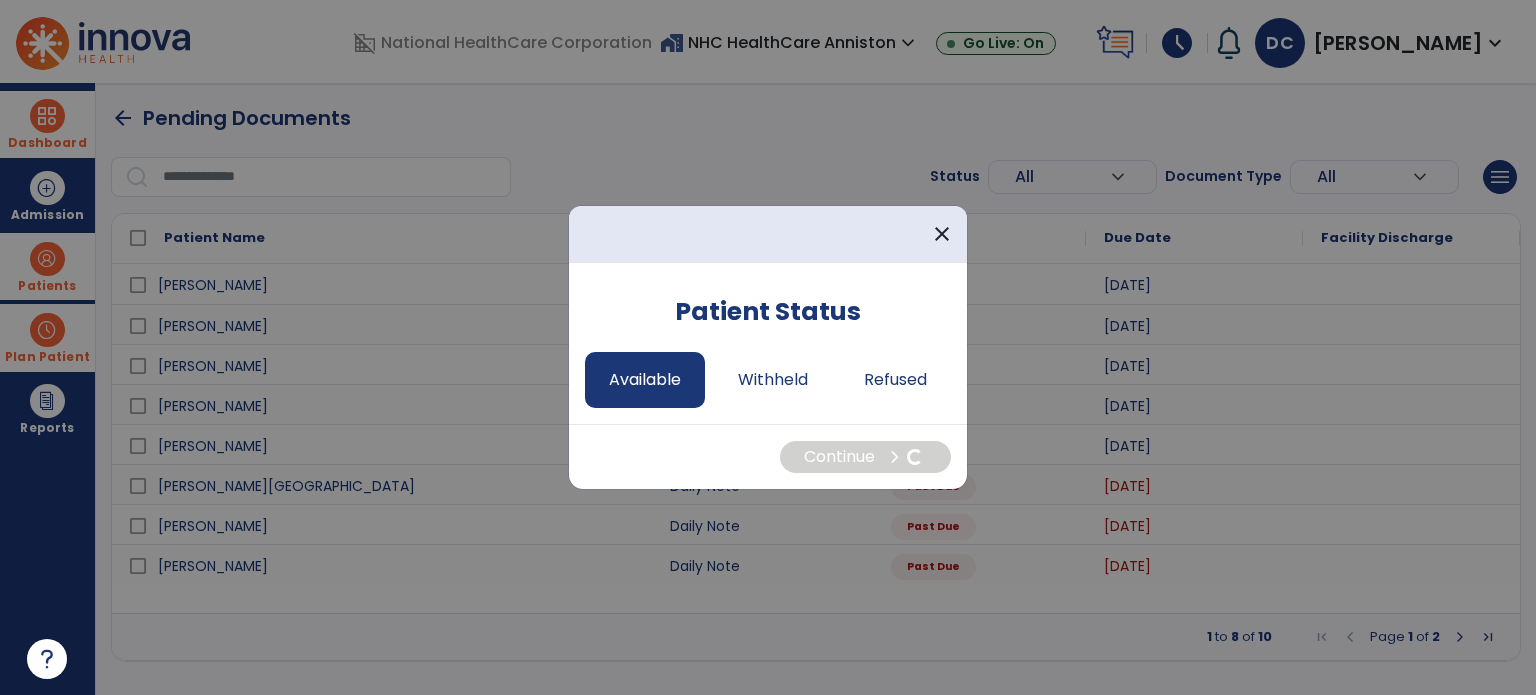 select on "*" 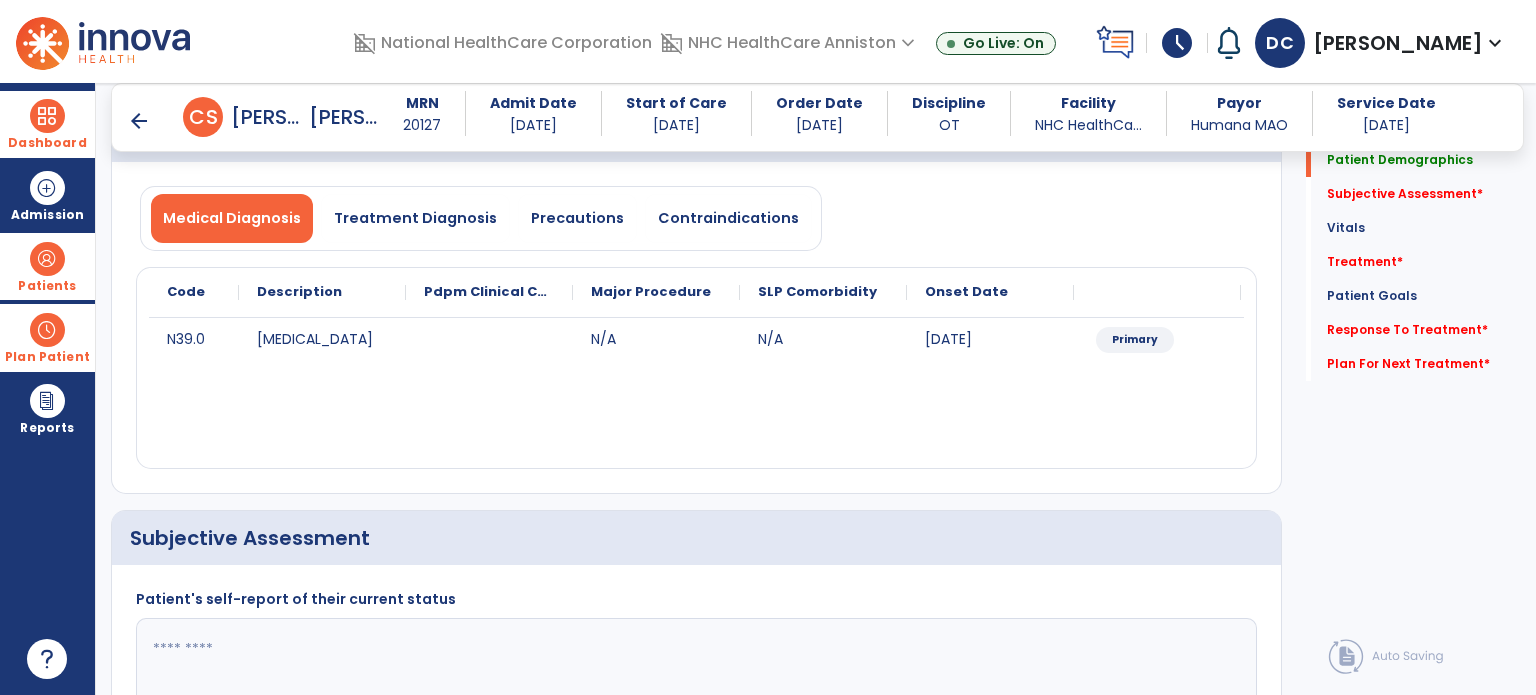 scroll, scrollTop: 400, scrollLeft: 0, axis: vertical 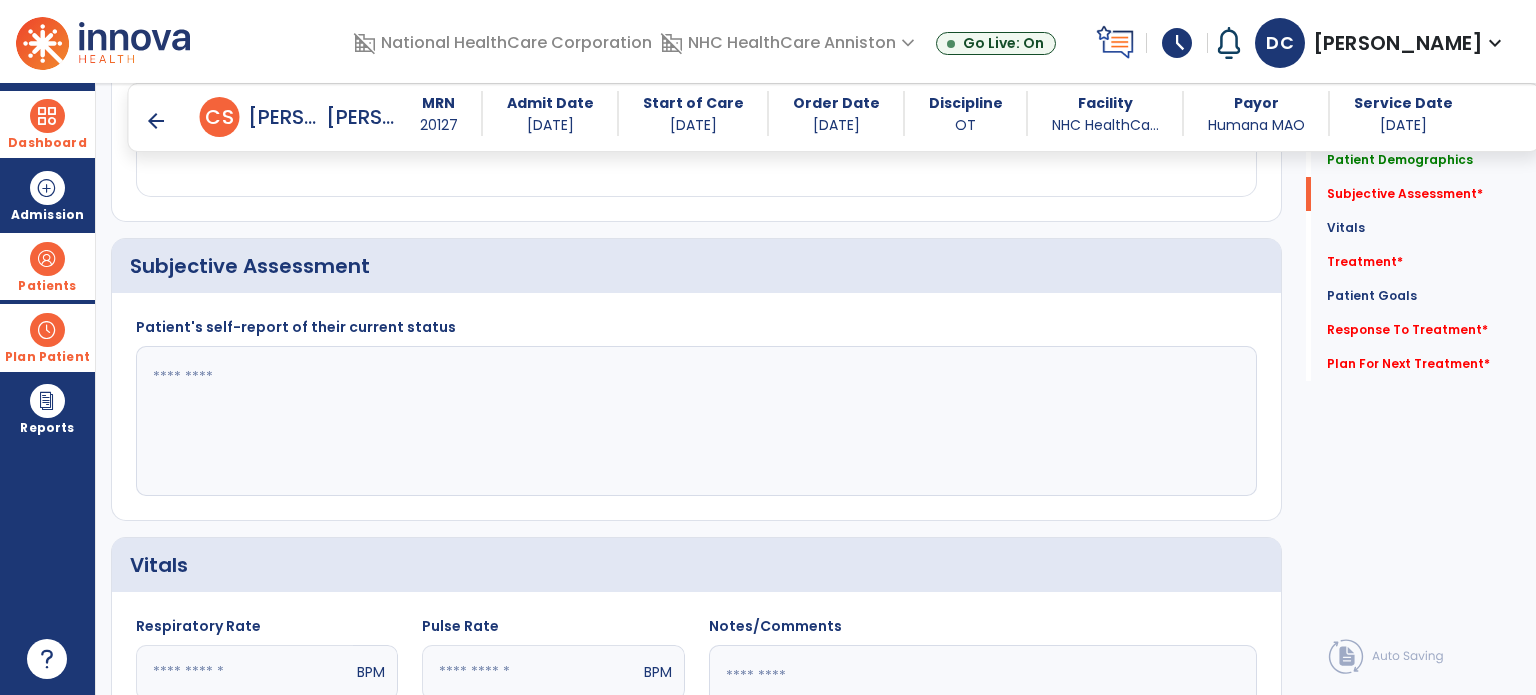 click 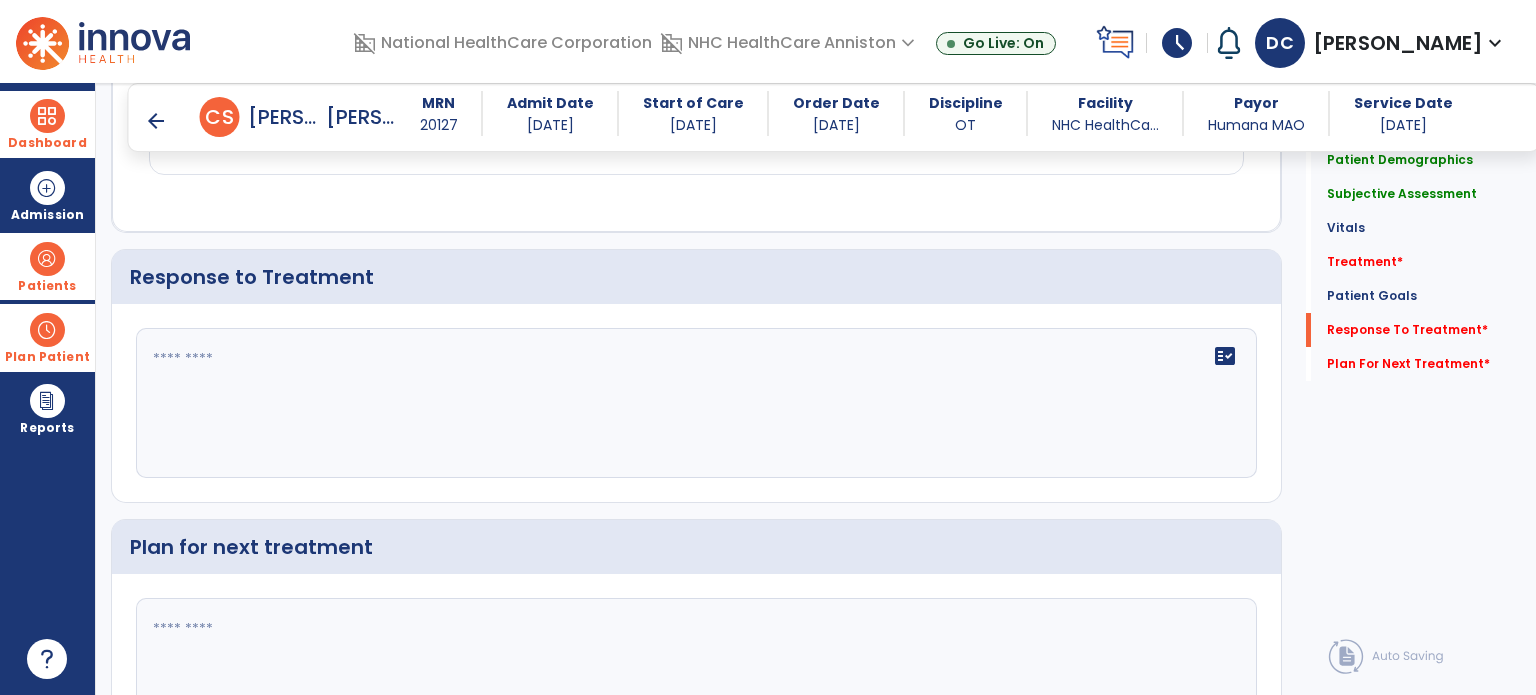 scroll, scrollTop: 2200, scrollLeft: 0, axis: vertical 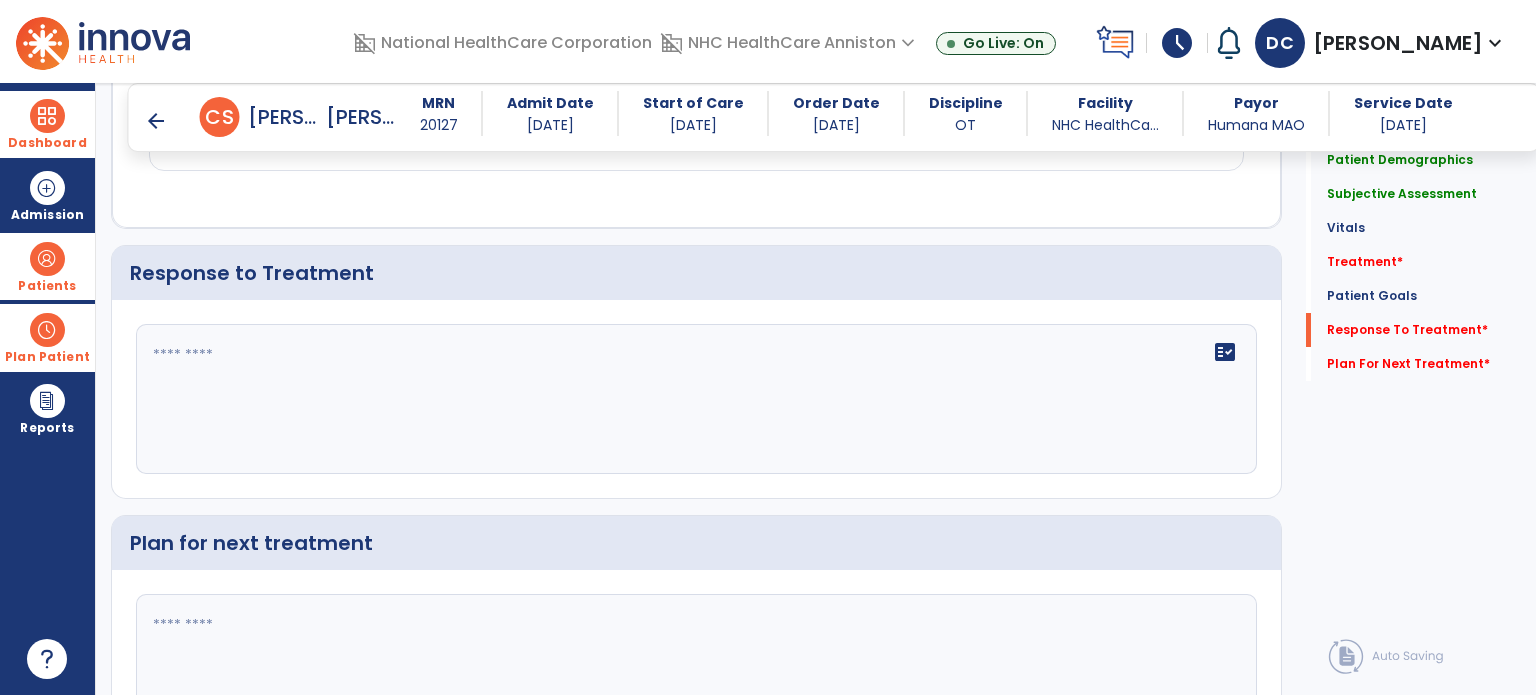 type on "**********" 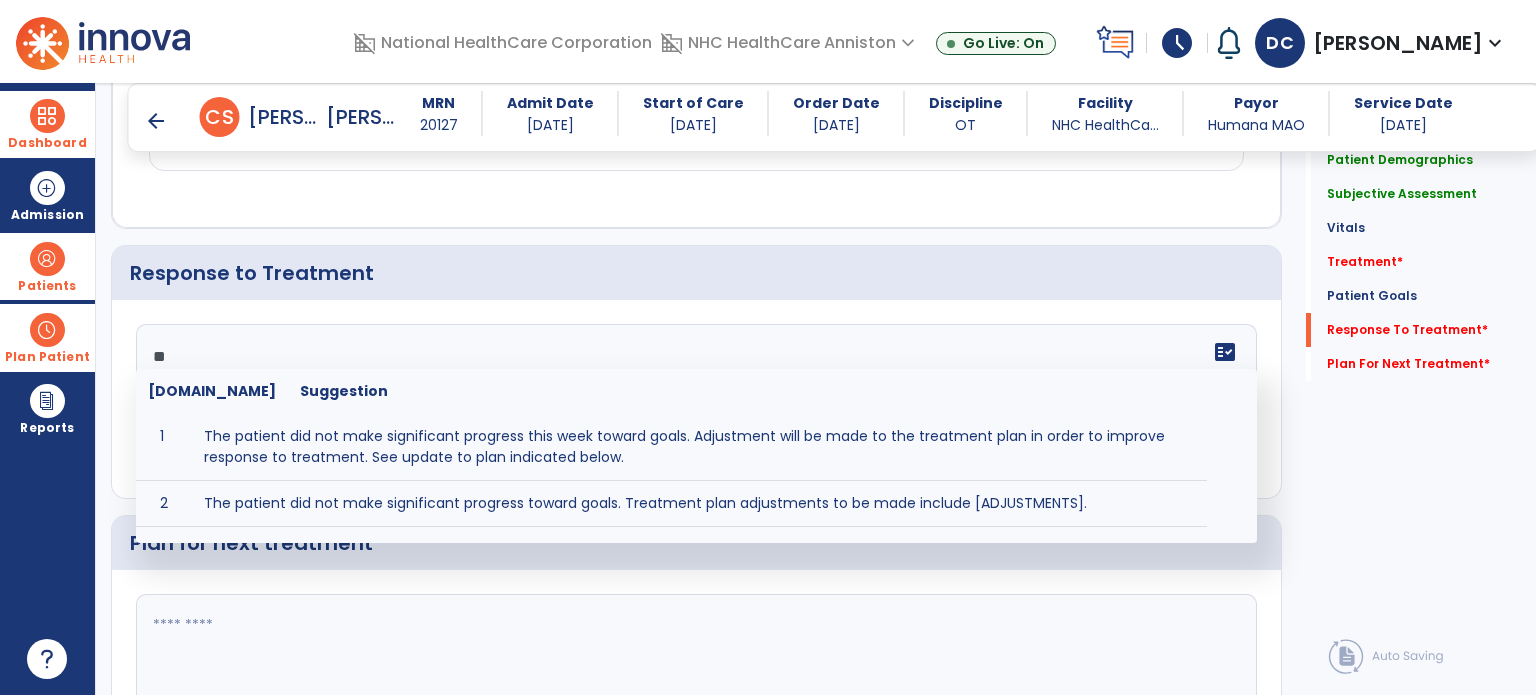 type on "*" 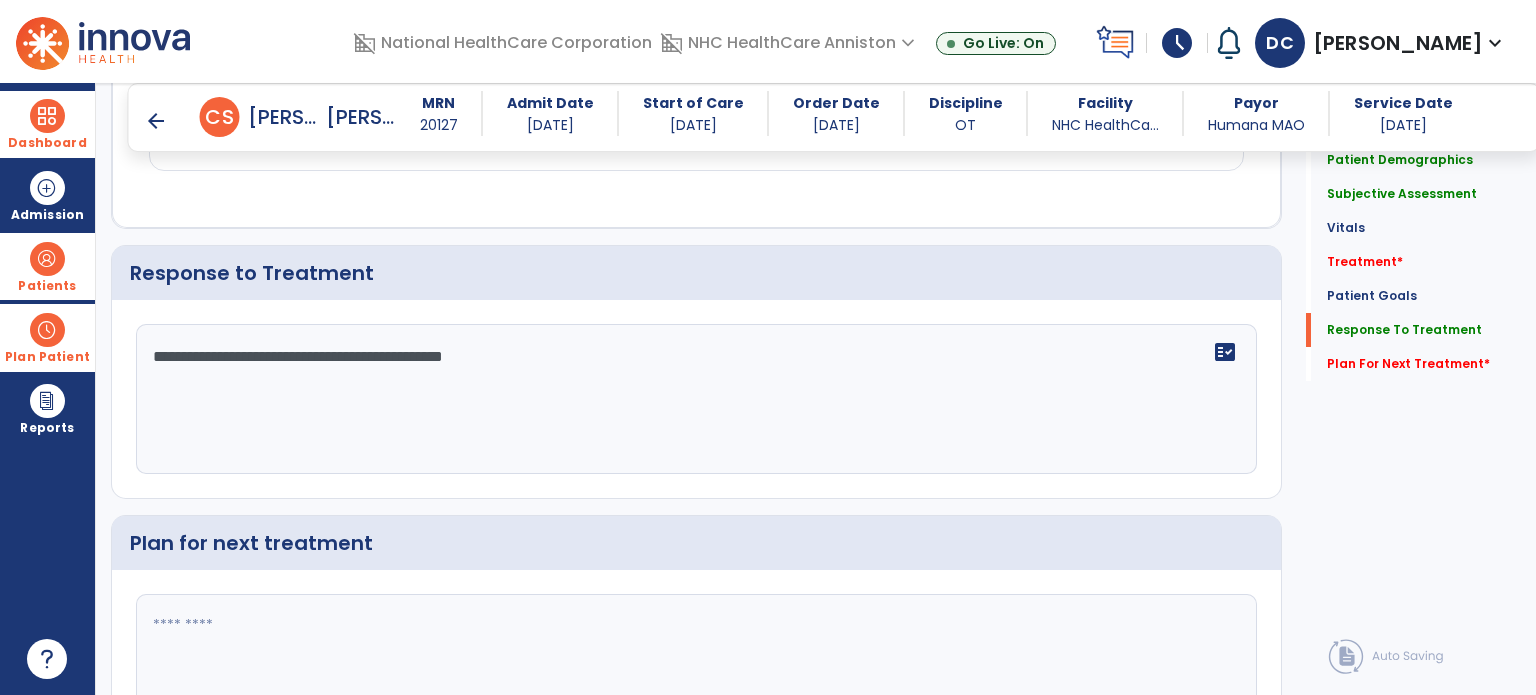 scroll, scrollTop: 2334, scrollLeft: 0, axis: vertical 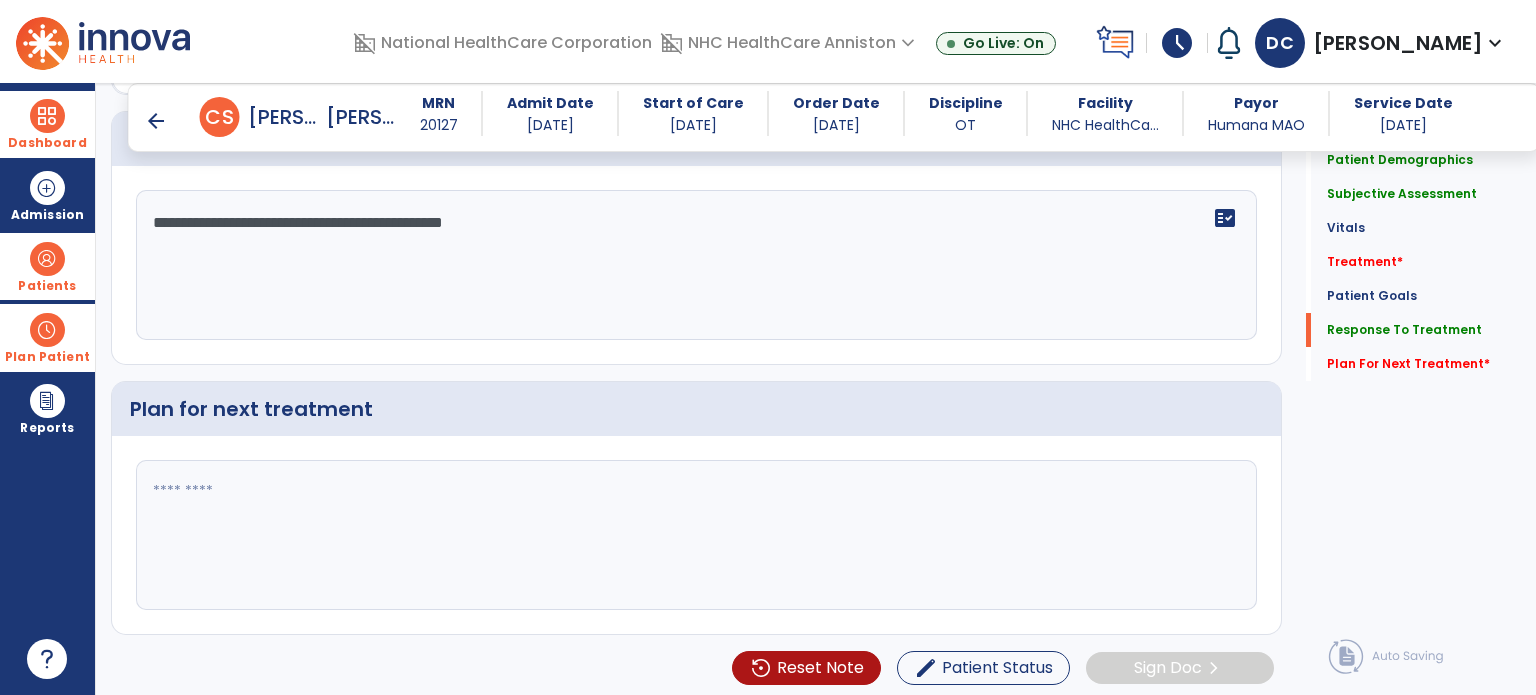 type on "**********" 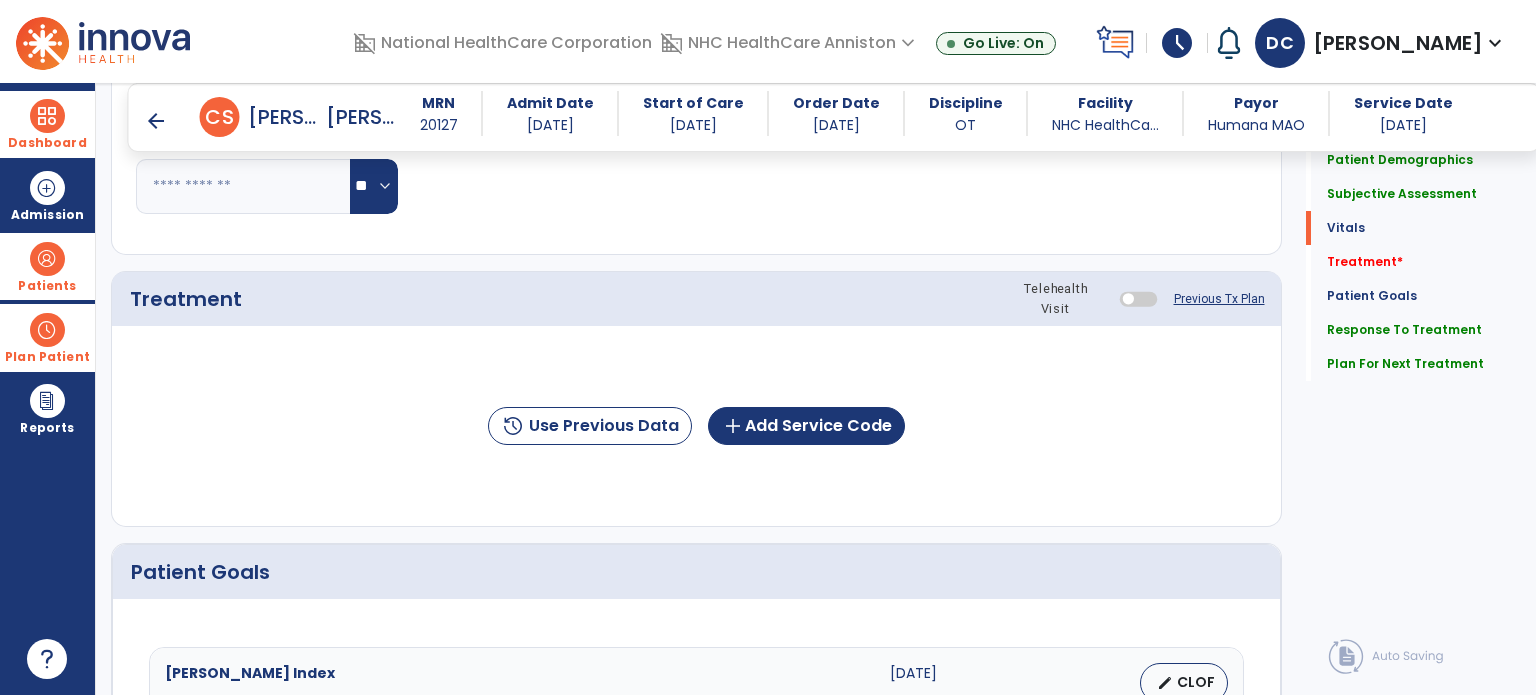scroll, scrollTop: 934, scrollLeft: 0, axis: vertical 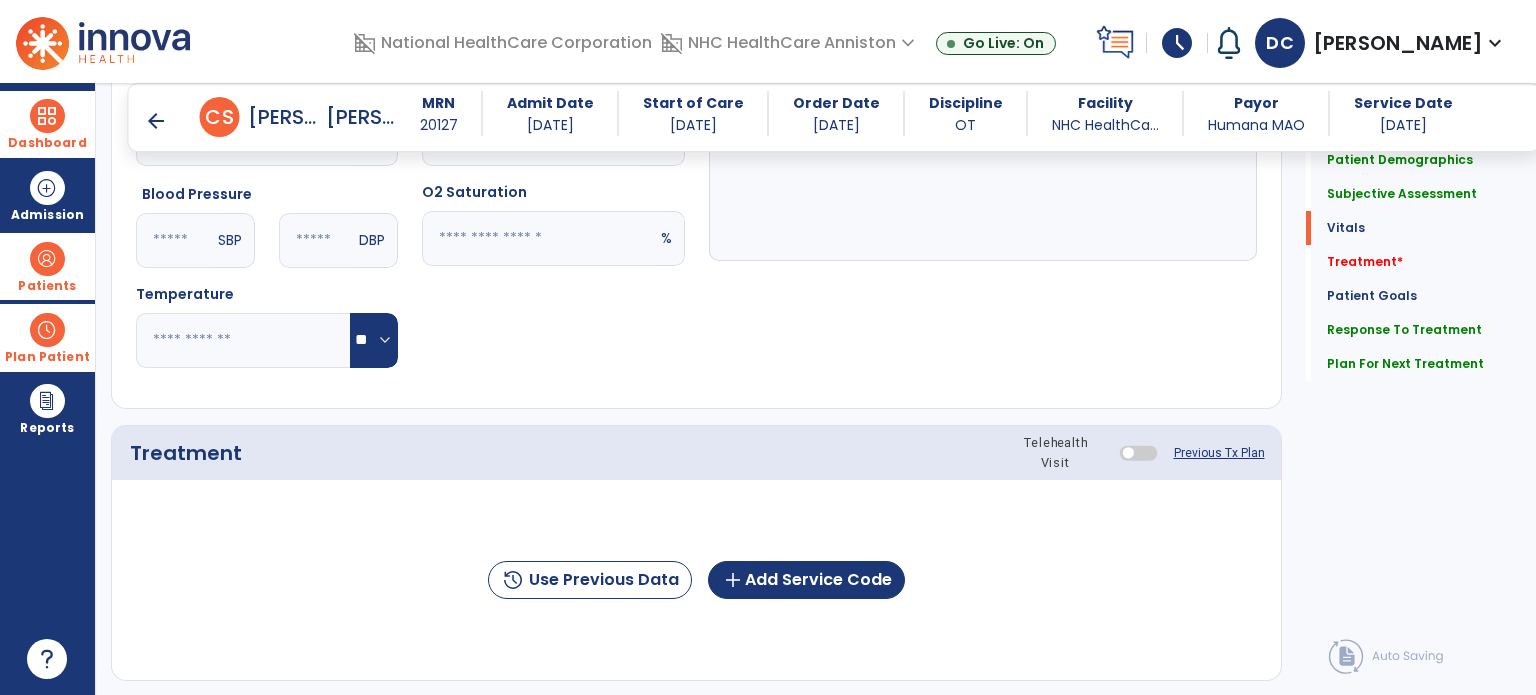 type on "**********" 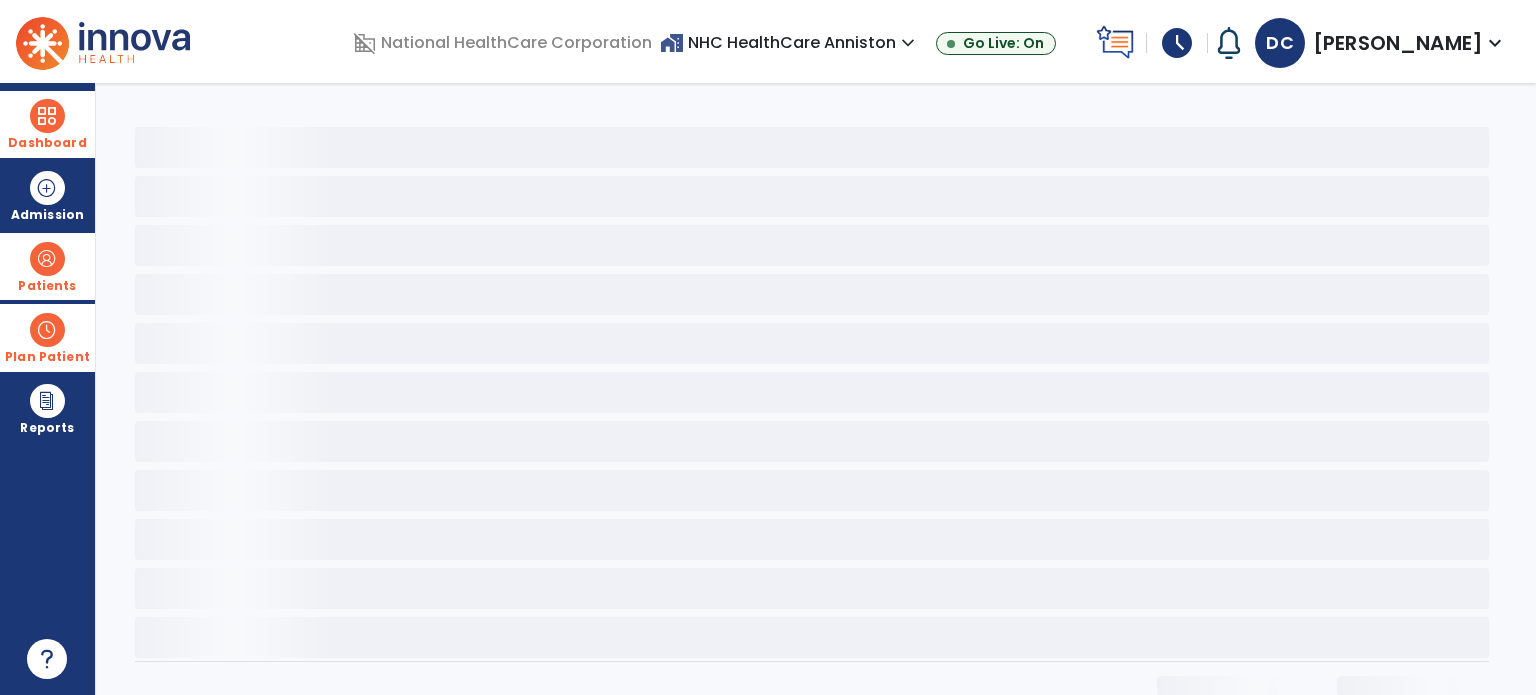 scroll, scrollTop: 0, scrollLeft: 0, axis: both 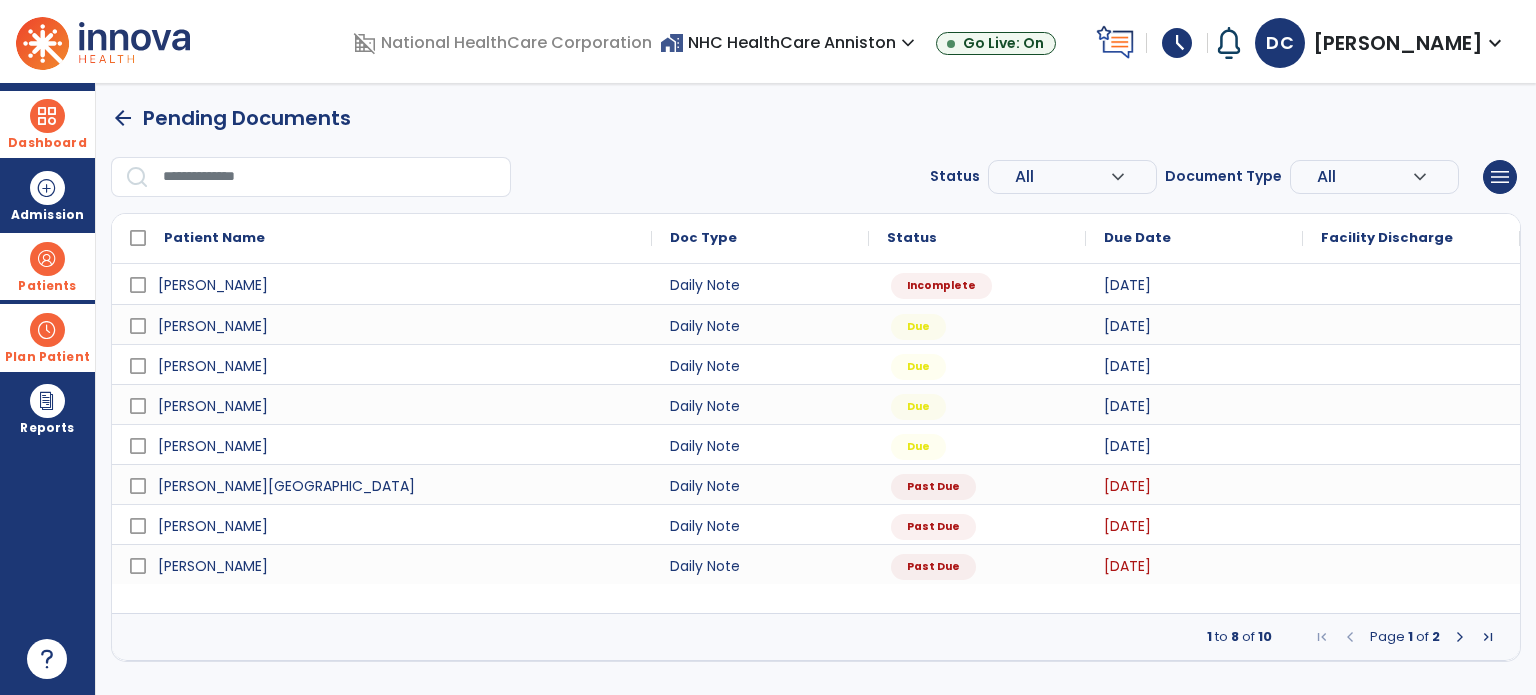 click on "Plan Patient" at bounding box center (47, 266) 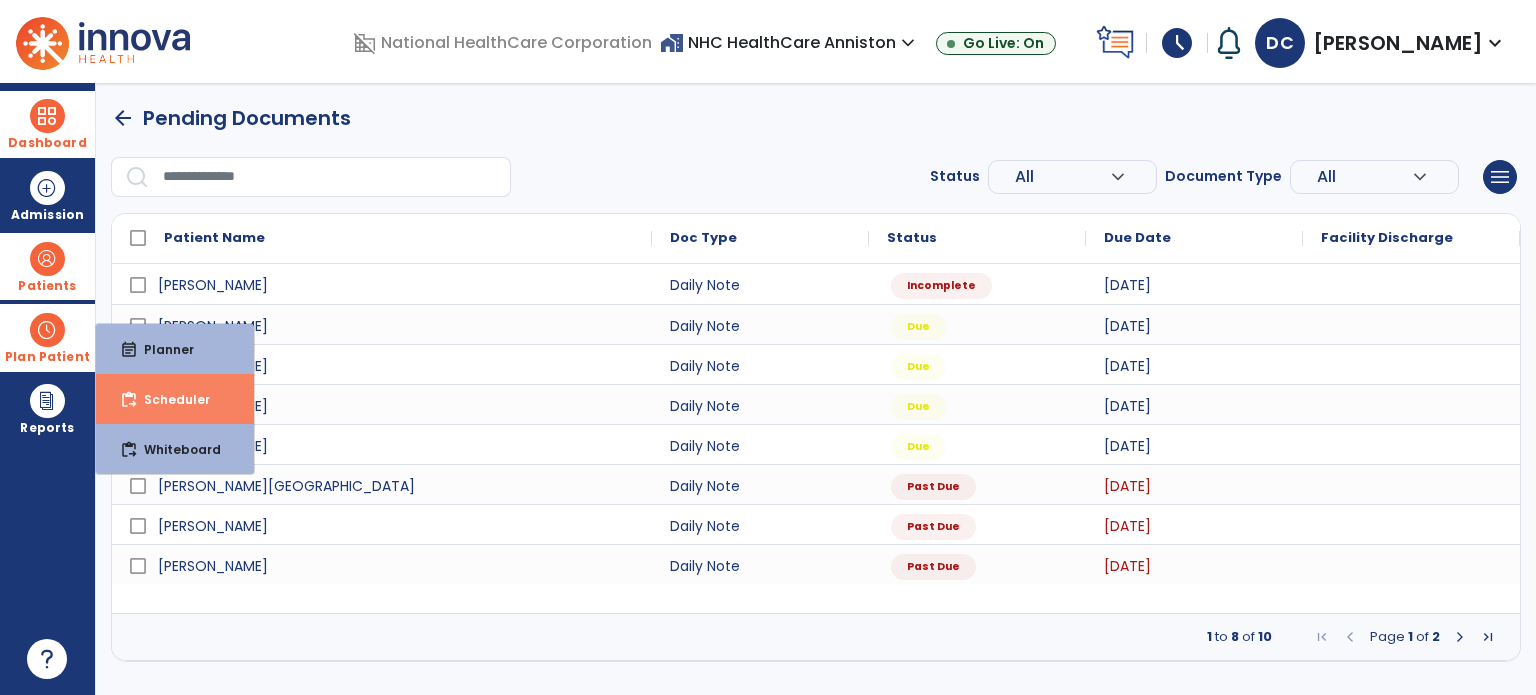 click on "Scheduler" at bounding box center (169, 399) 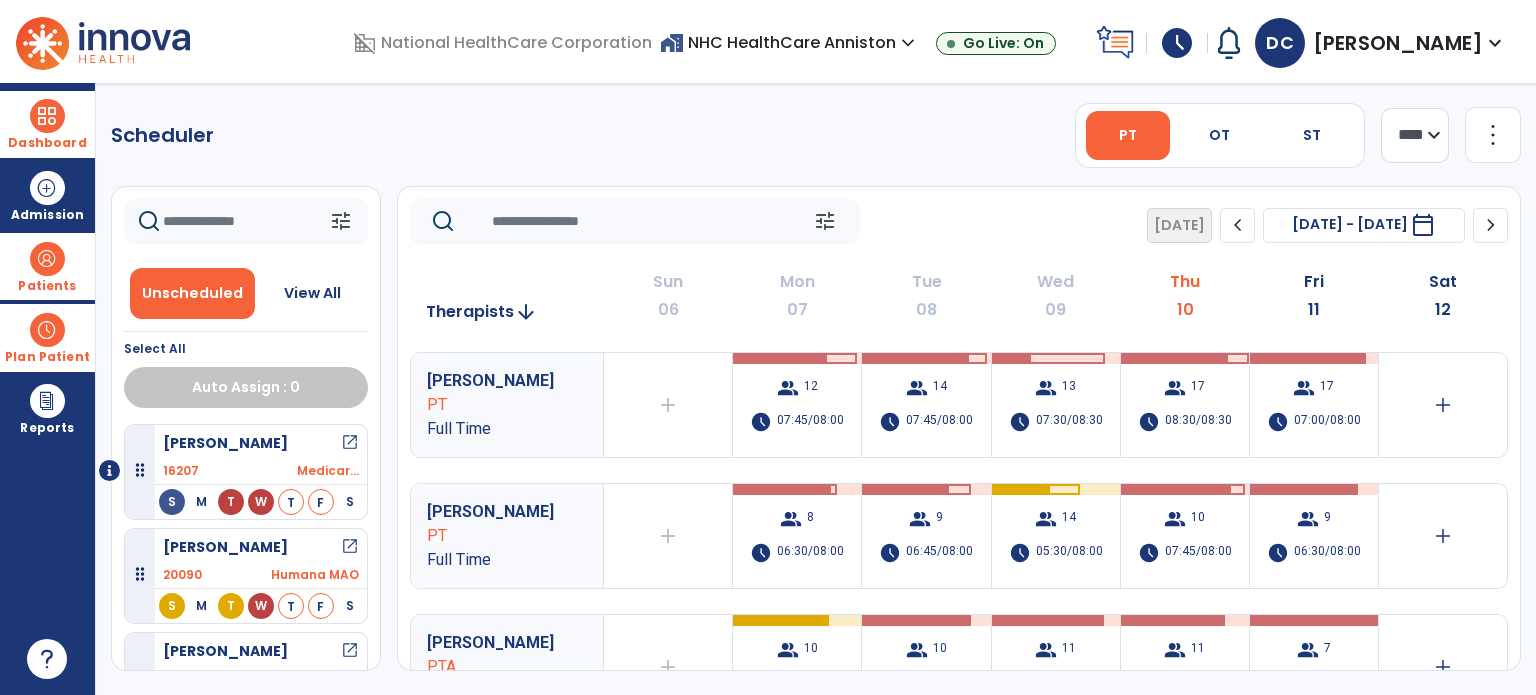 click on "chevron_right" 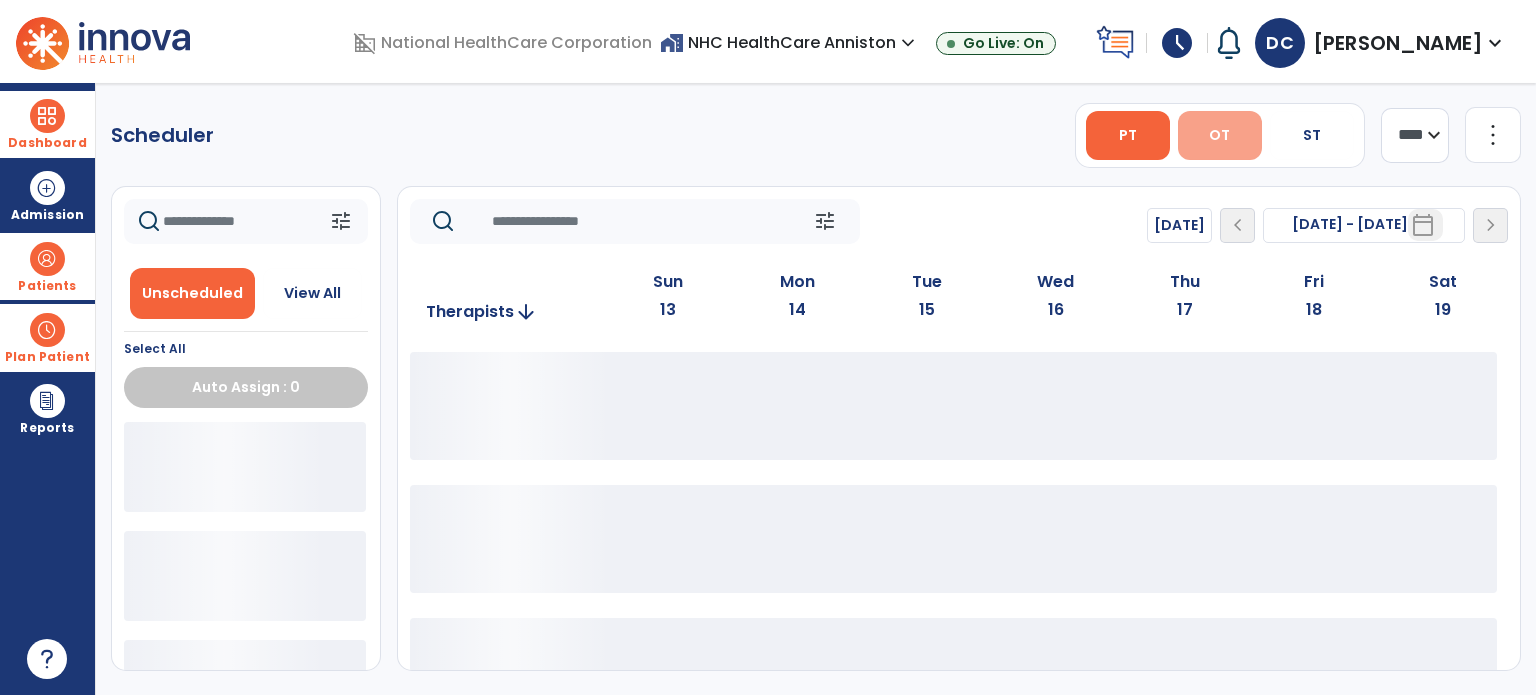 click on "OT" at bounding box center [1220, 135] 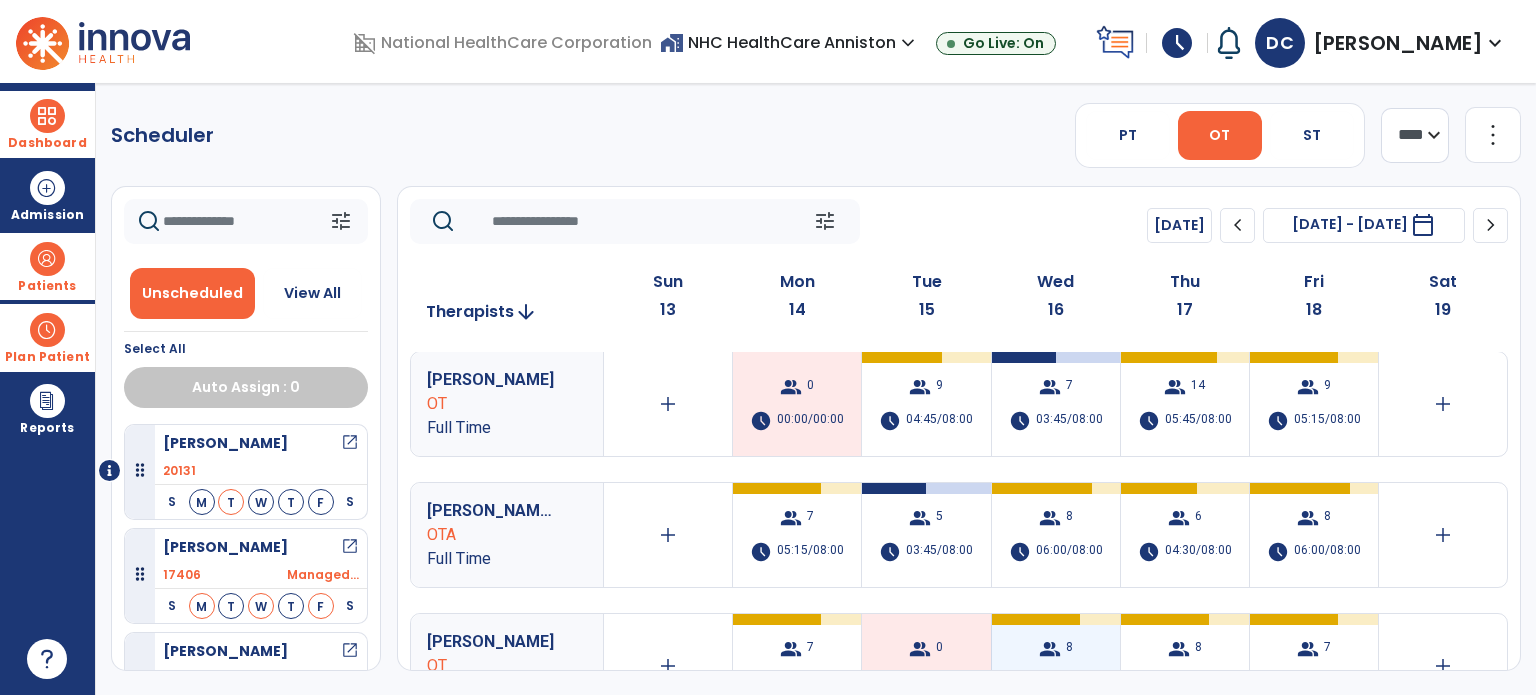 scroll, scrollTop: 0, scrollLeft: 0, axis: both 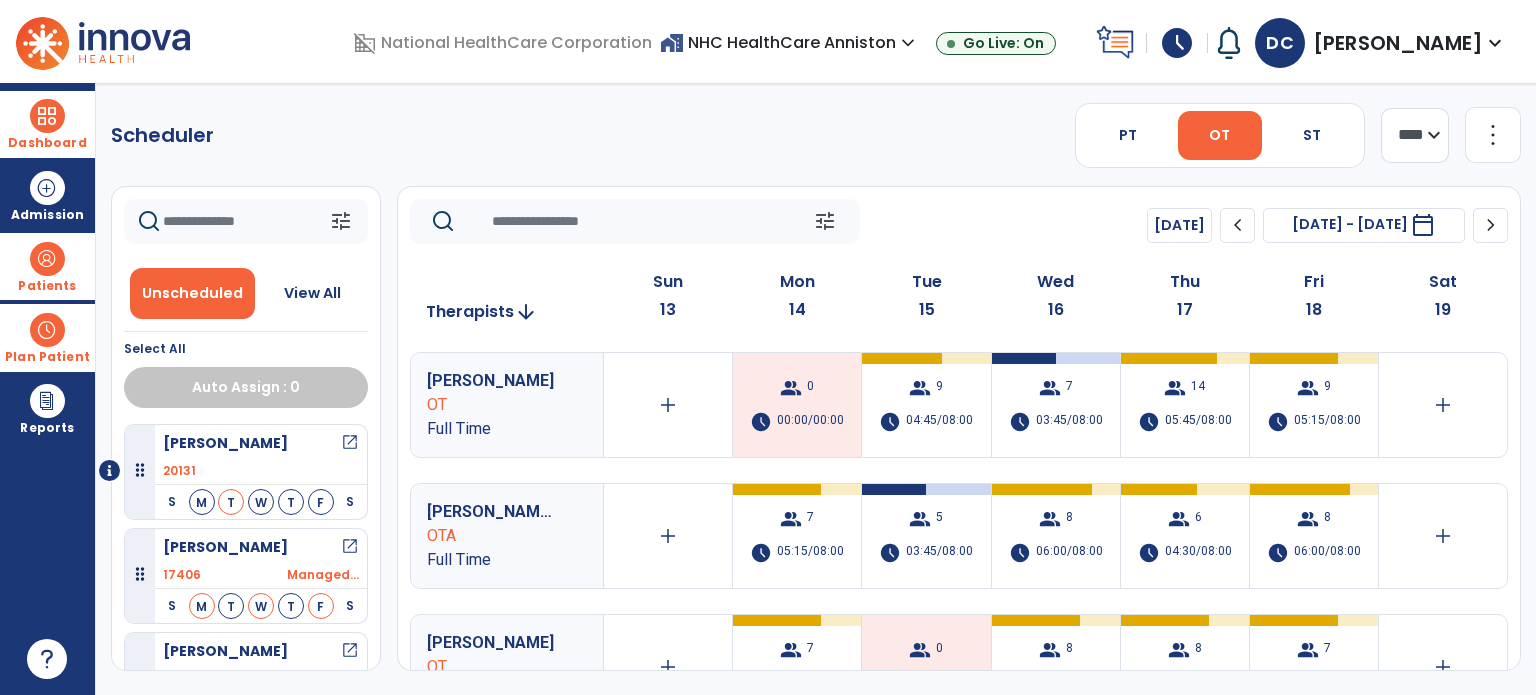 click on "chevron_left" 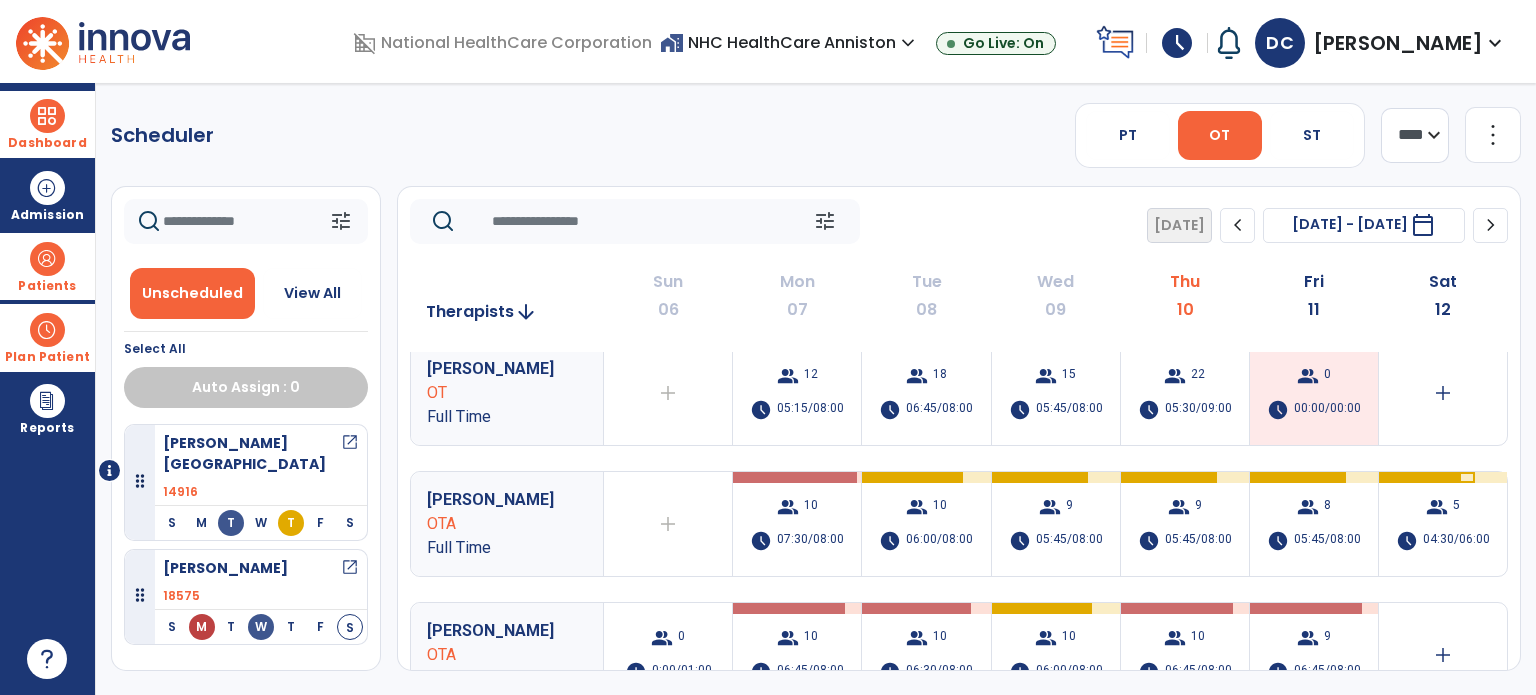 scroll, scrollTop: 0, scrollLeft: 0, axis: both 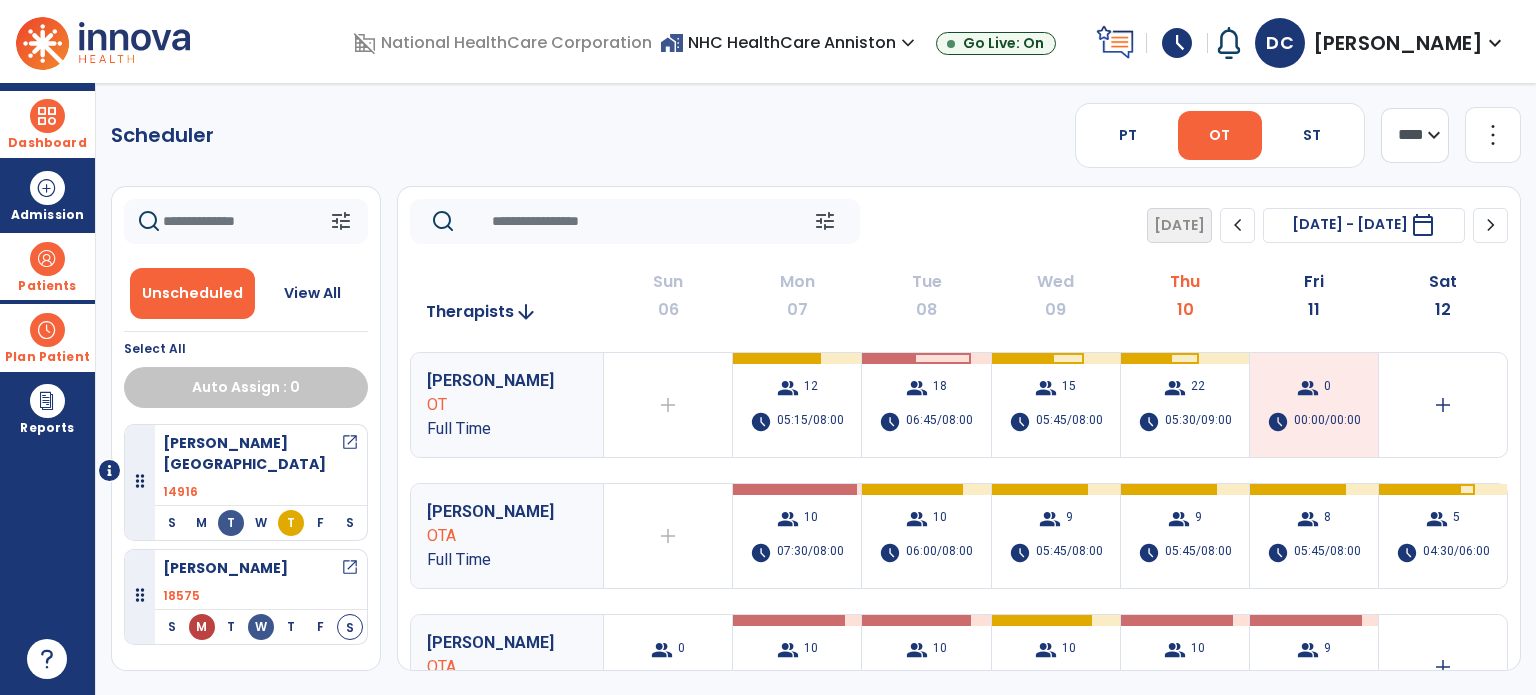 click on "chevron_right" 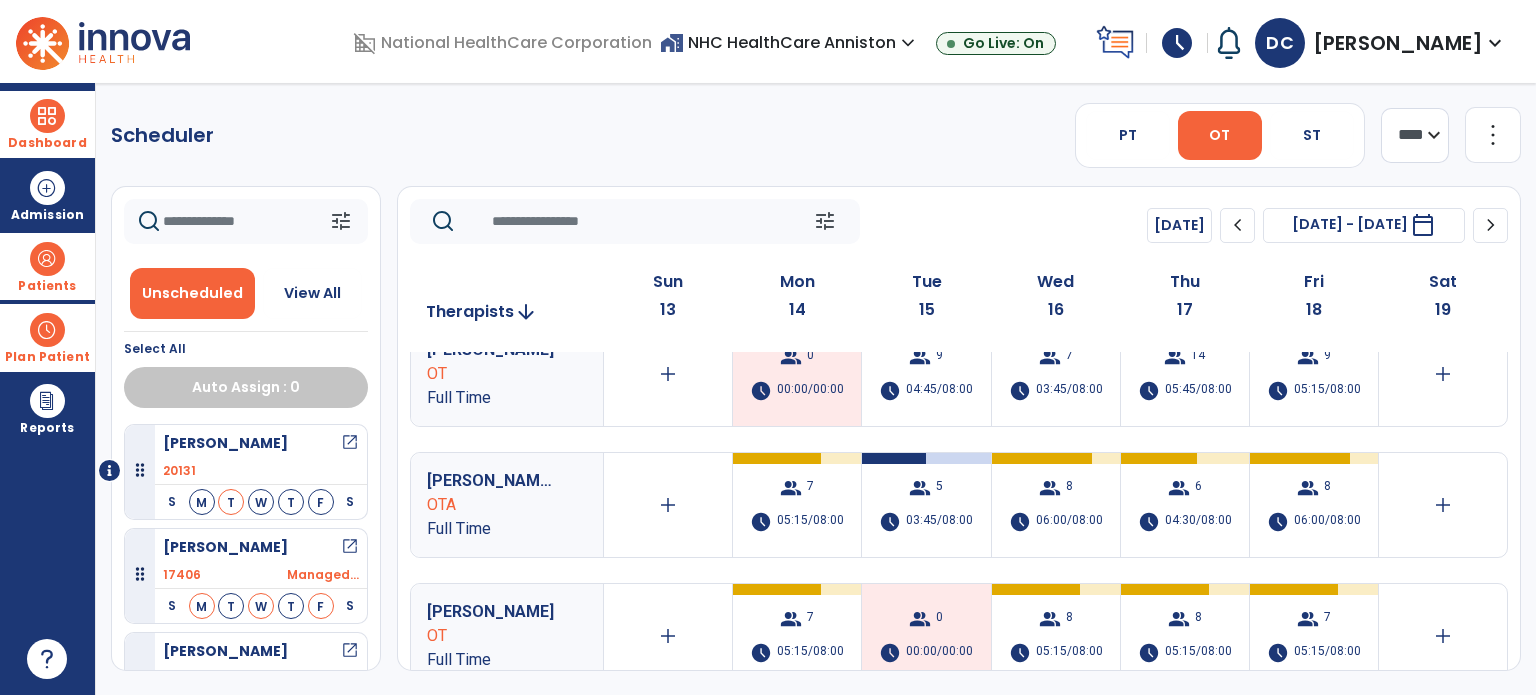 scroll, scrollTop: 0, scrollLeft: 0, axis: both 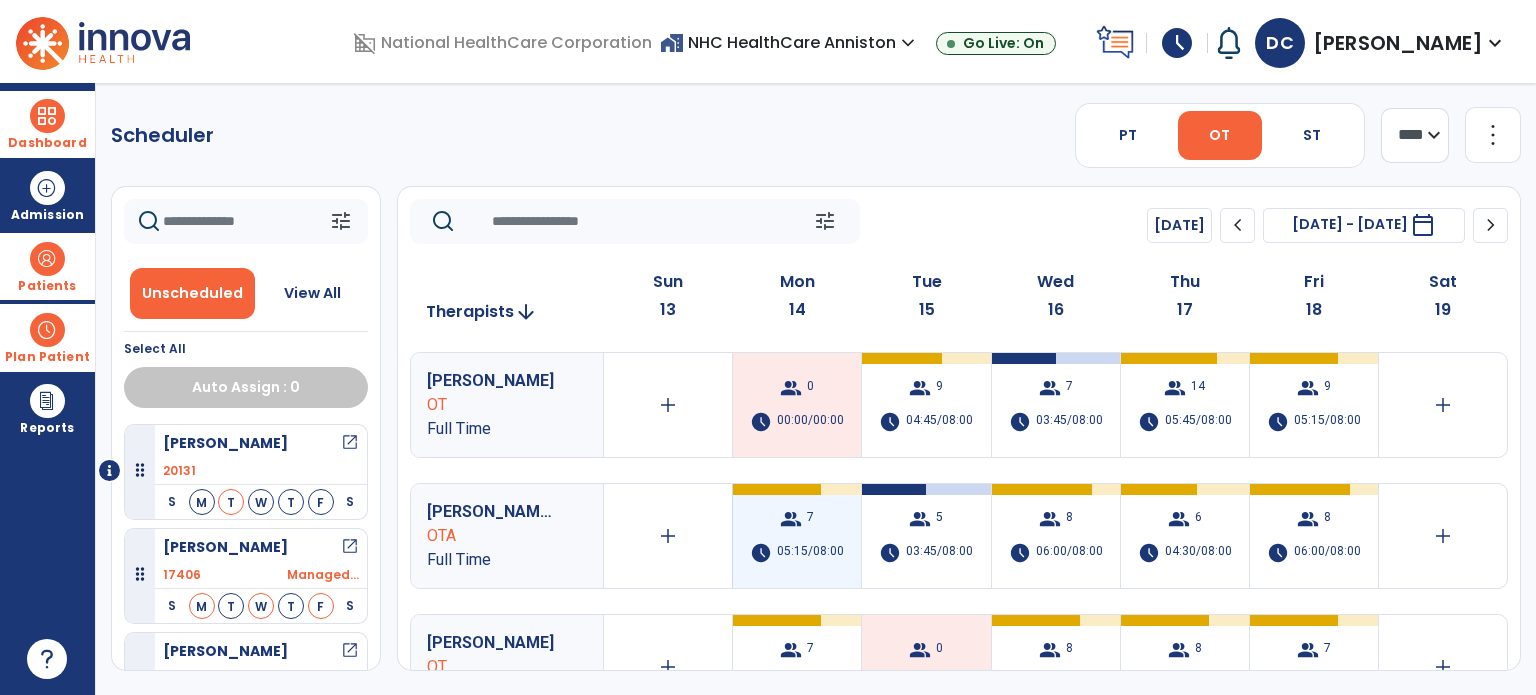 click on "group  7  schedule  05:15/08:00" at bounding box center [797, 536] 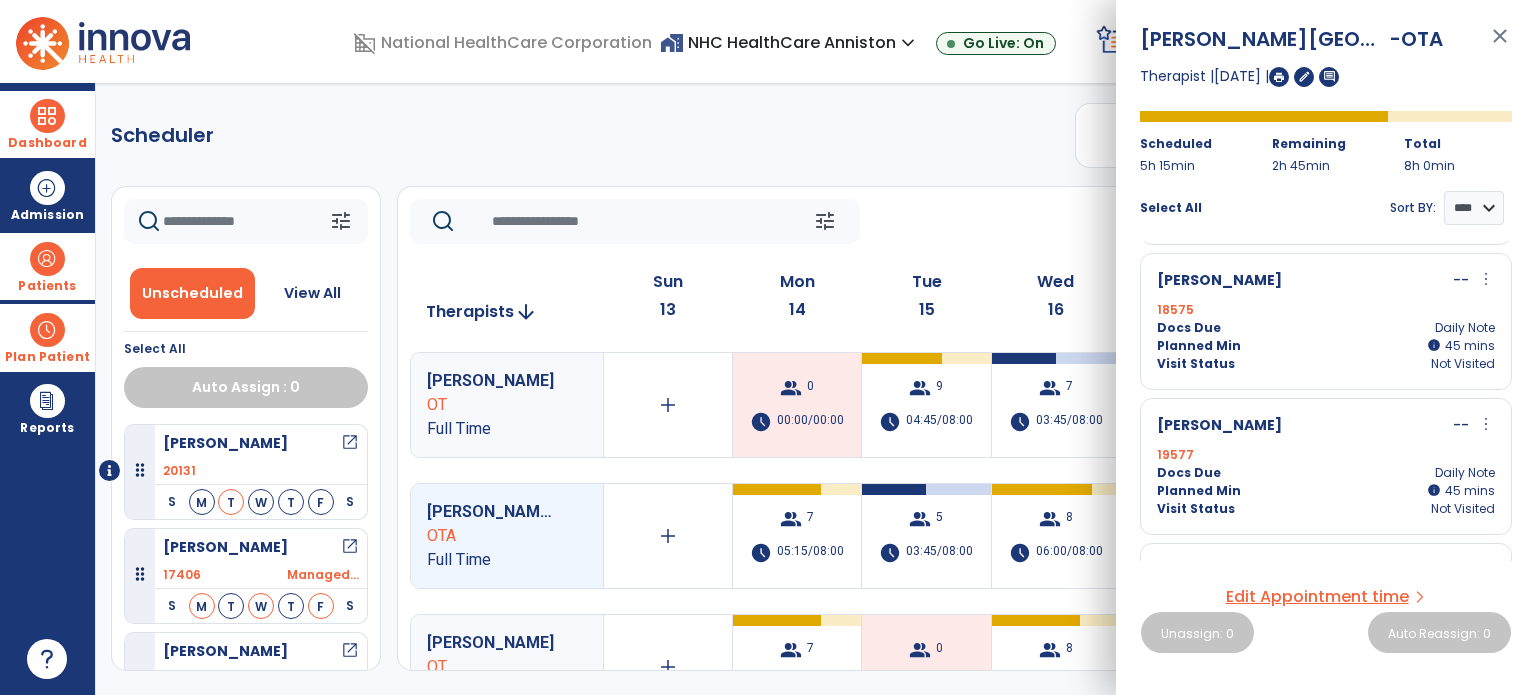 scroll, scrollTop: 690, scrollLeft: 0, axis: vertical 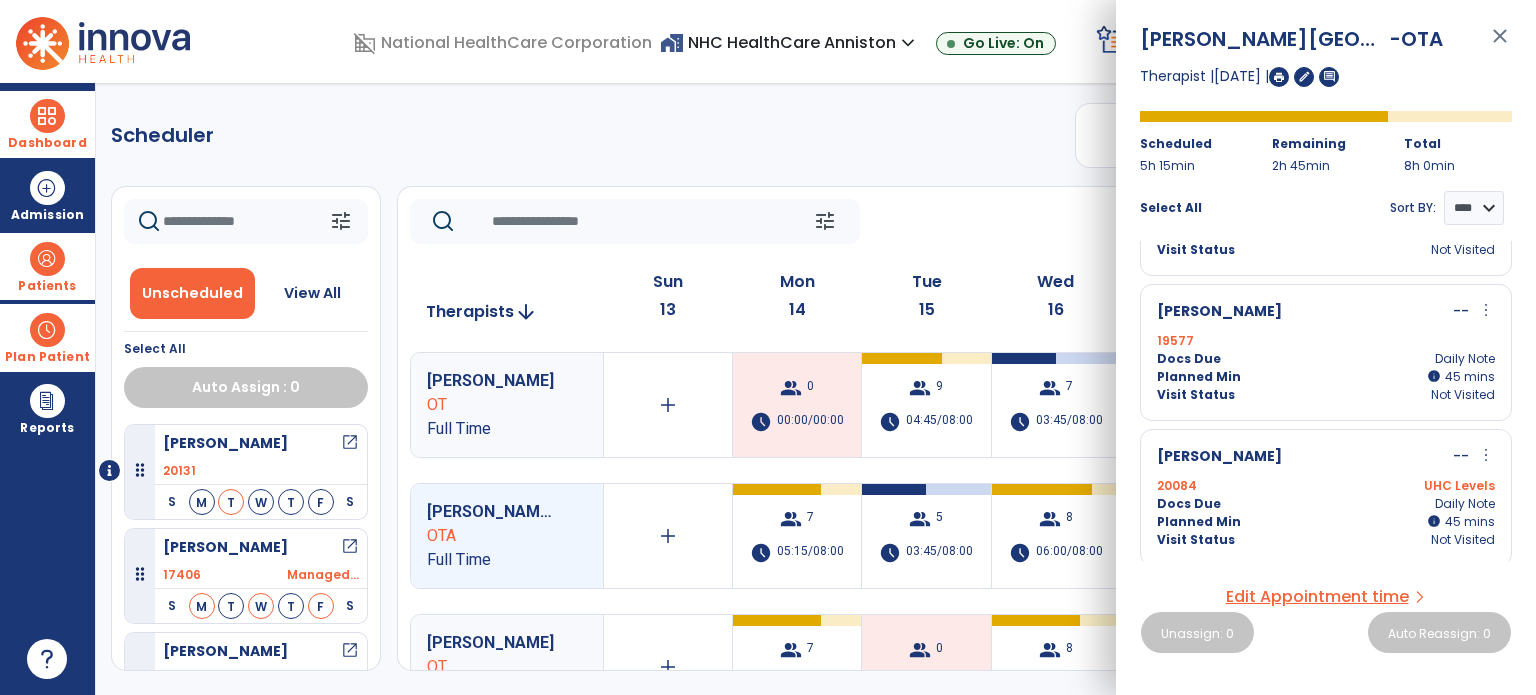 click on "Scheduler   PT   OT   ST  **** *** more_vert  Manage Labor   View All Therapists   Print" 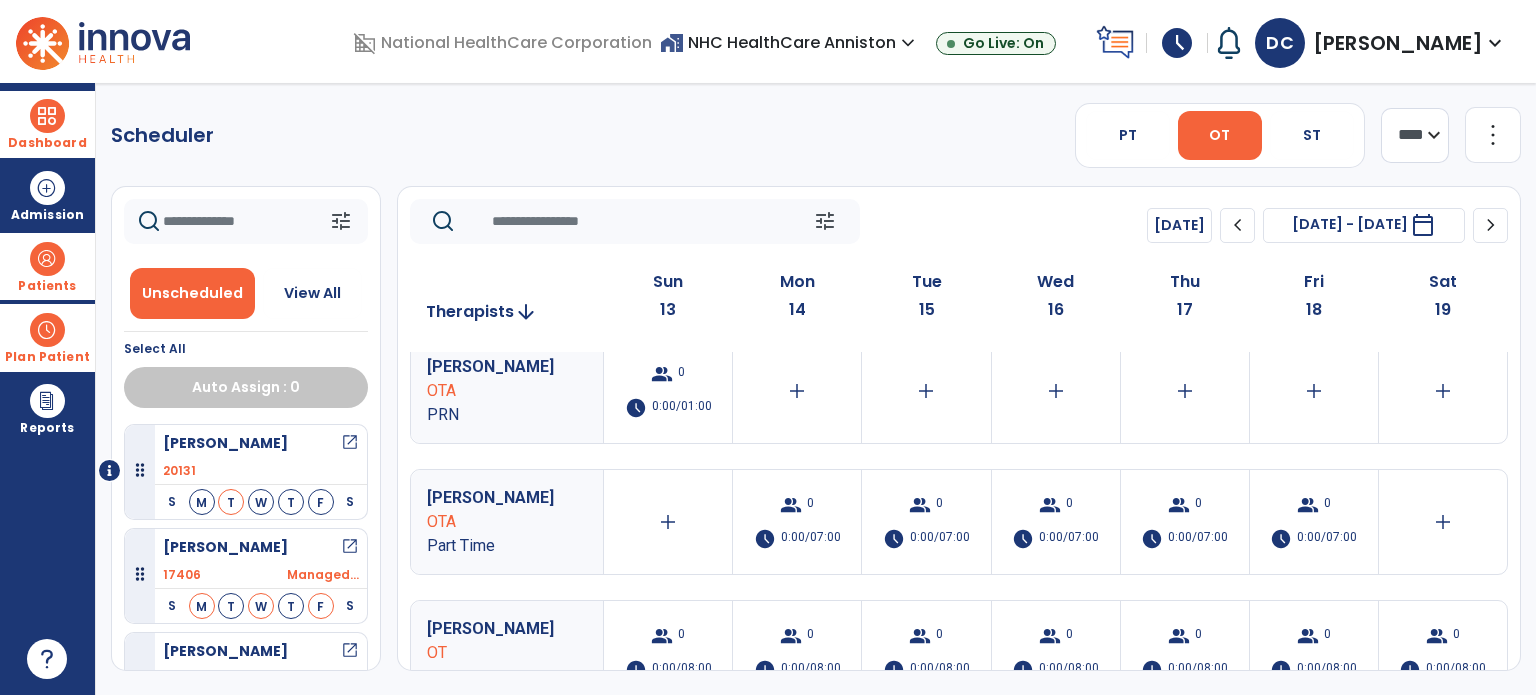 scroll, scrollTop: 833, scrollLeft: 0, axis: vertical 